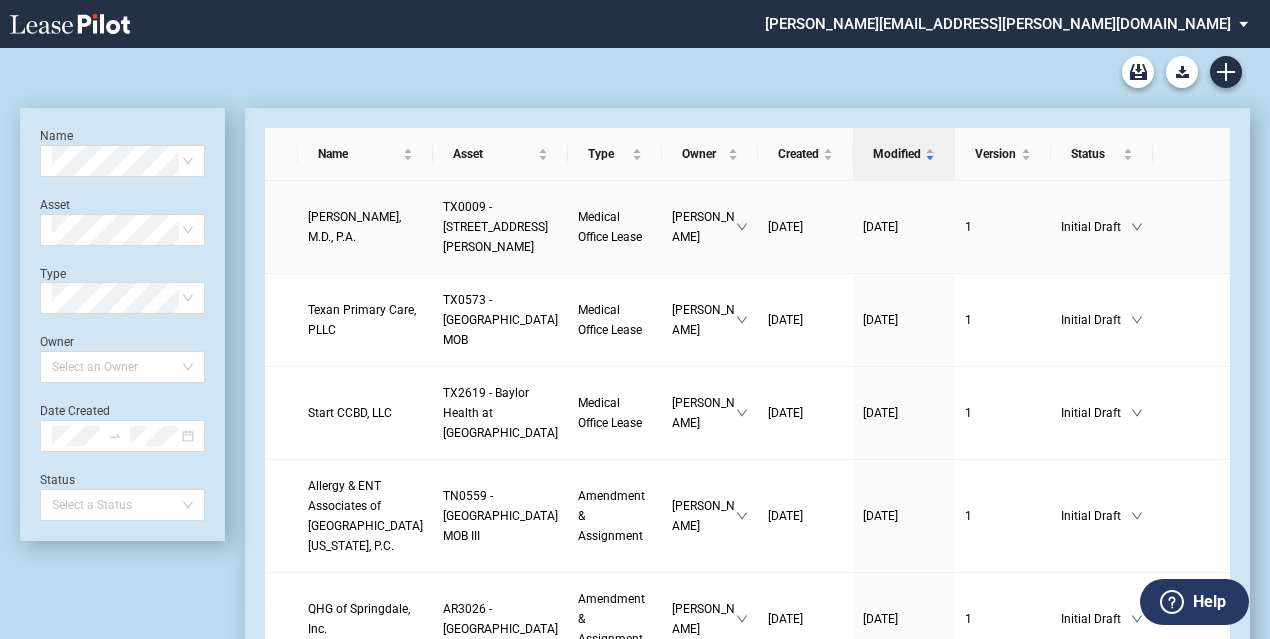 scroll, scrollTop: 0, scrollLeft: 0, axis: both 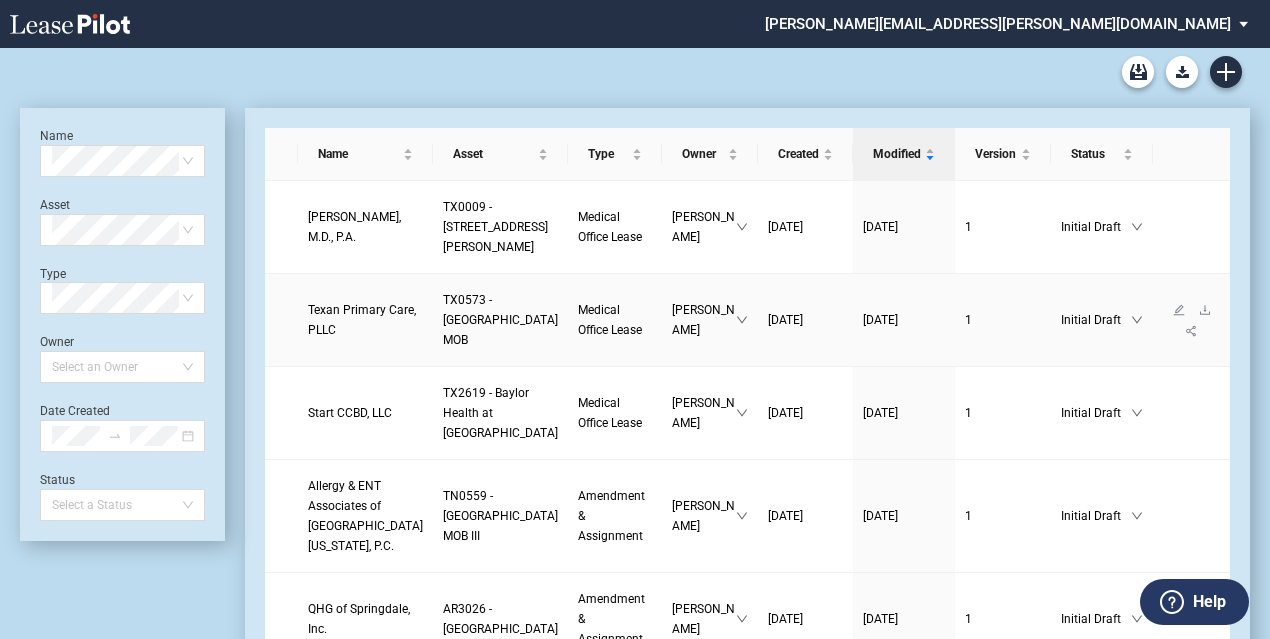 click on "TX0573 - Arlington MOB" at bounding box center [500, 320] 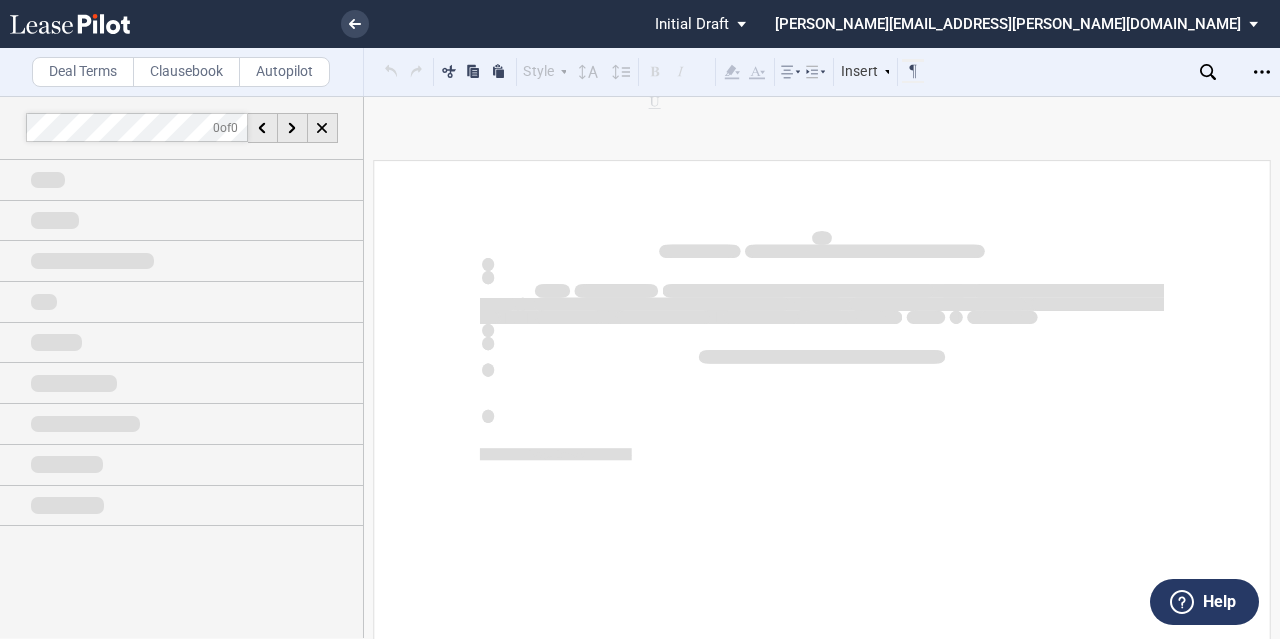 scroll, scrollTop: 0, scrollLeft: 0, axis: both 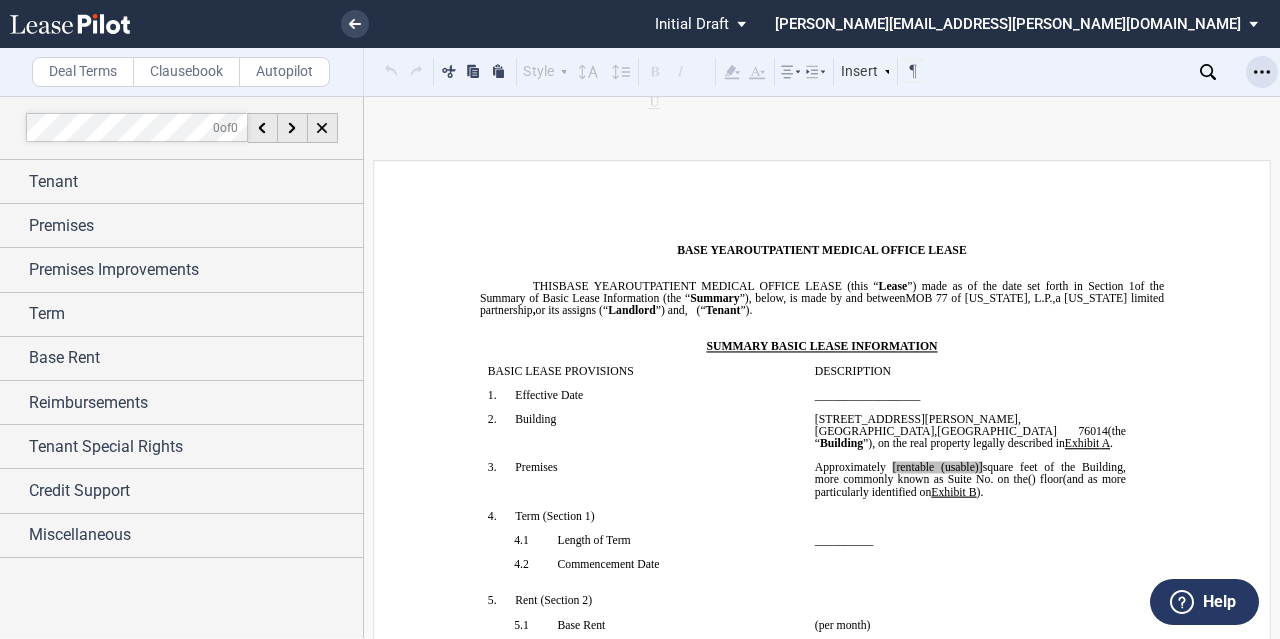 click 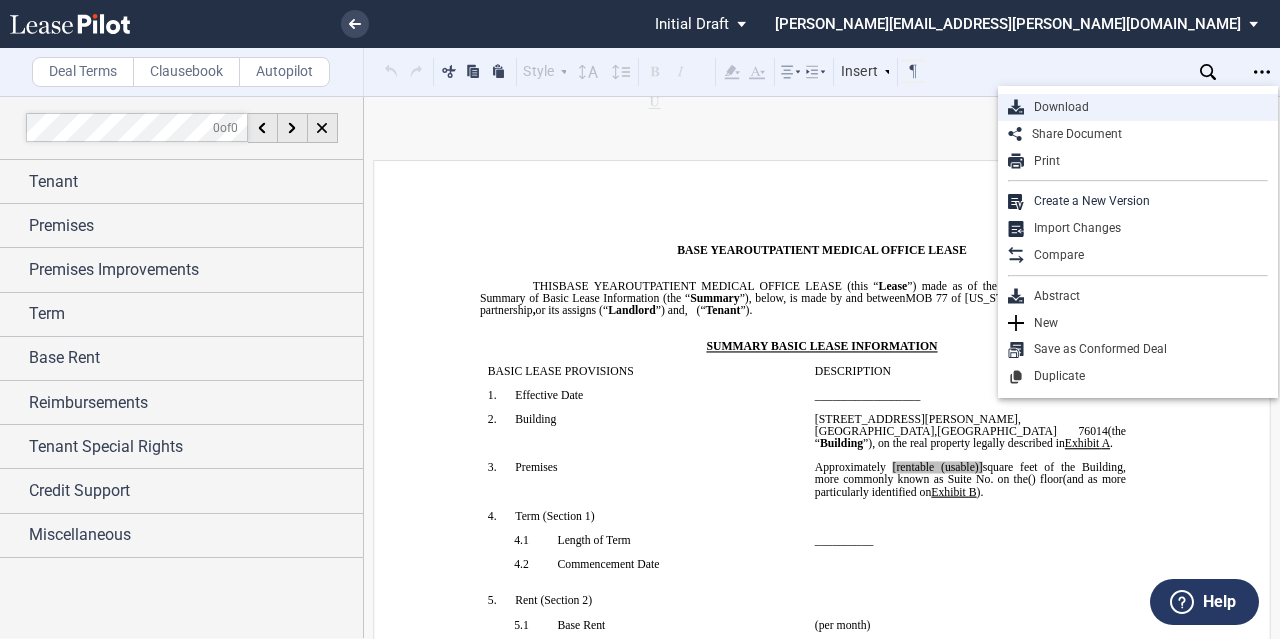 click on "Download" at bounding box center [1146, 107] 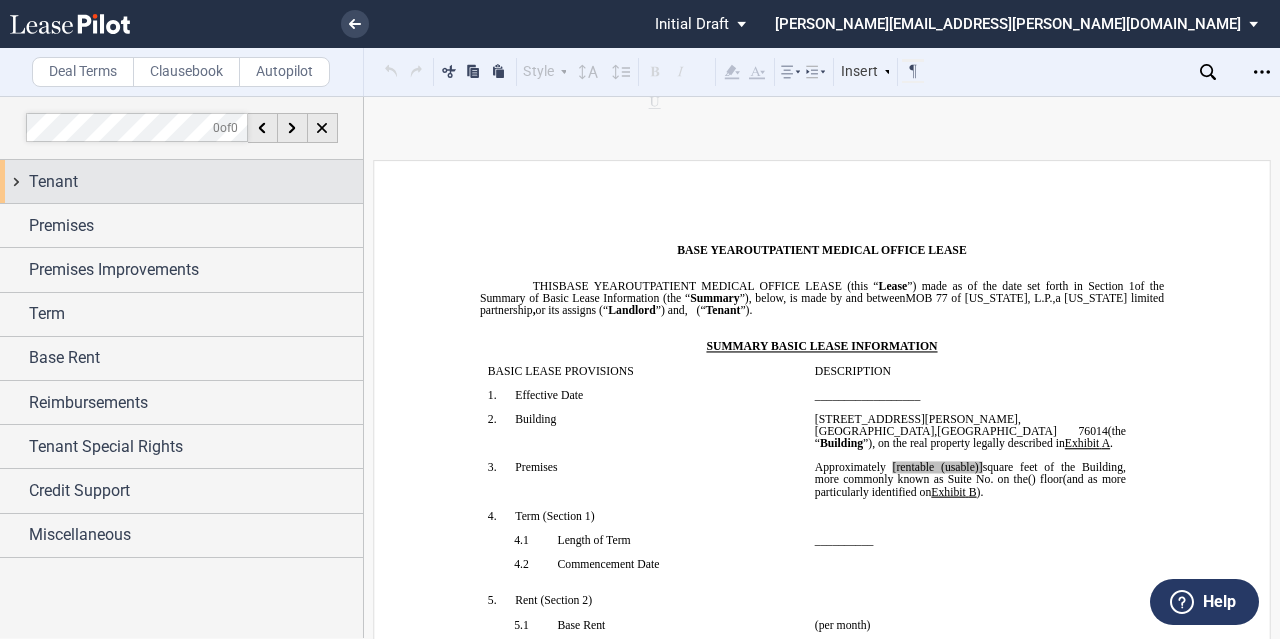 click on "Tenant" at bounding box center [181, 181] 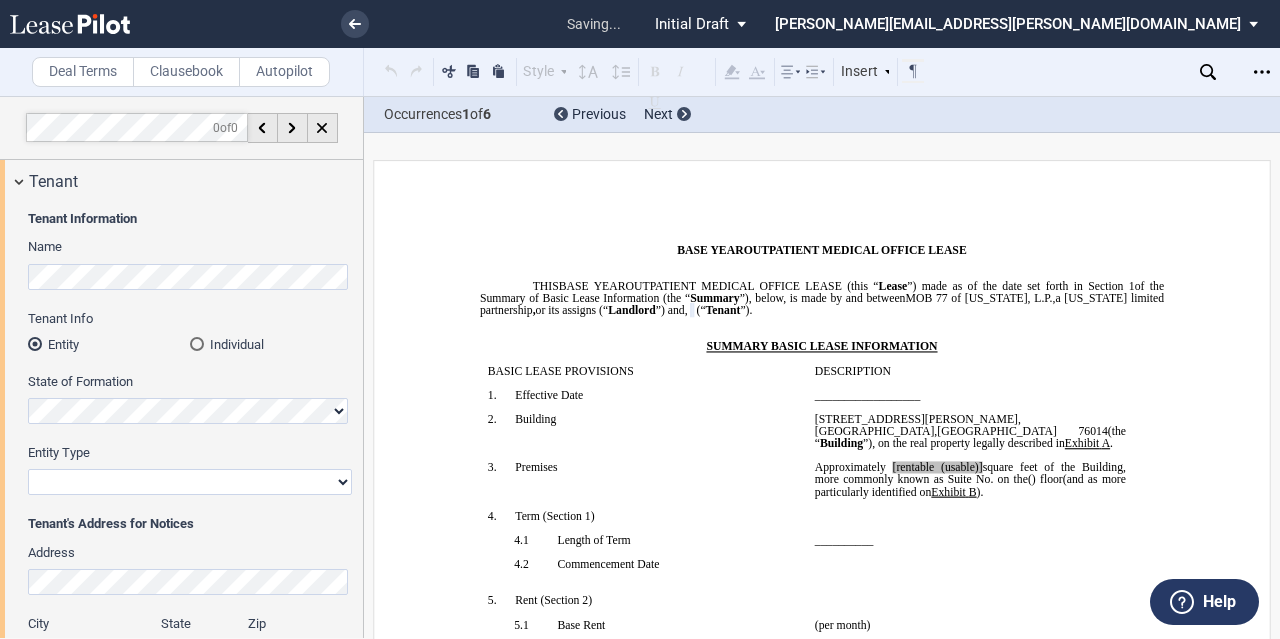 click on "Corporation
Limited Liability Company
General Partnership
Limited Partnership
Other" at bounding box center [190, 482] 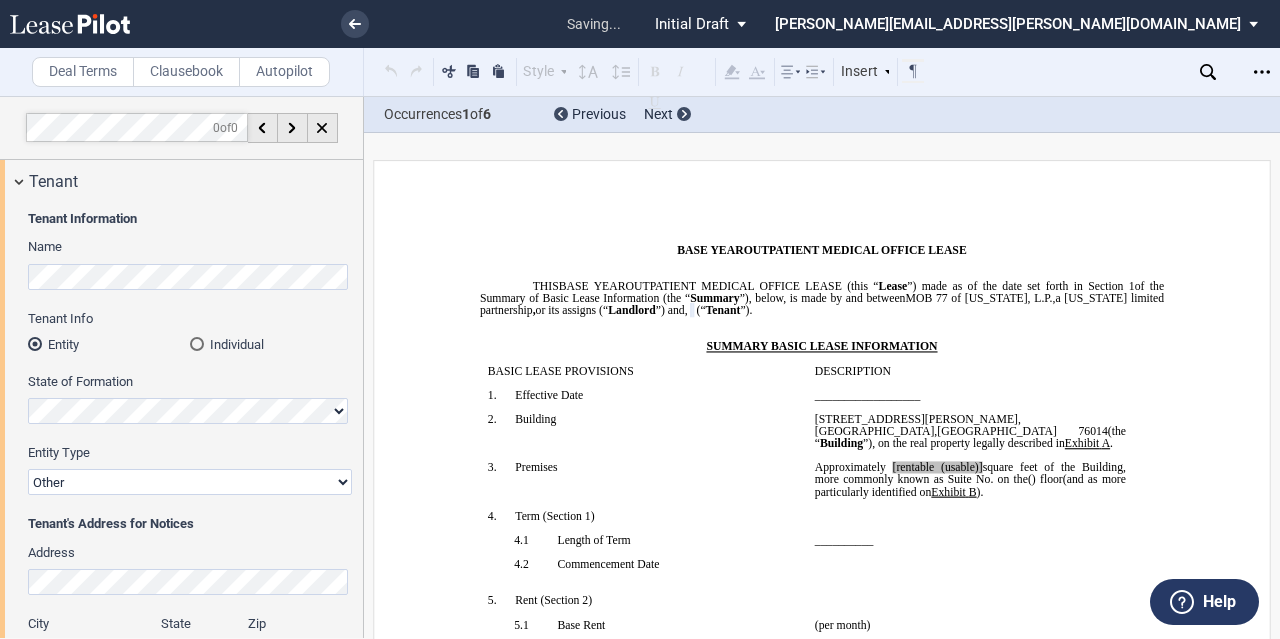click on "Corporation
Limited Liability Company
General Partnership
Limited Partnership
Other" at bounding box center [190, 482] 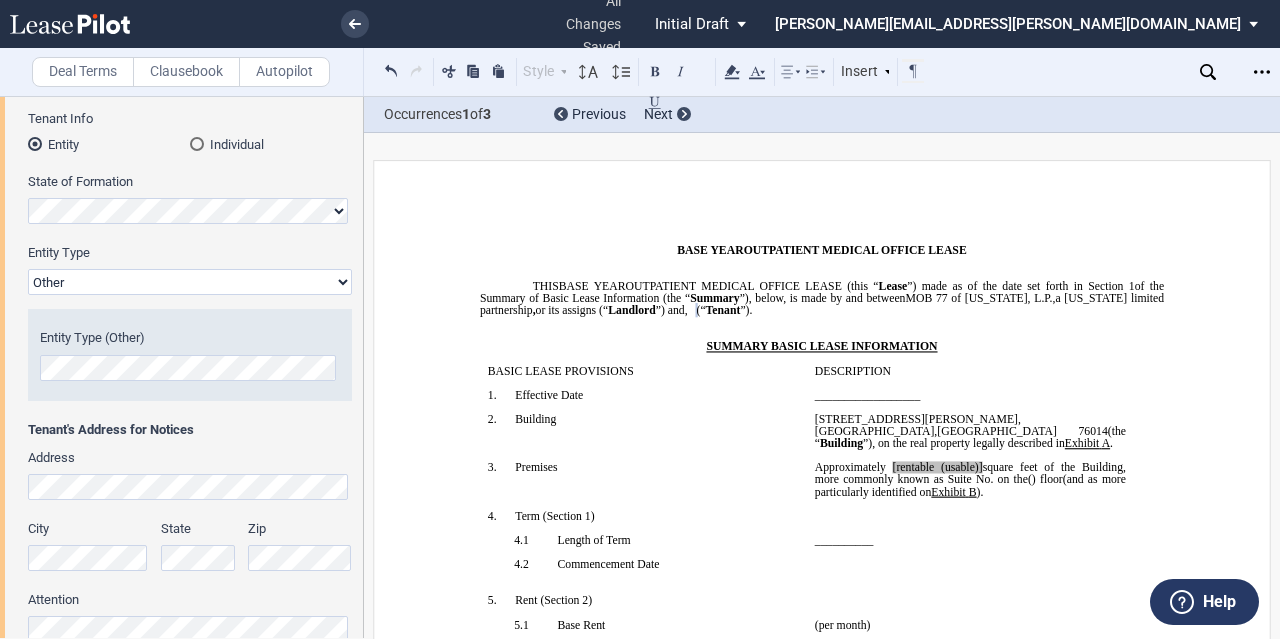 scroll, scrollTop: 300, scrollLeft: 0, axis: vertical 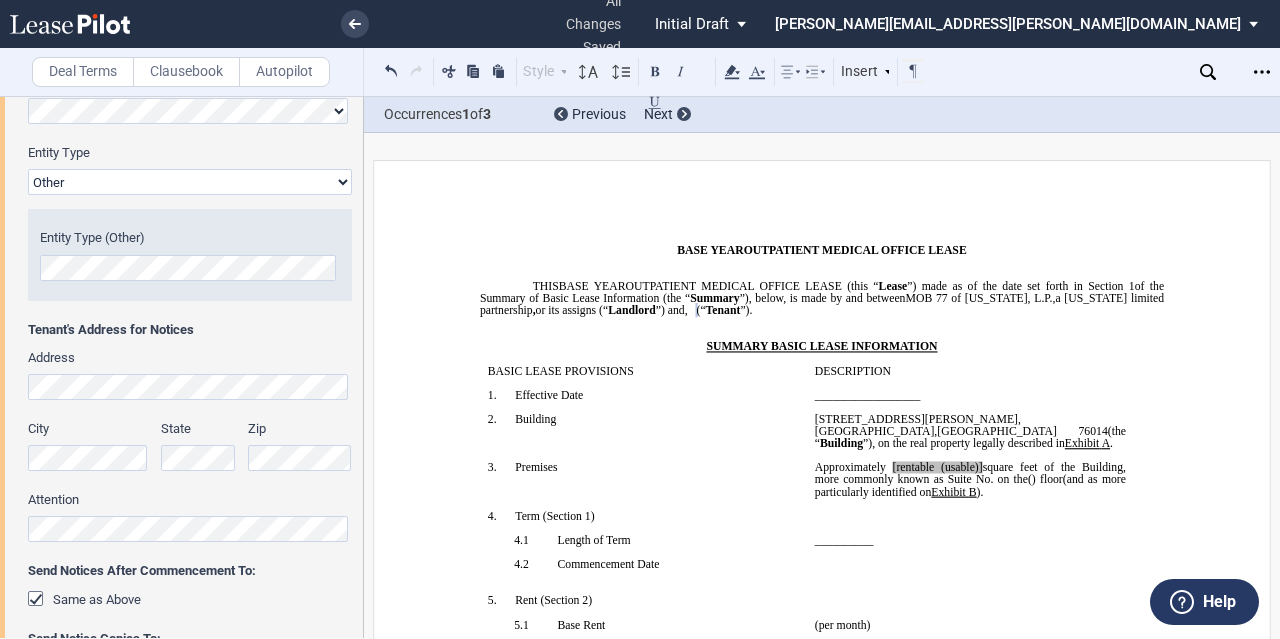 click on "Tenant's Address for Notices" at bounding box center (190, 330) 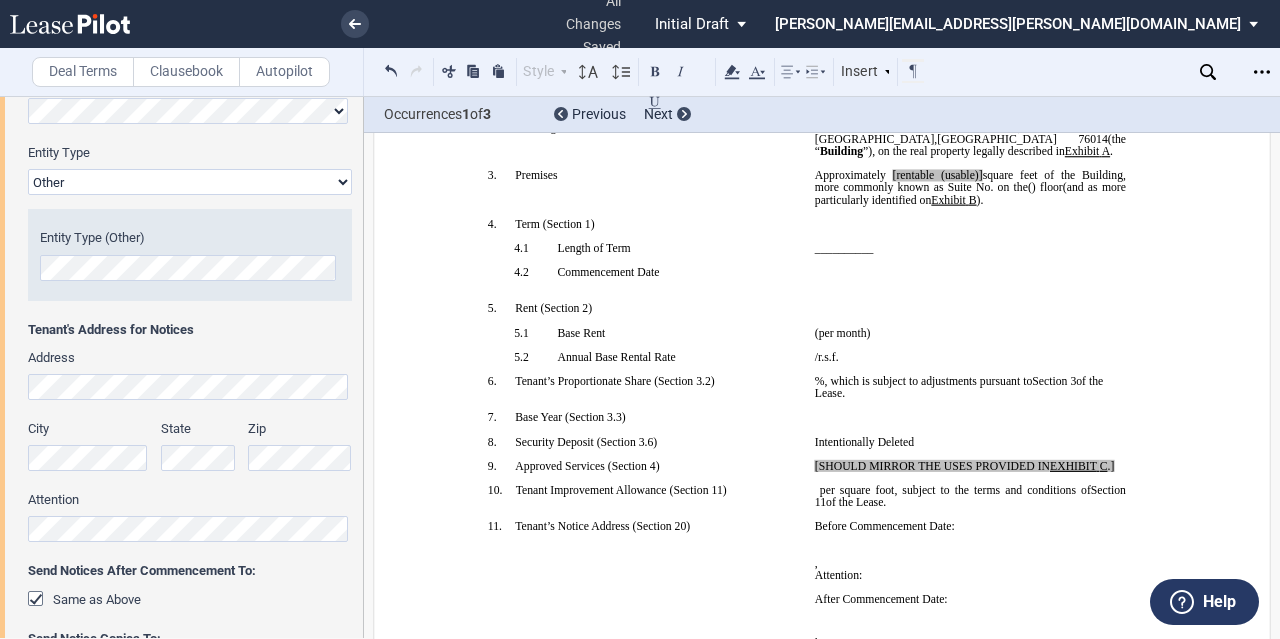 scroll, scrollTop: 300, scrollLeft: 0, axis: vertical 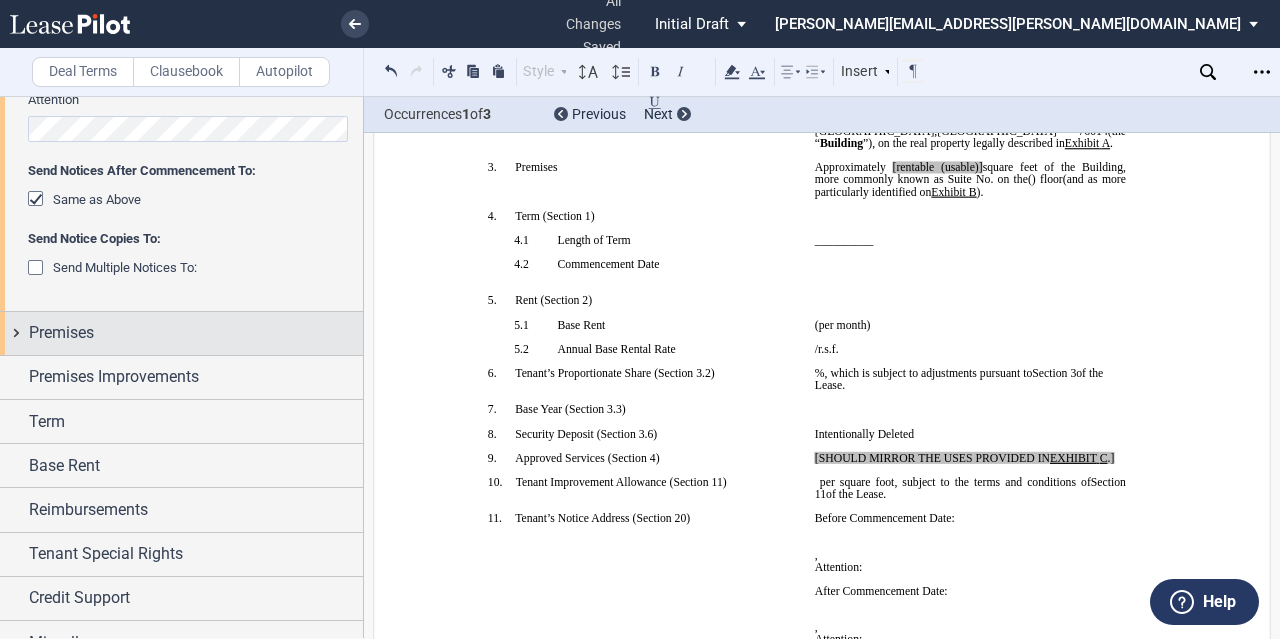 click on "Premises" at bounding box center (181, 333) 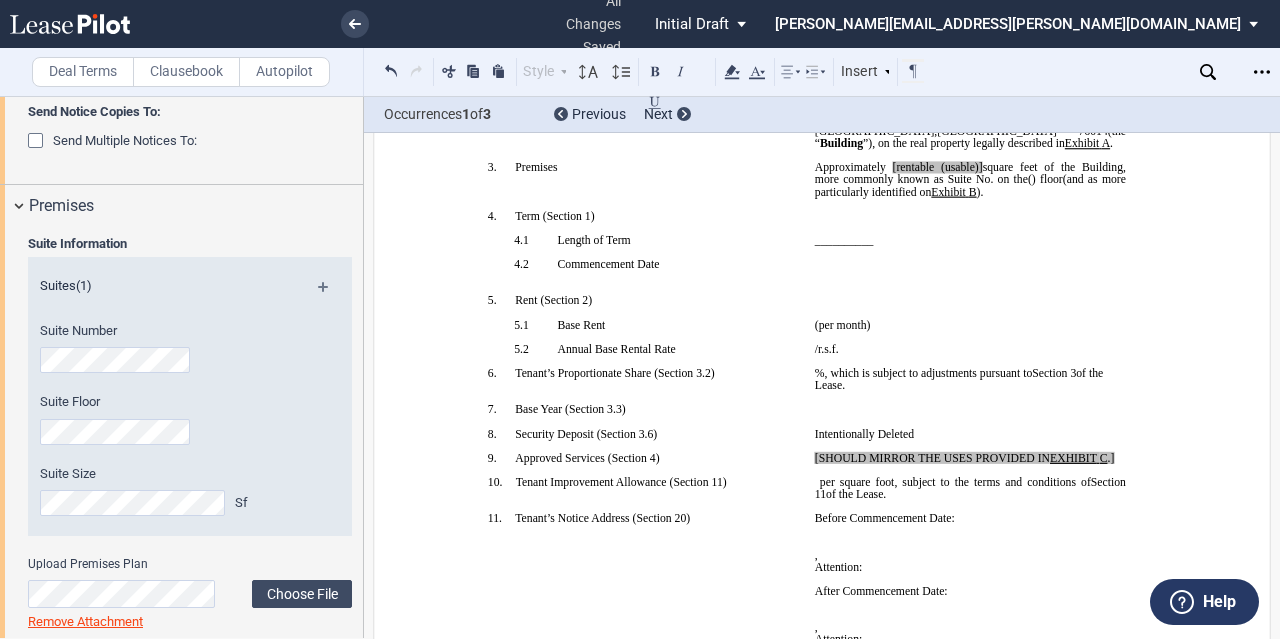 scroll, scrollTop: 900, scrollLeft: 0, axis: vertical 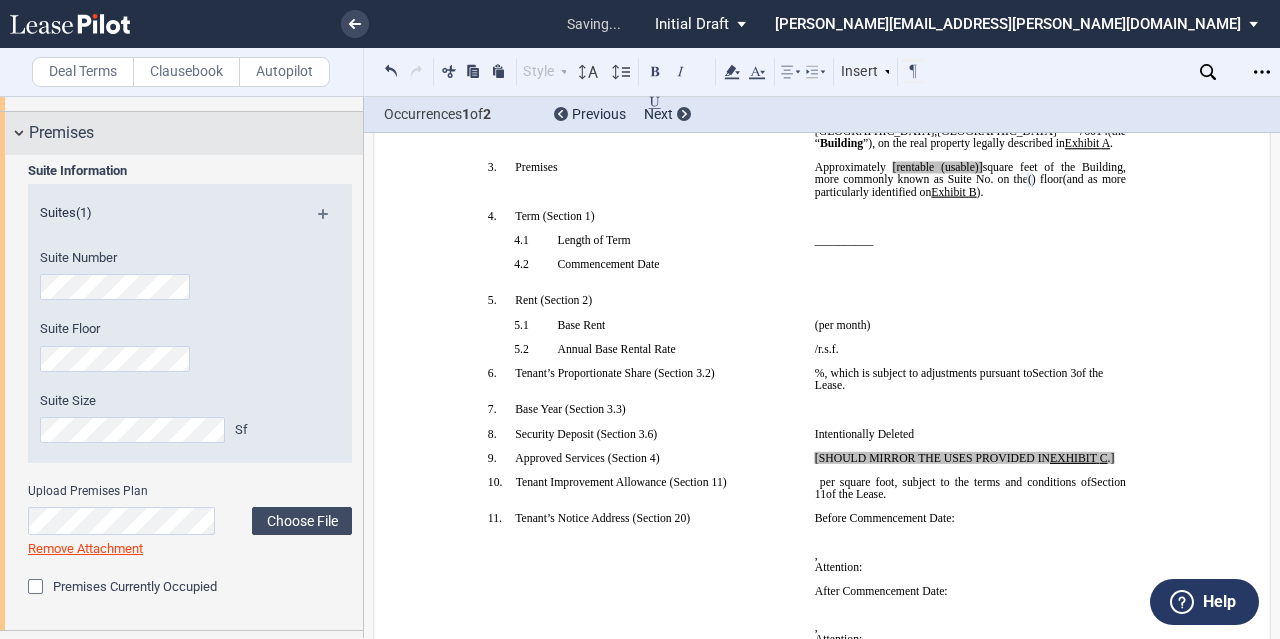 click on "Premises" at bounding box center [181, 133] 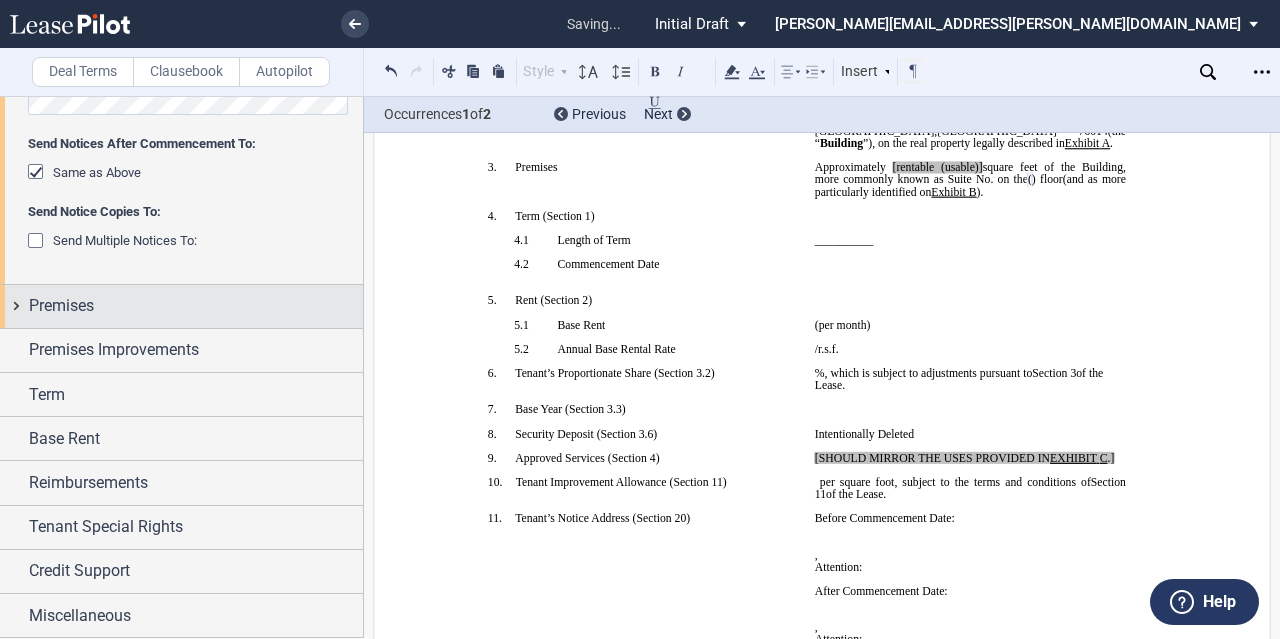 scroll, scrollTop: 723, scrollLeft: 0, axis: vertical 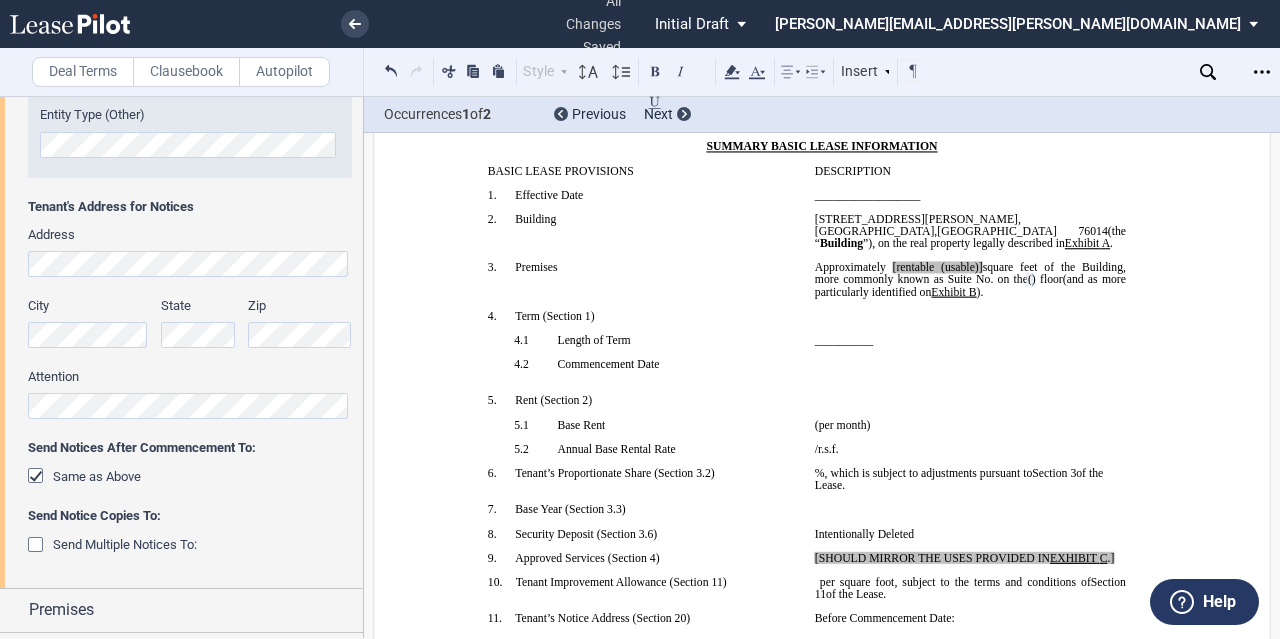 click 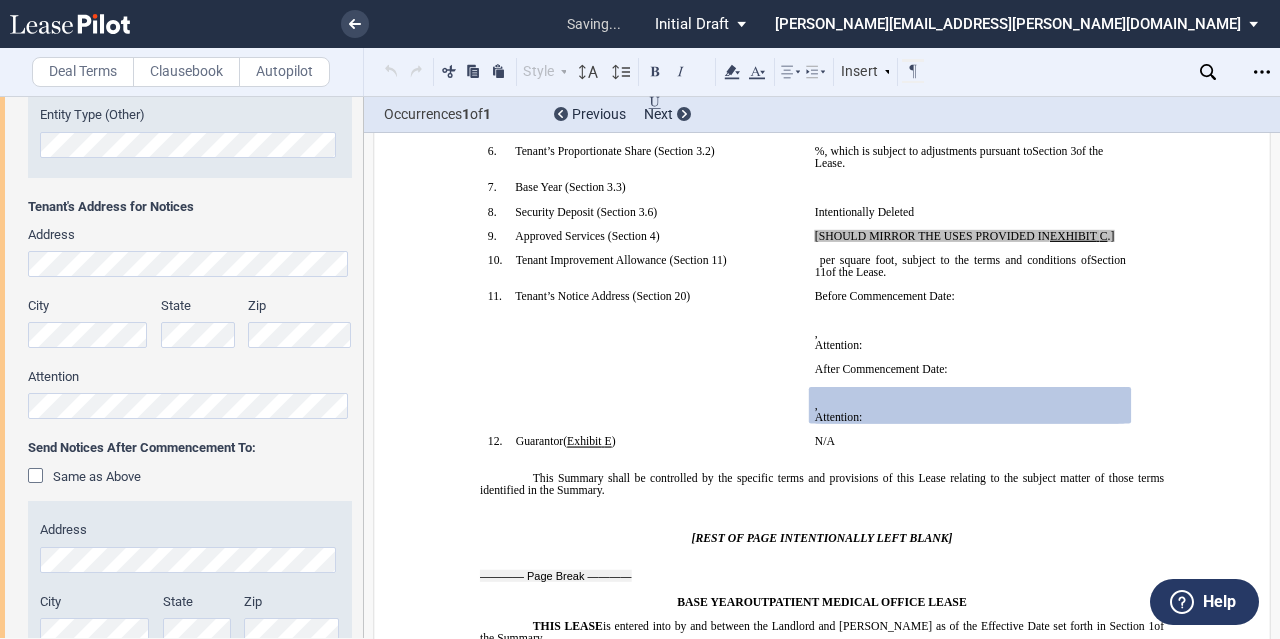 scroll, scrollTop: 671, scrollLeft: 0, axis: vertical 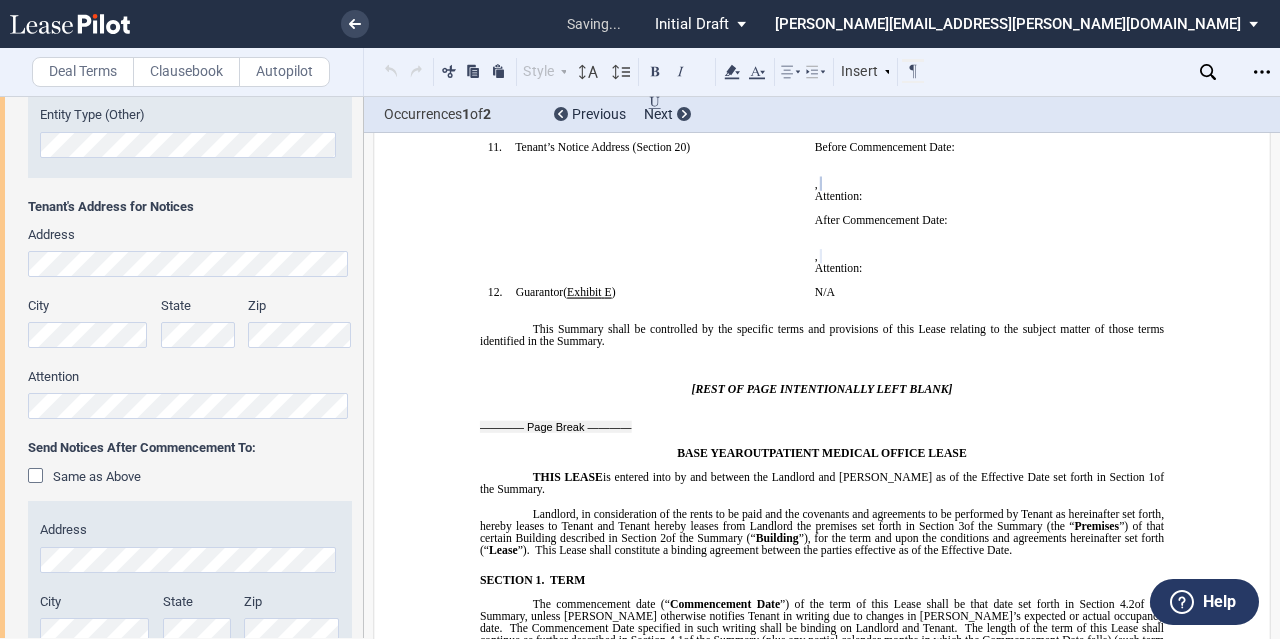 click on "City" 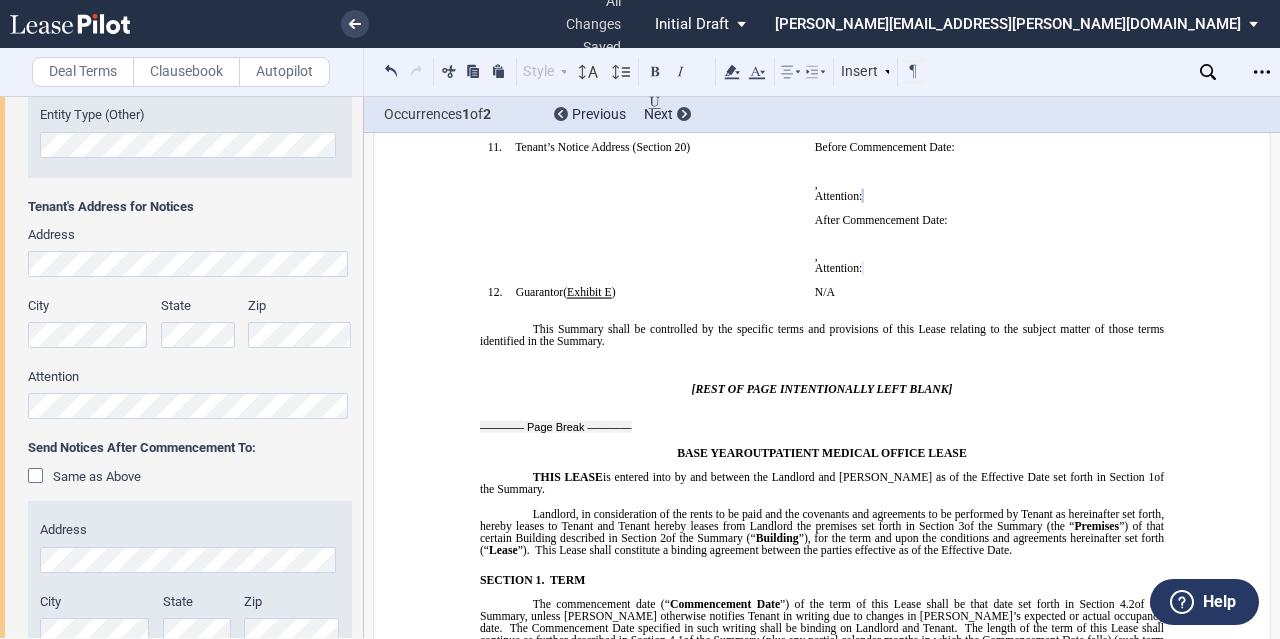 click on "!!SET_LEVEL_0!! !!SBL_LEVEL_1!!
11.       Tenant’s Notice Address ( ﻿ Section 20 ﻿ )
﻿" at bounding box center [643, 213] 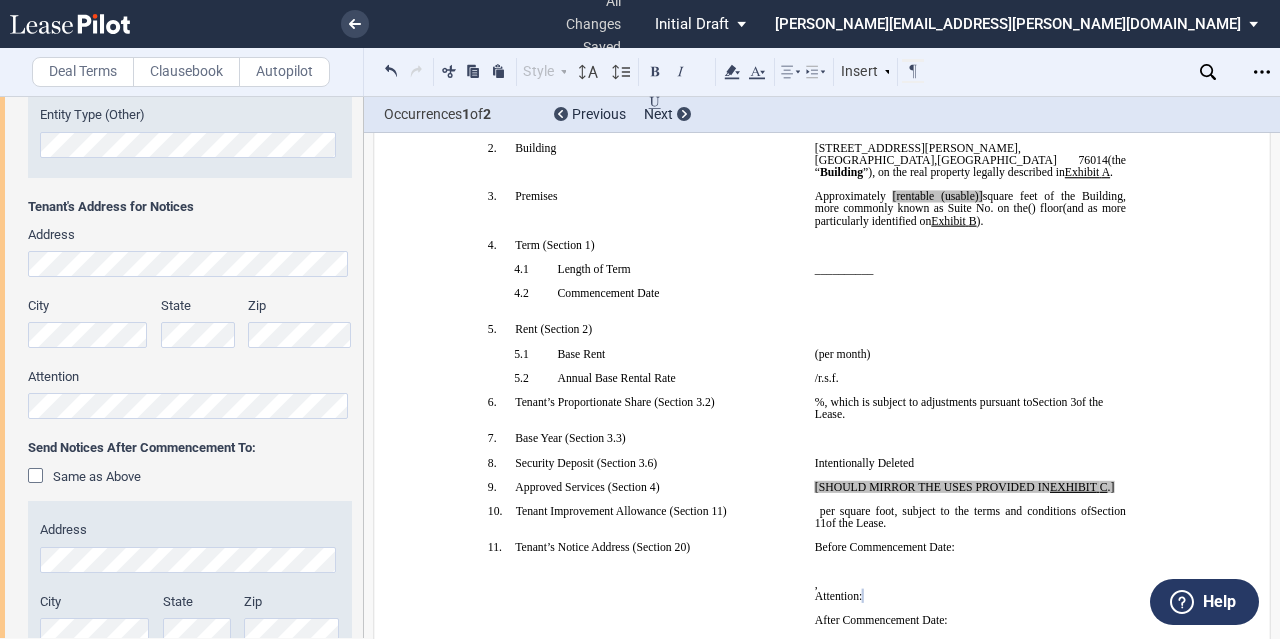 scroll, scrollTop: 171, scrollLeft: 0, axis: vertical 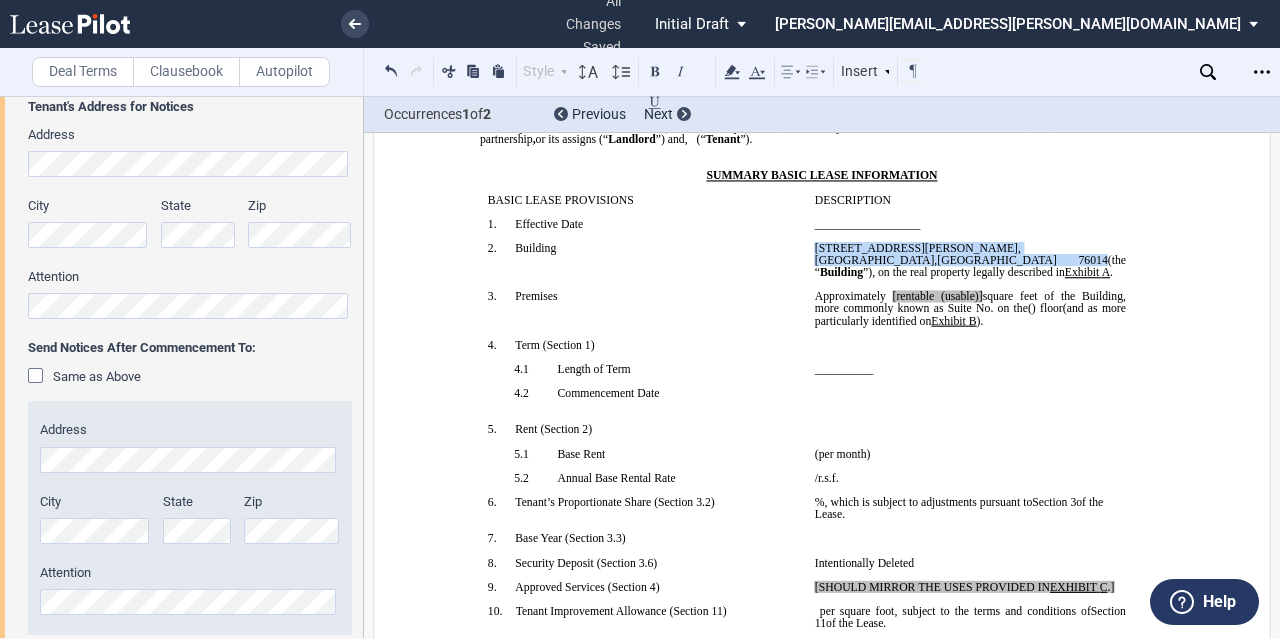 drag, startPoint x: 812, startPoint y: 265, endPoint x: 1034, endPoint y: 263, distance: 222.009 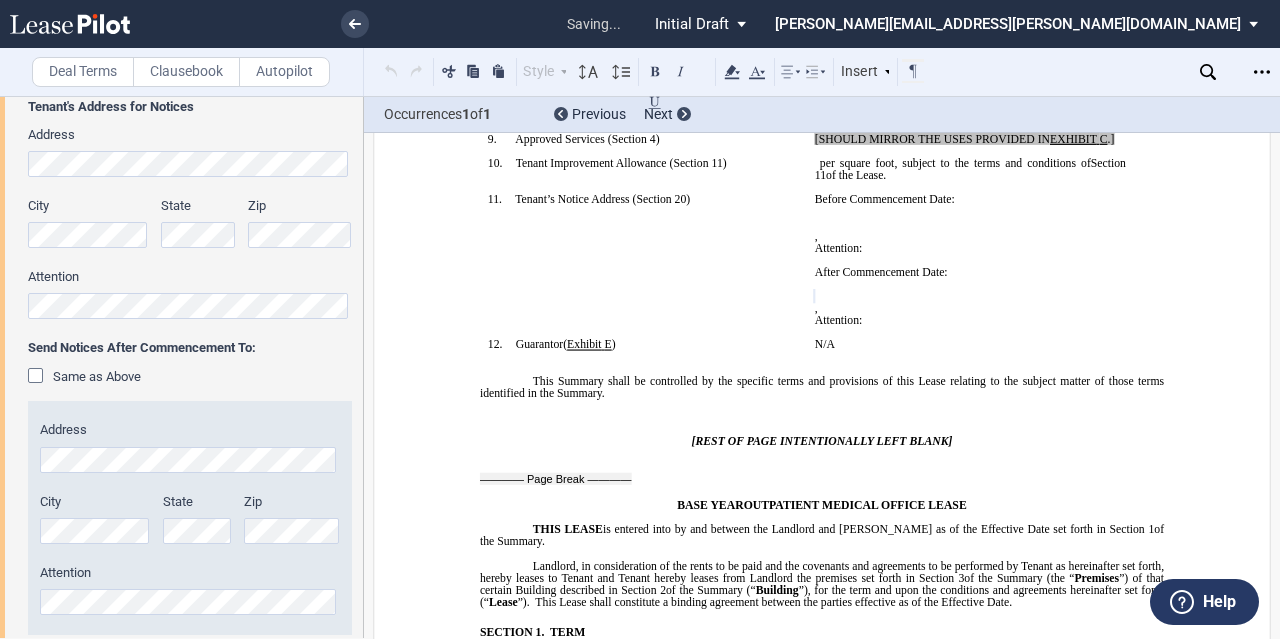 scroll, scrollTop: 659, scrollLeft: 0, axis: vertical 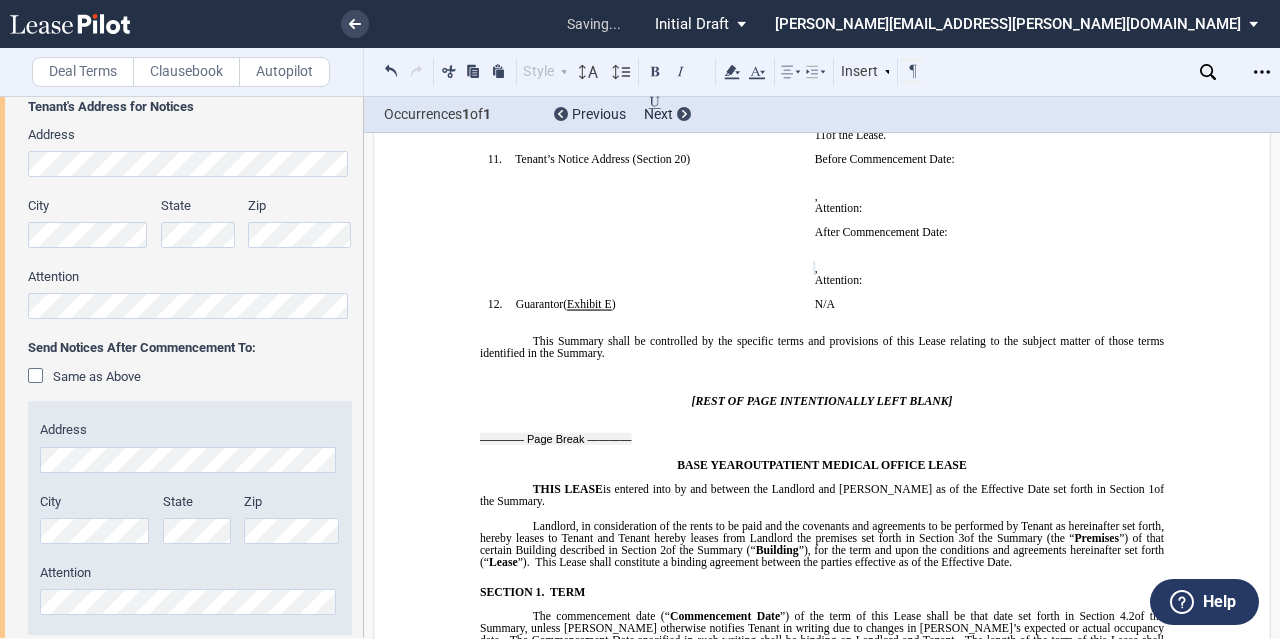 click on "Address
City
State
Zip
Attention" at bounding box center [190, 518] 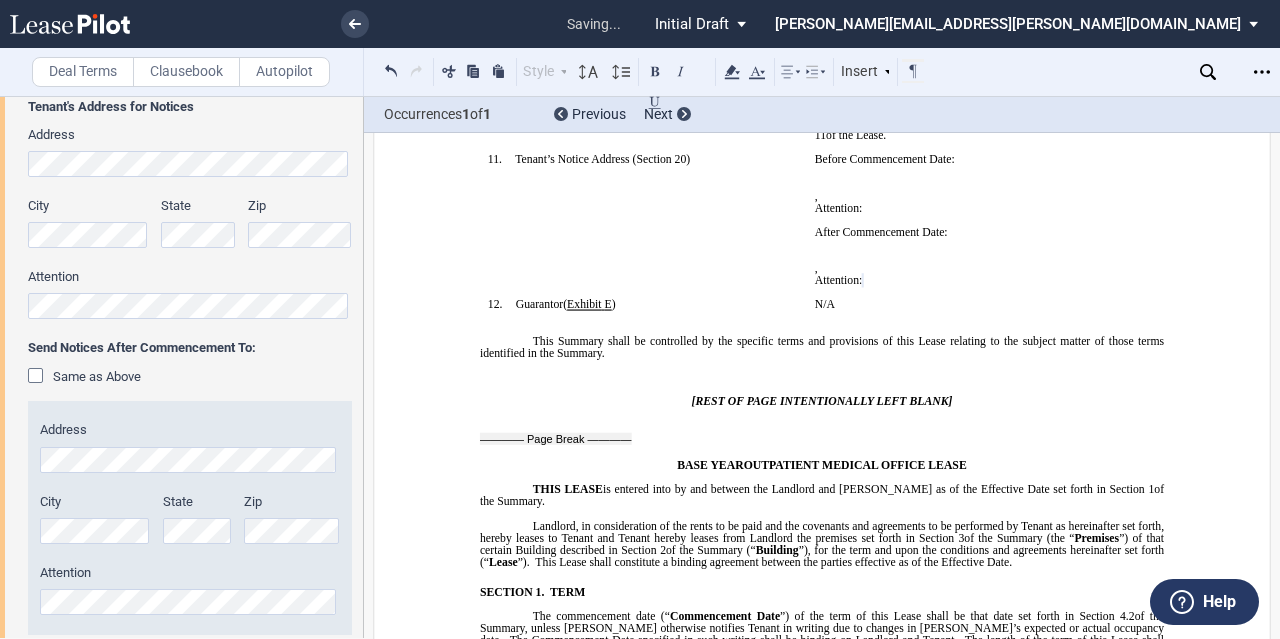 click on "!!SET_LEVEL_0!! !!SBL_LEVEL_1!!
11.       Tenant’s Notice Address ( ﻿ Section 20 ﻿ )
﻿" at bounding box center (643, 225) 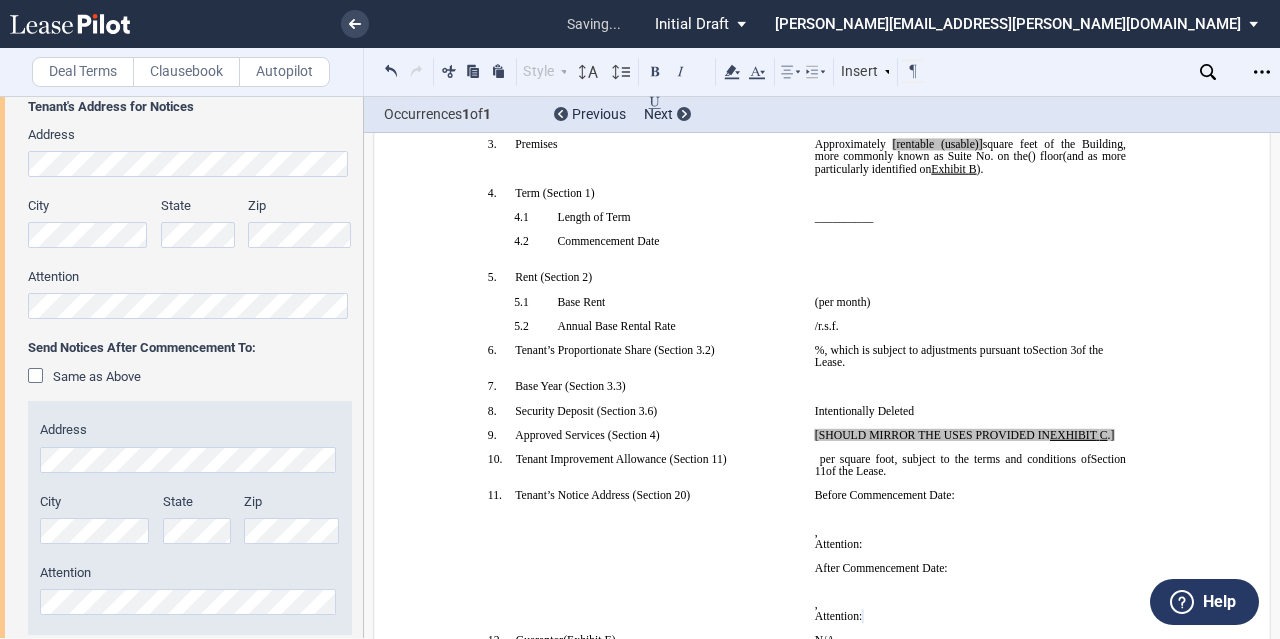scroll, scrollTop: 259, scrollLeft: 0, axis: vertical 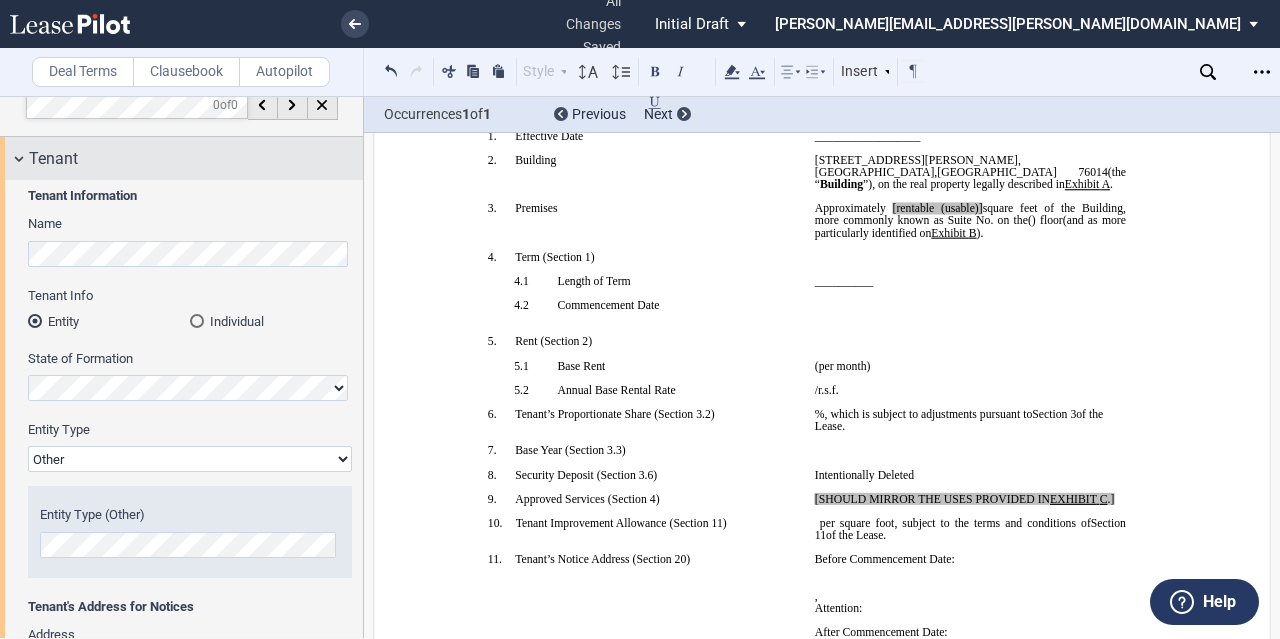 click on "Tenant" at bounding box center (53, 159) 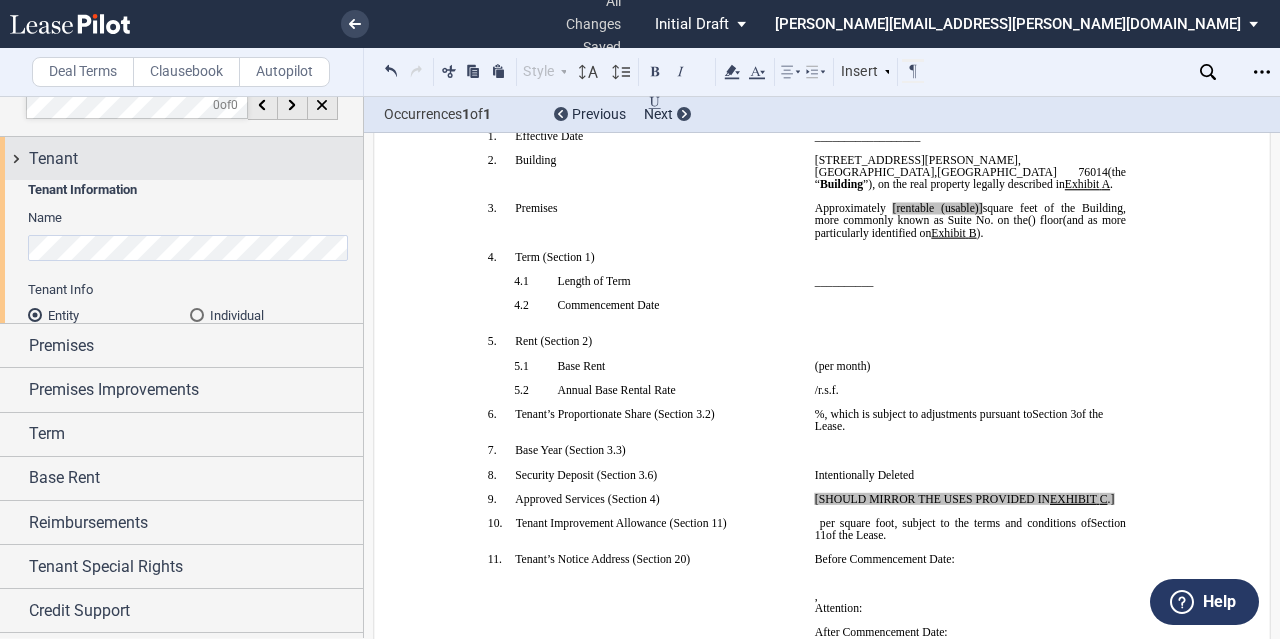 scroll, scrollTop: 0, scrollLeft: 0, axis: both 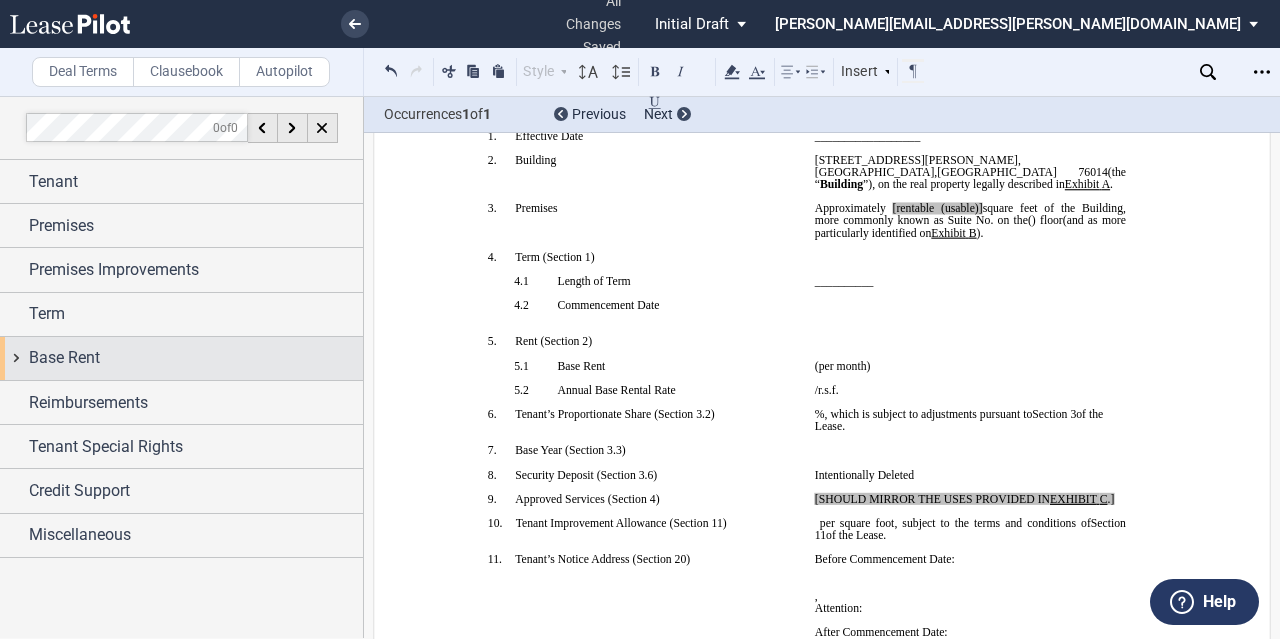 click on "Base Rent" at bounding box center (181, 358) 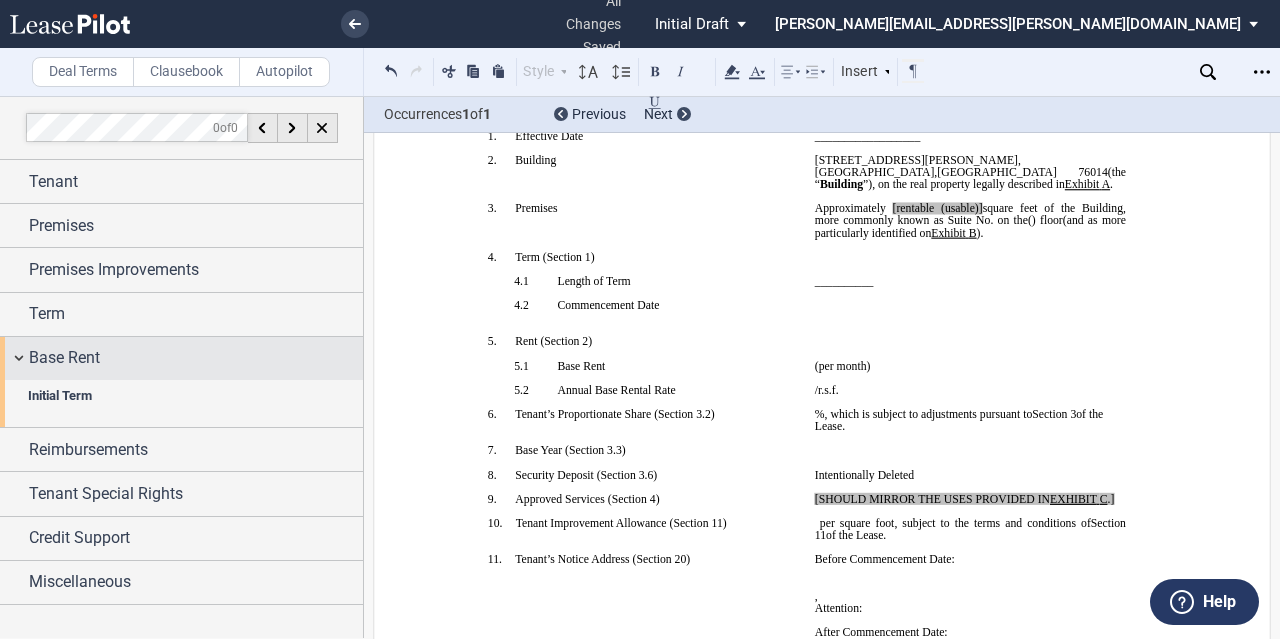 click on "Base Rent" at bounding box center [181, 358] 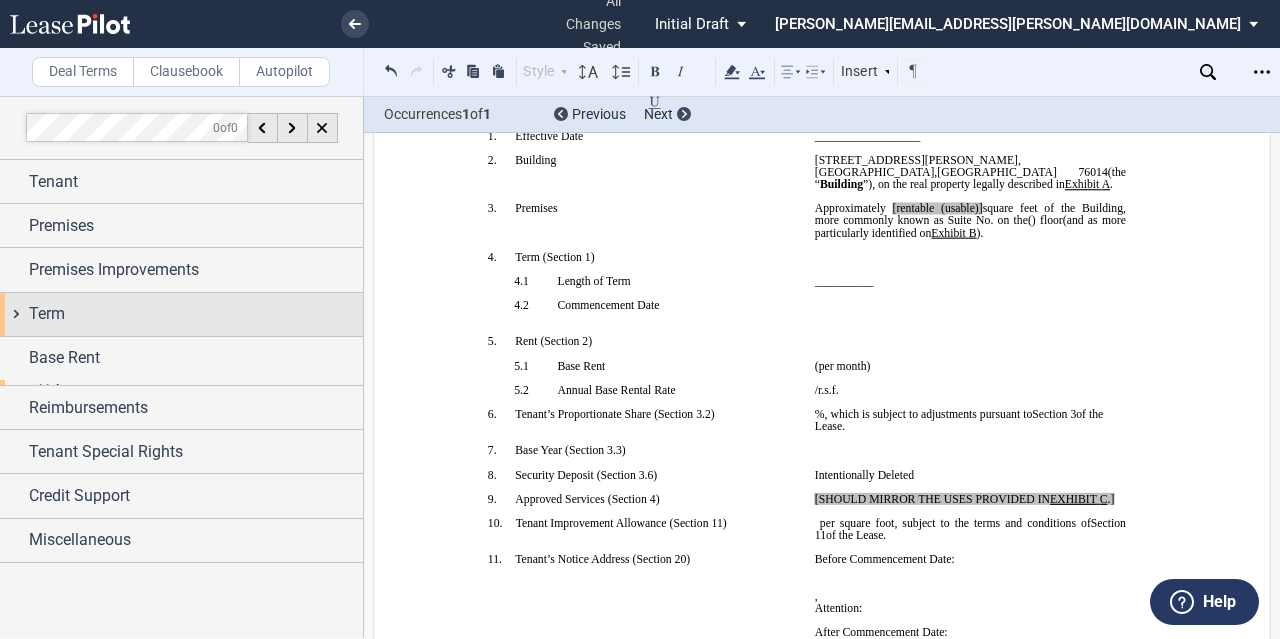 click on "Term" at bounding box center [181, 314] 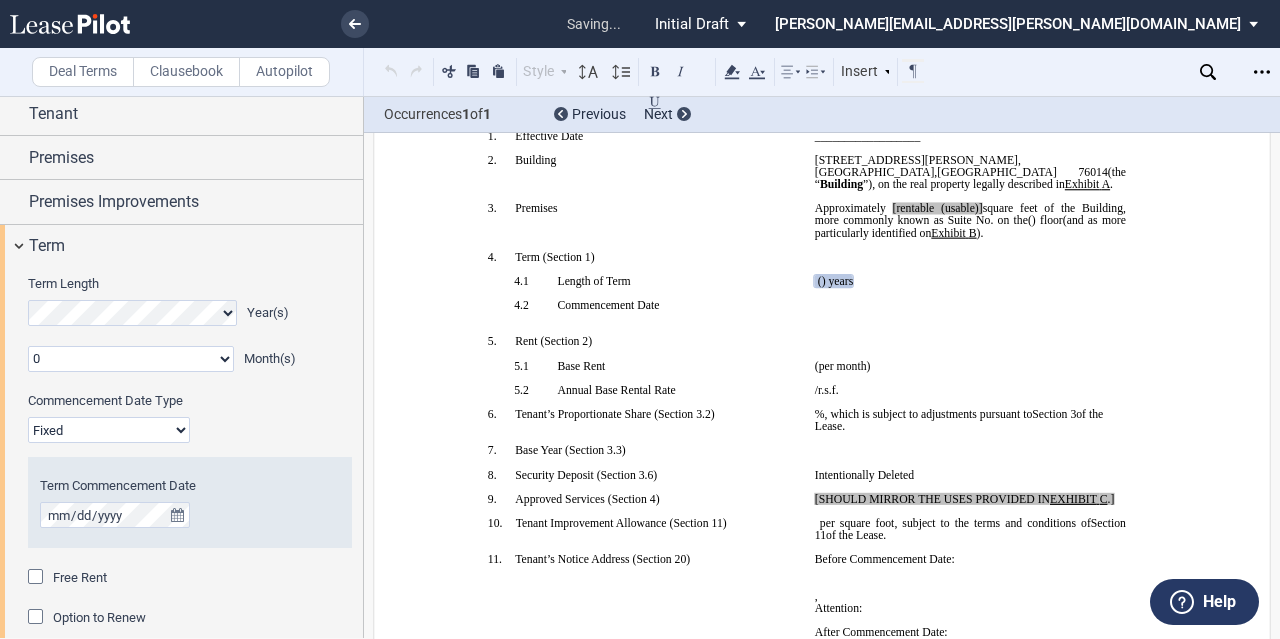 scroll, scrollTop: 100, scrollLeft: 0, axis: vertical 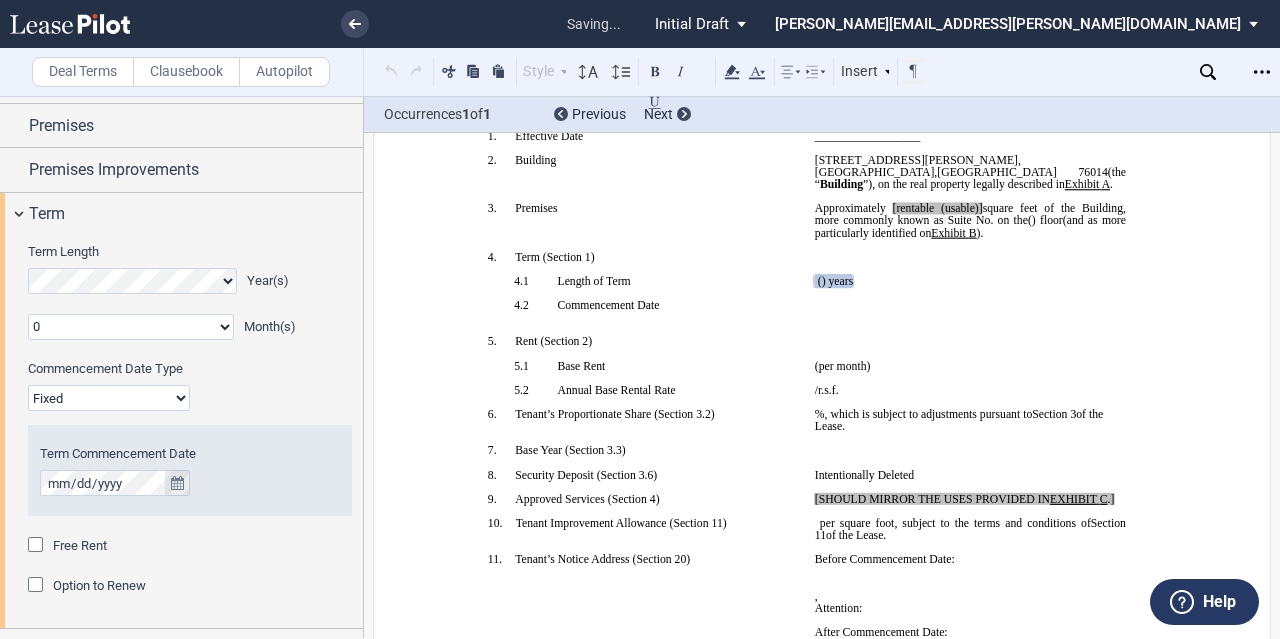 click 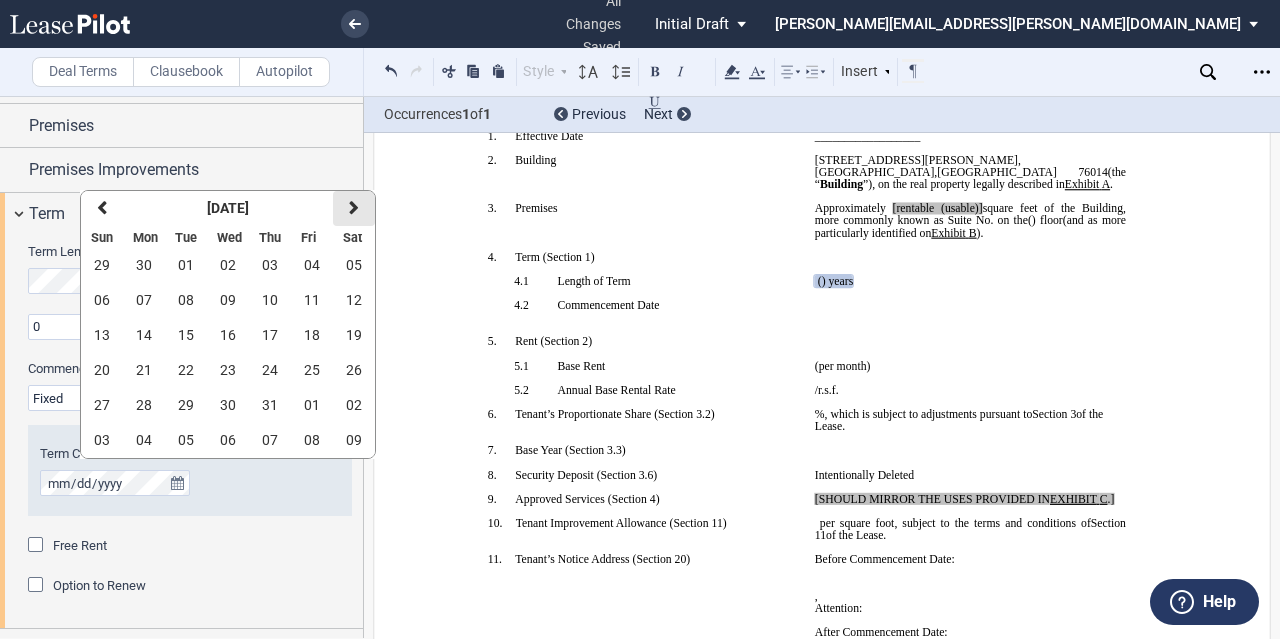 click on "next" at bounding box center (354, 208) 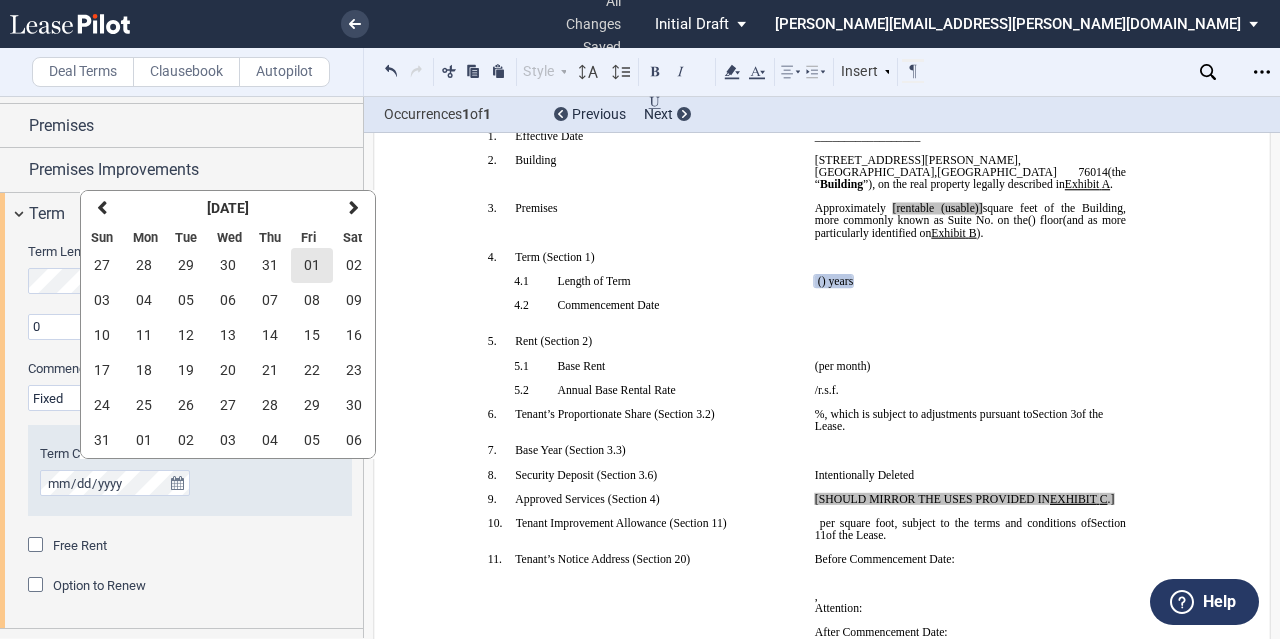 click on "01" at bounding box center (312, 265) 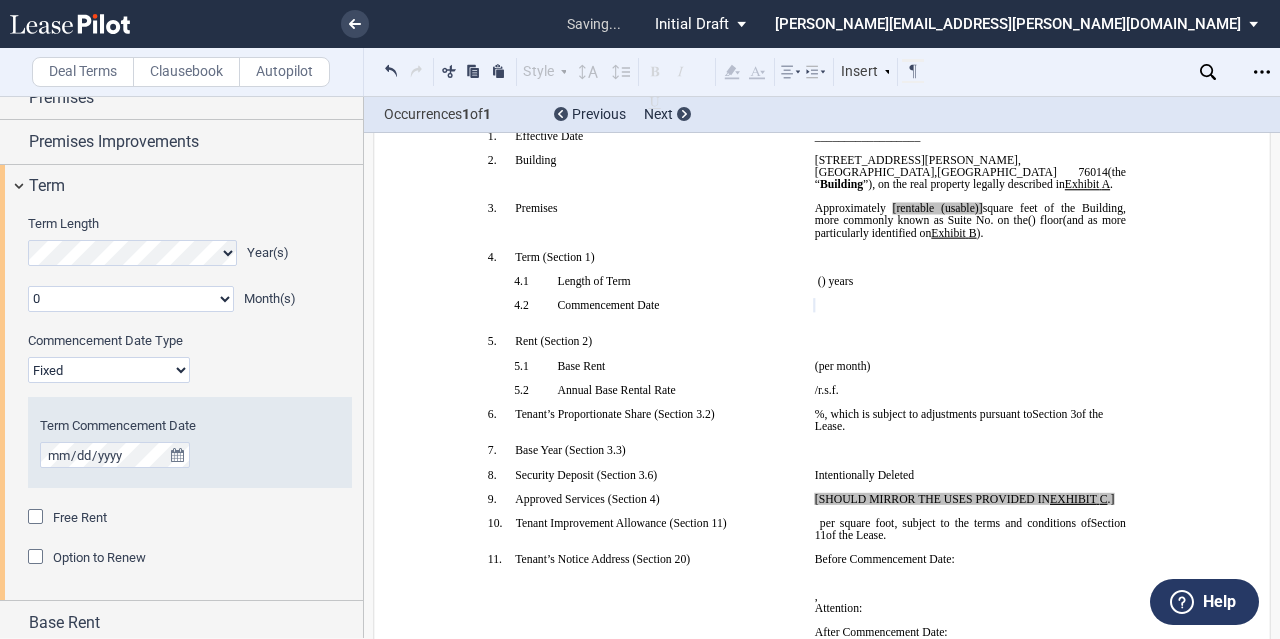 scroll, scrollTop: 100, scrollLeft: 0, axis: vertical 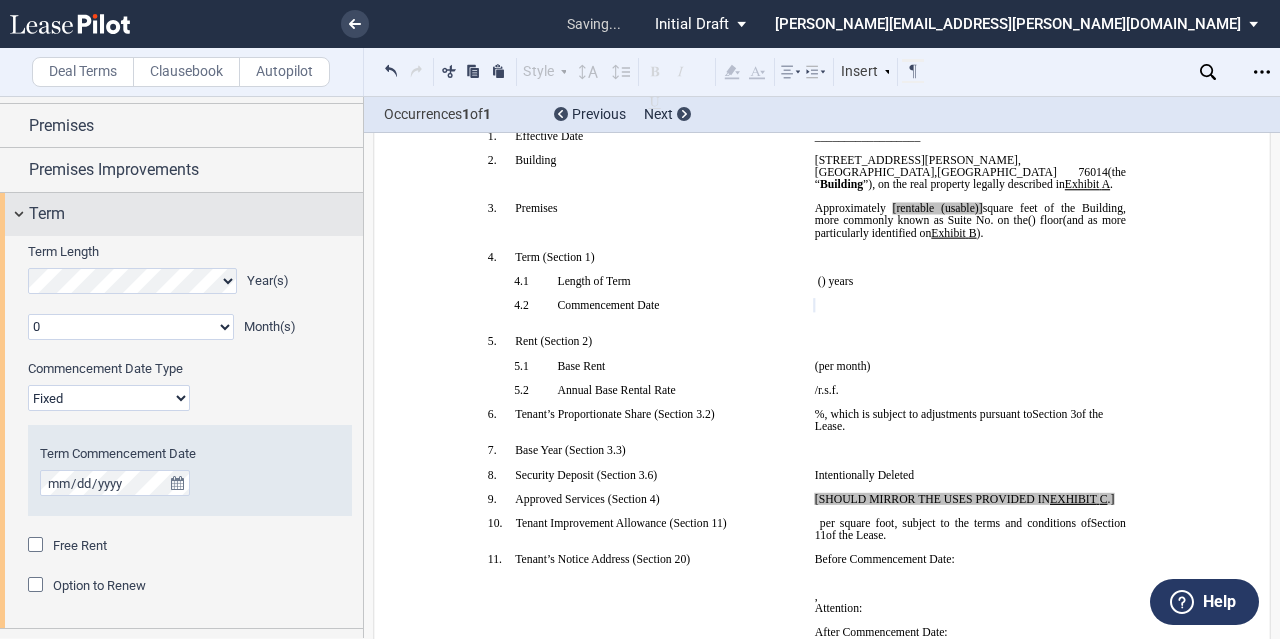 click on "Term" at bounding box center (181, 214) 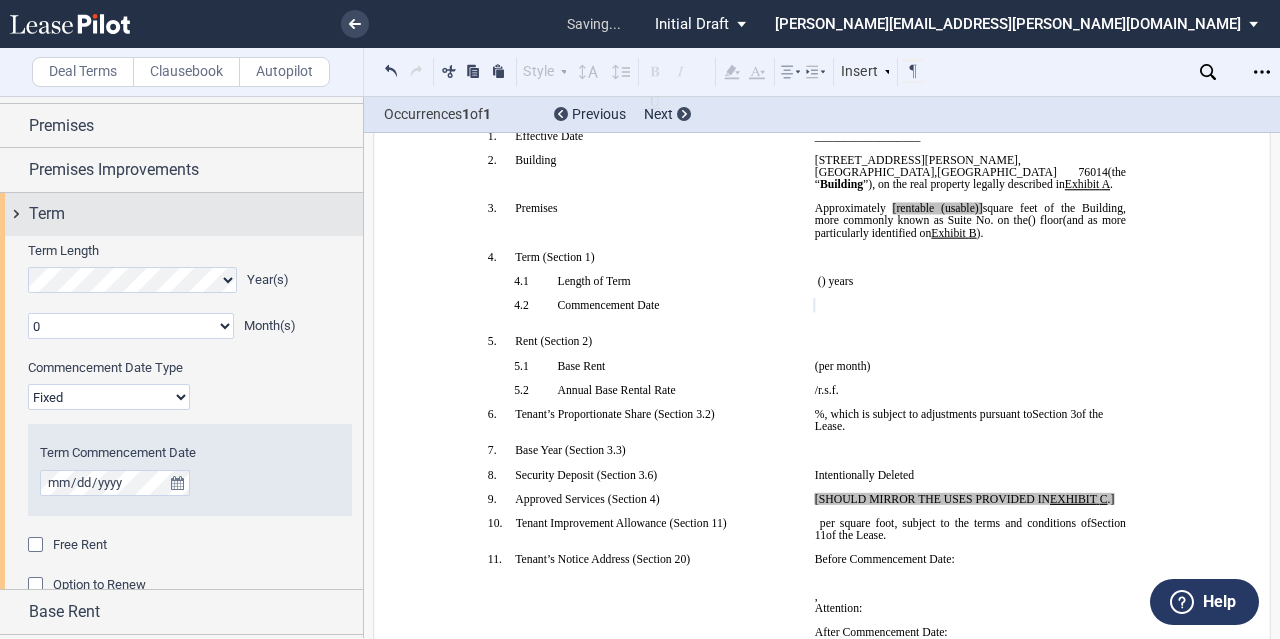 scroll, scrollTop: 0, scrollLeft: 0, axis: both 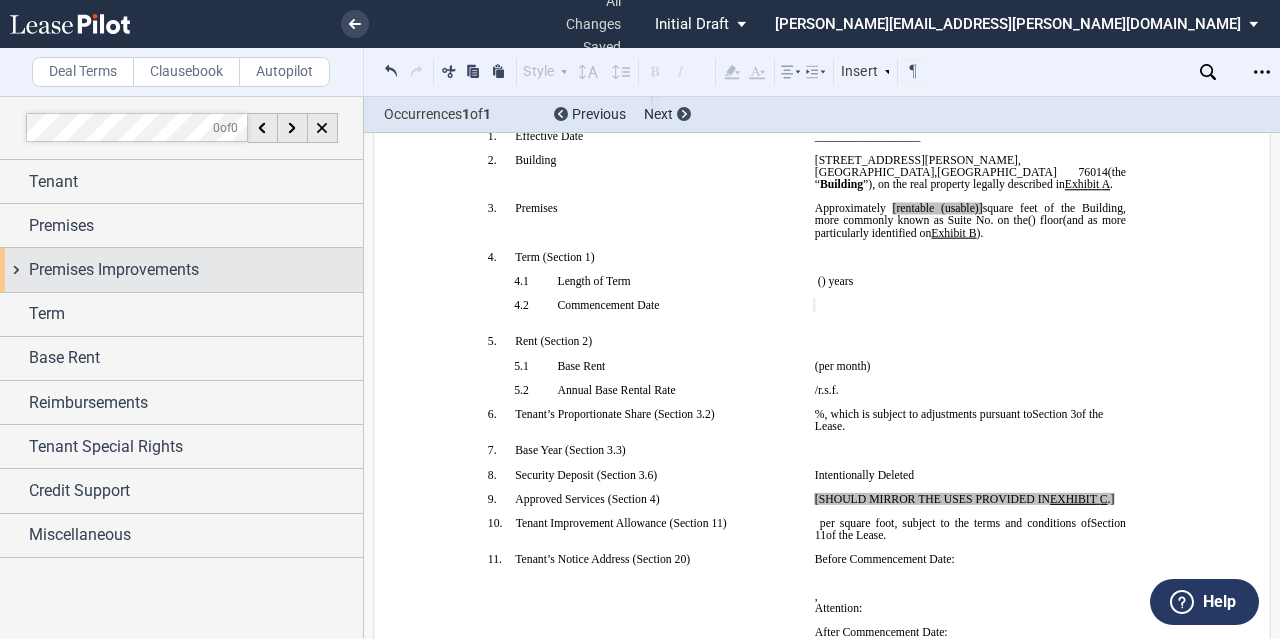 click on "Premises Improvements" at bounding box center [181, 269] 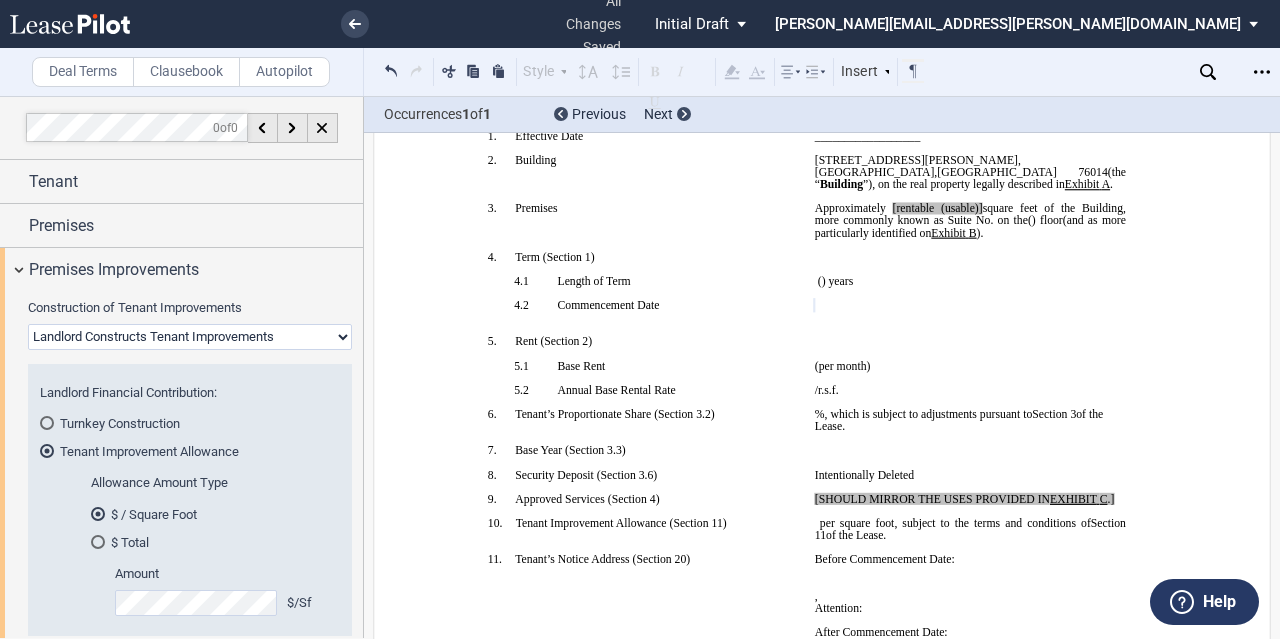 click on "Landlord Constructs Tenant Improvements
Tenant Constructs Tenant Improvements
"As Is" - No Tenant Improvements" at bounding box center [190, 337] 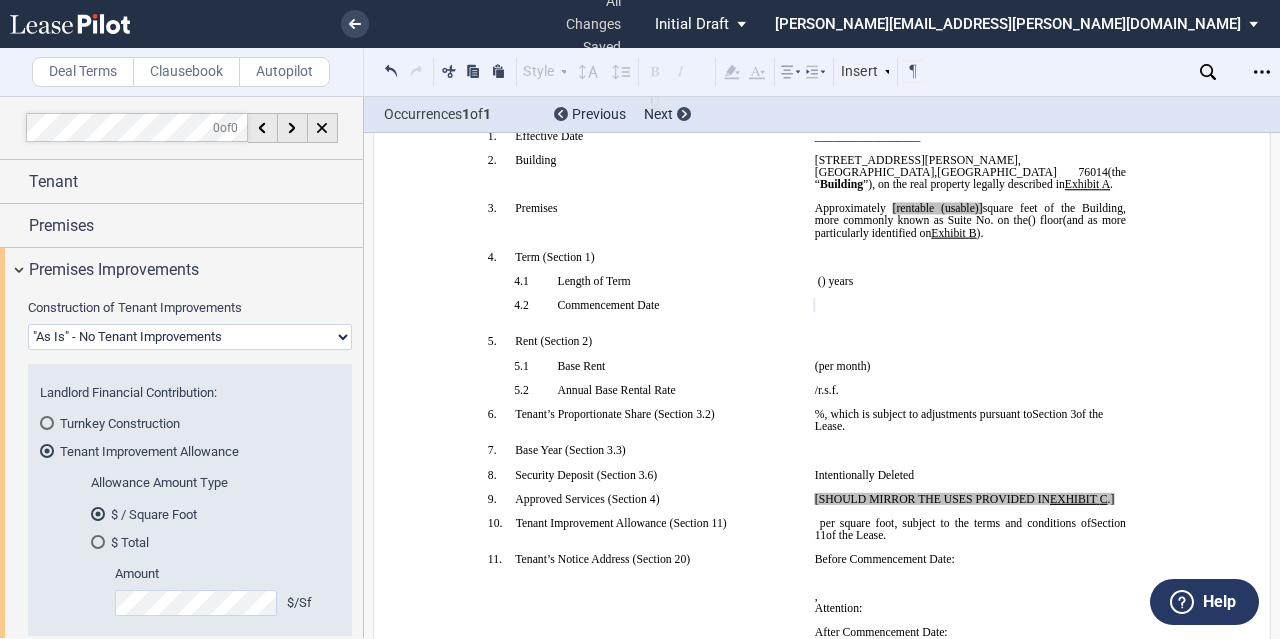 click on "Landlord Constructs Tenant Improvements
Tenant Constructs Tenant Improvements
"As Is" - No Tenant Improvements" at bounding box center (190, 337) 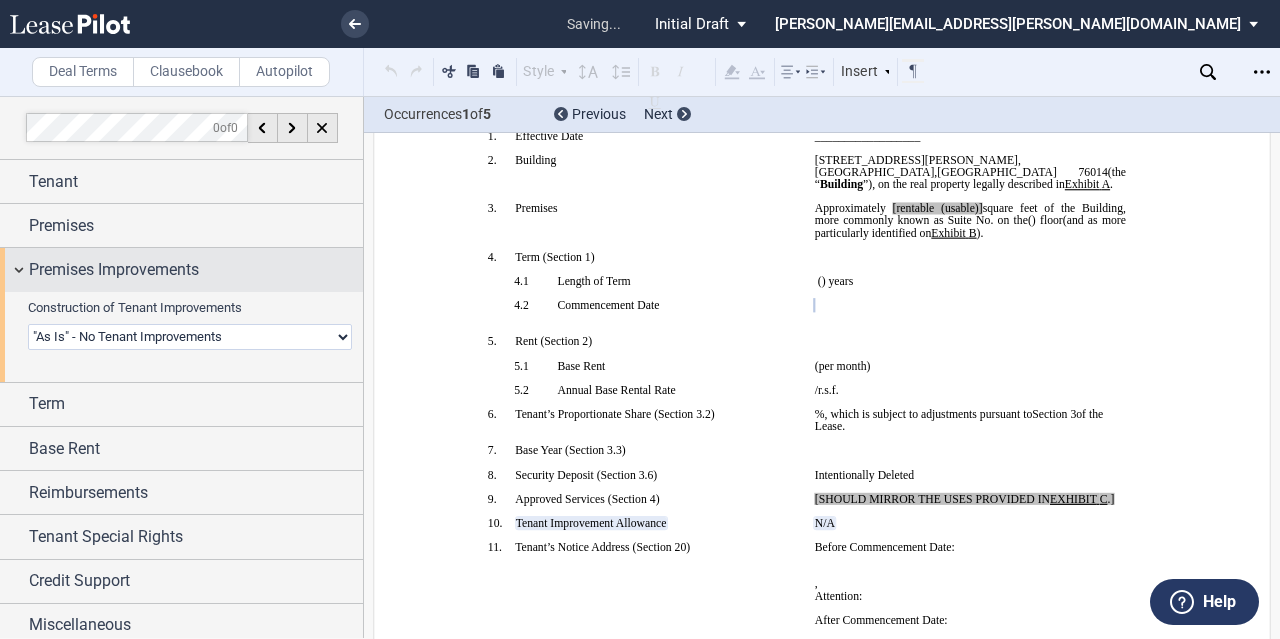 click on "Premises Improvements" at bounding box center [114, 270] 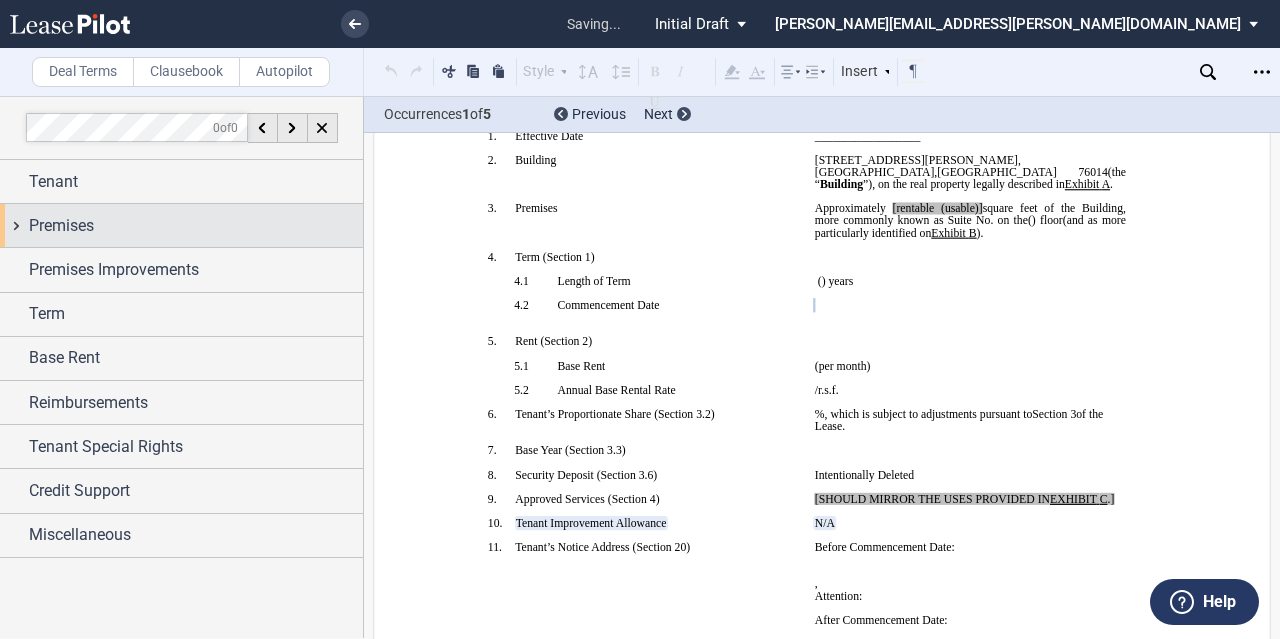 click on "Premises" at bounding box center (181, 225) 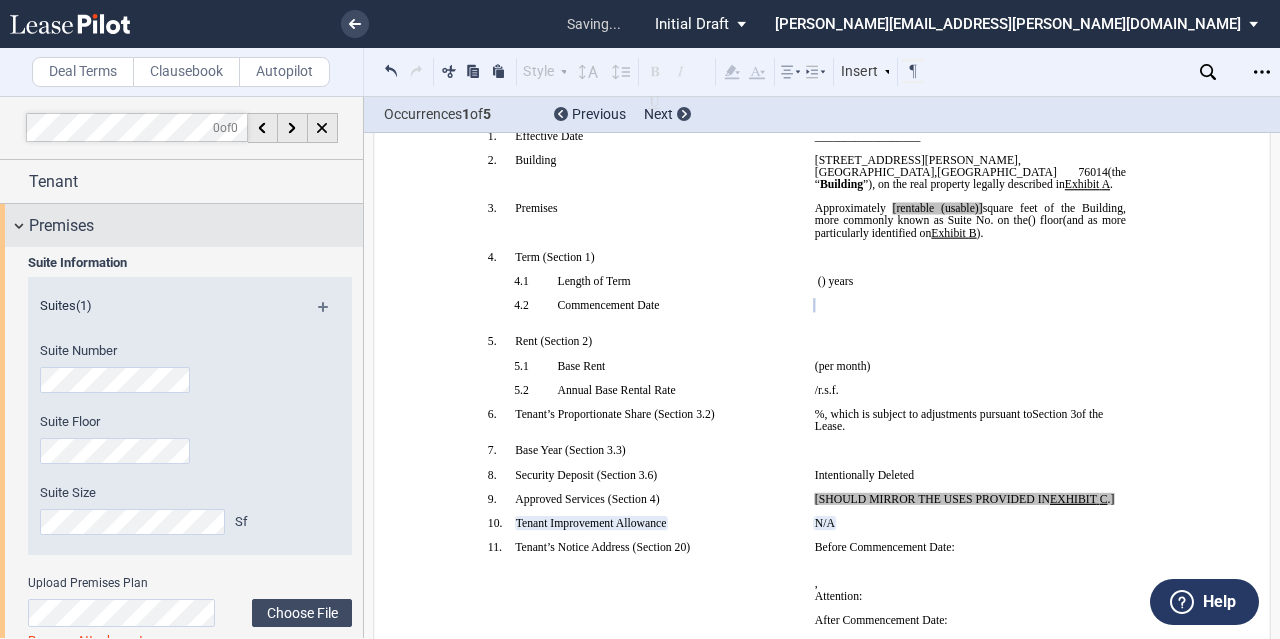 click on "Premises" at bounding box center (181, 225) 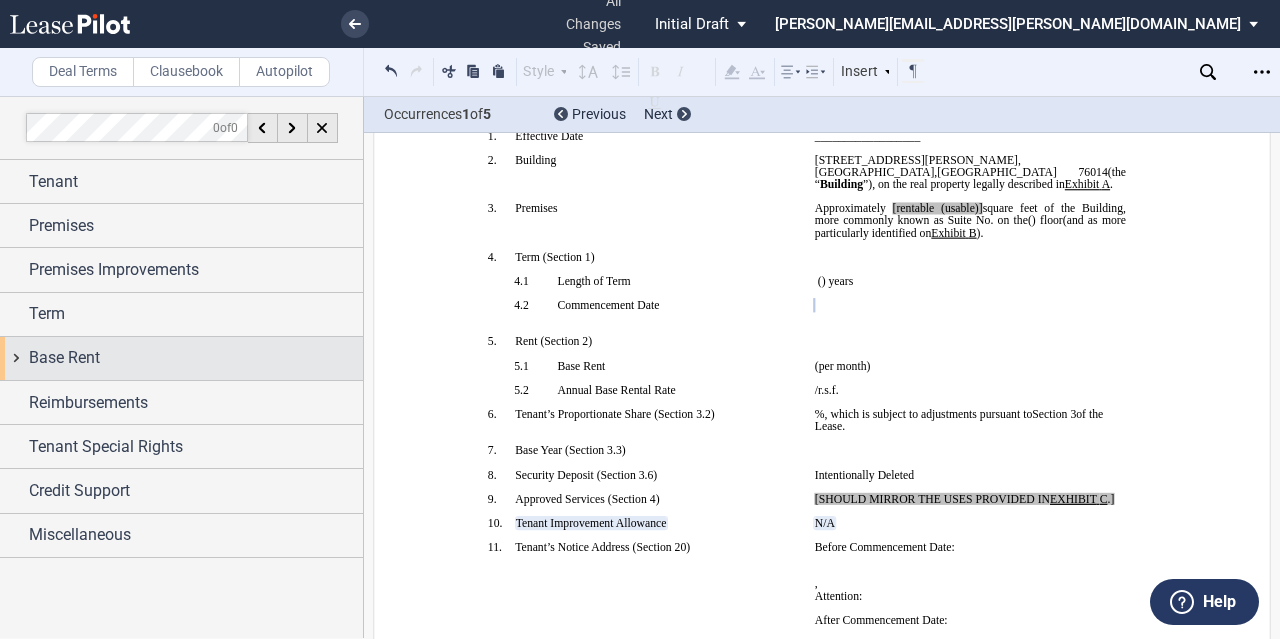 click on "Base Rent" at bounding box center [181, 358] 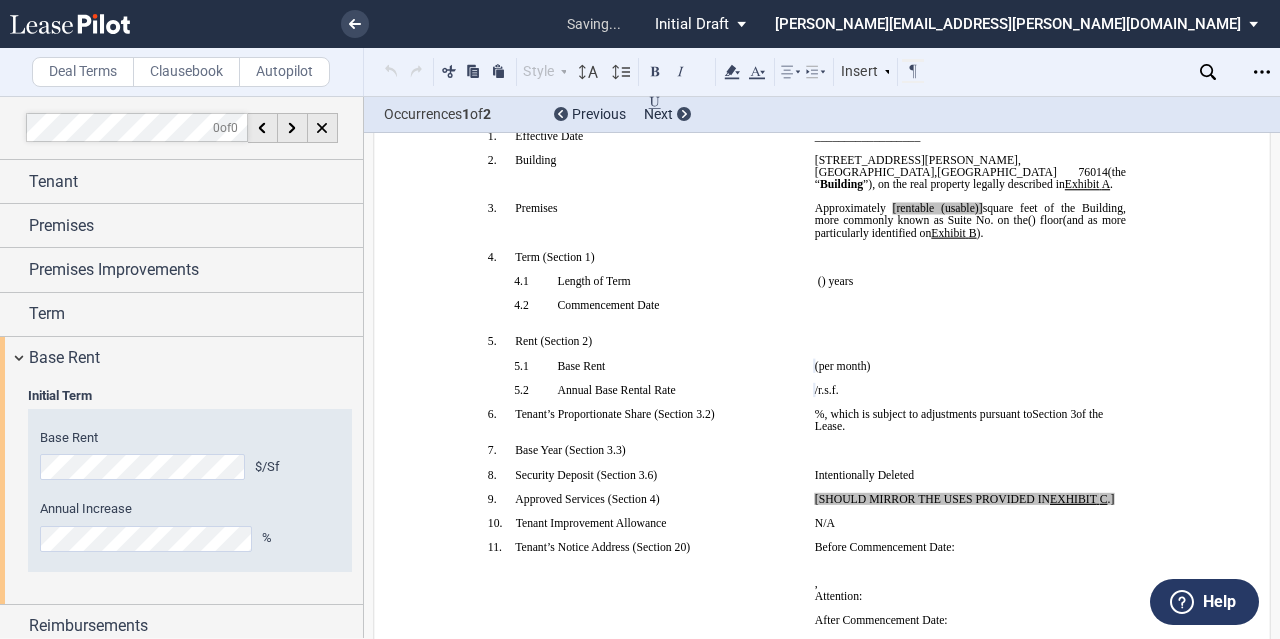 click on "Annual Increase
%" 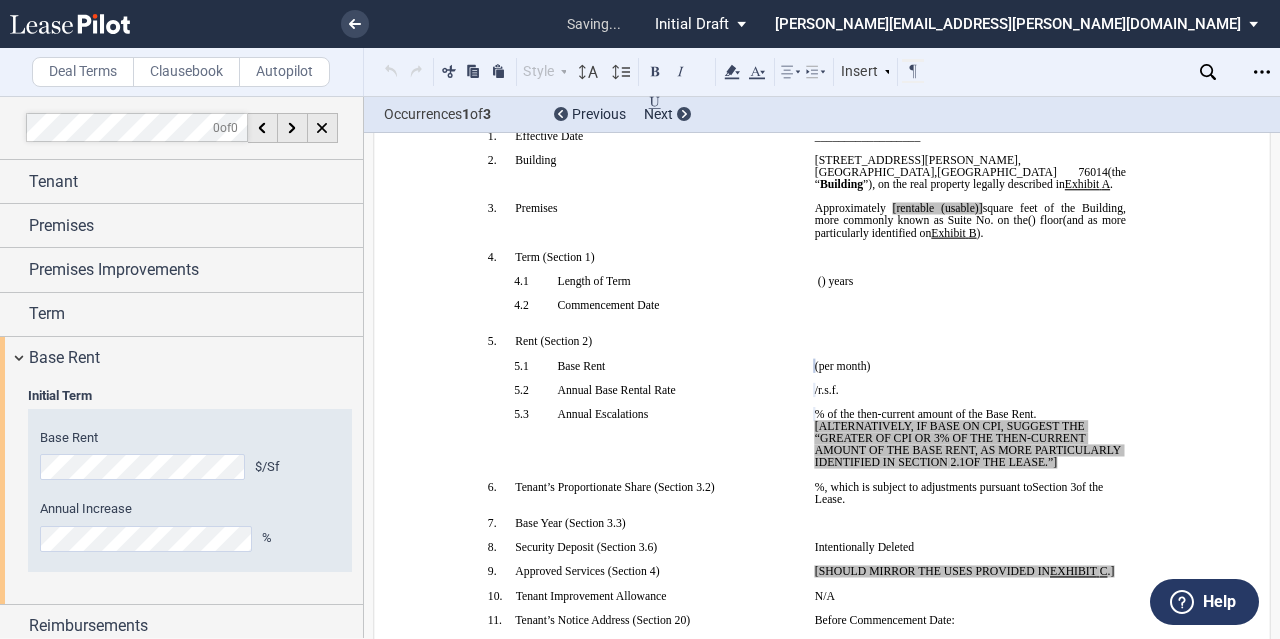 click on "Base Rent
$/Sf
Annual Increase
%" at bounding box center [190, 490] 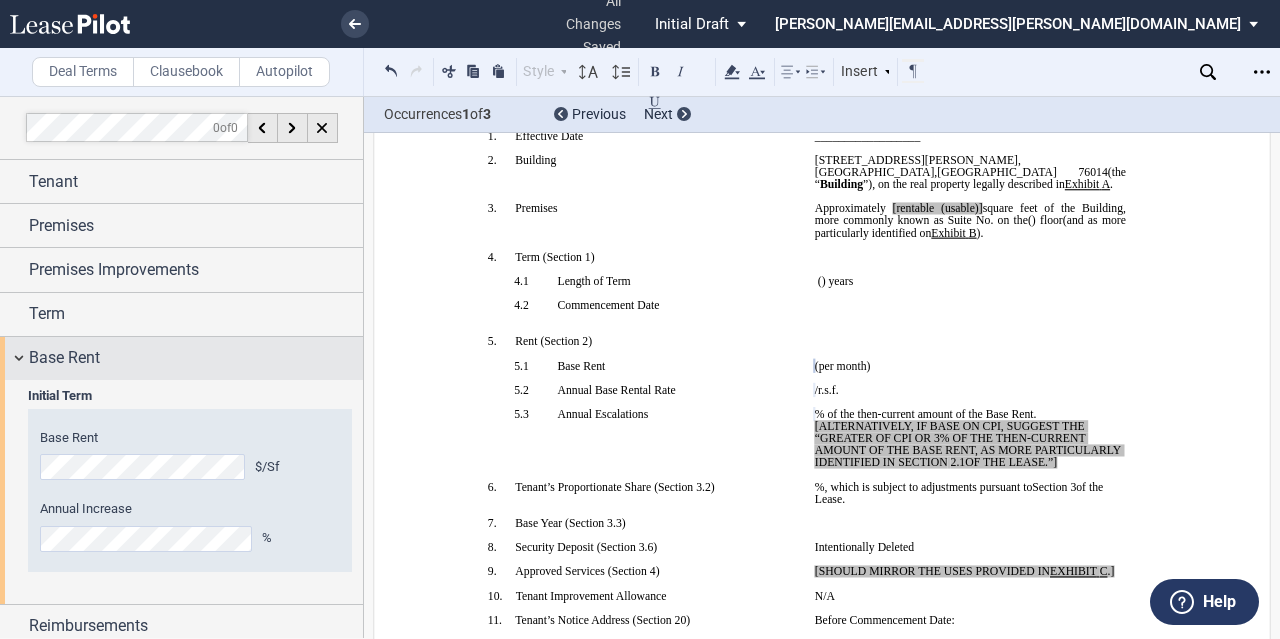 click on "Base Rent" at bounding box center (64, 358) 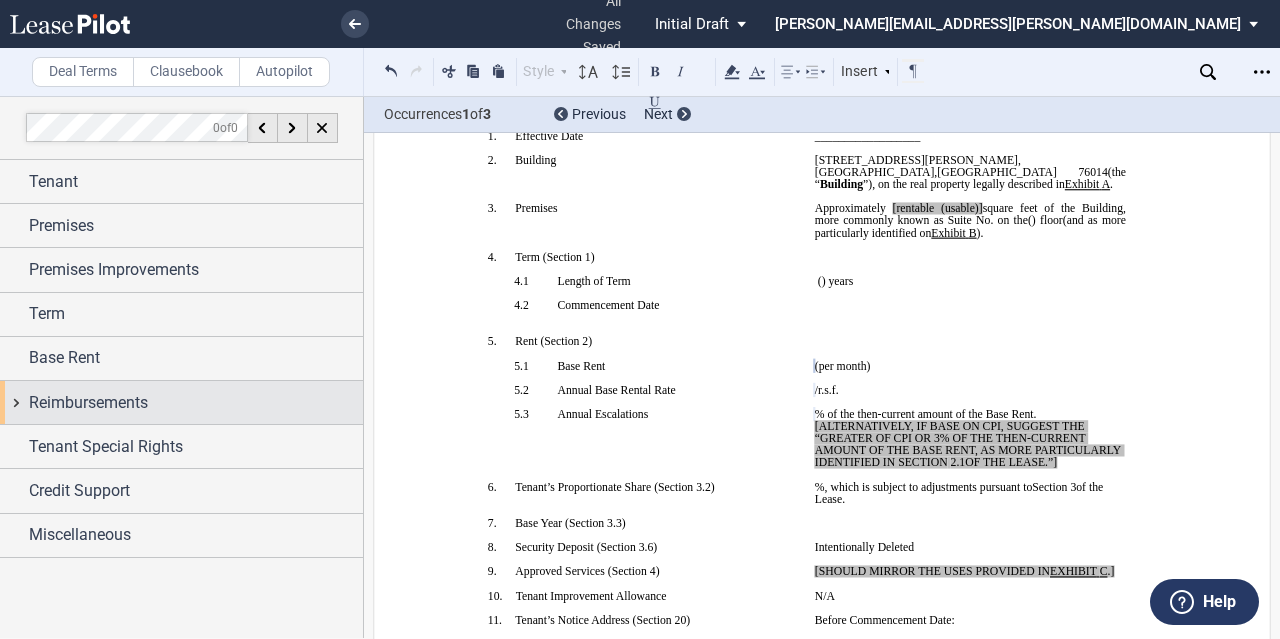click on "Reimbursements" at bounding box center [181, 402] 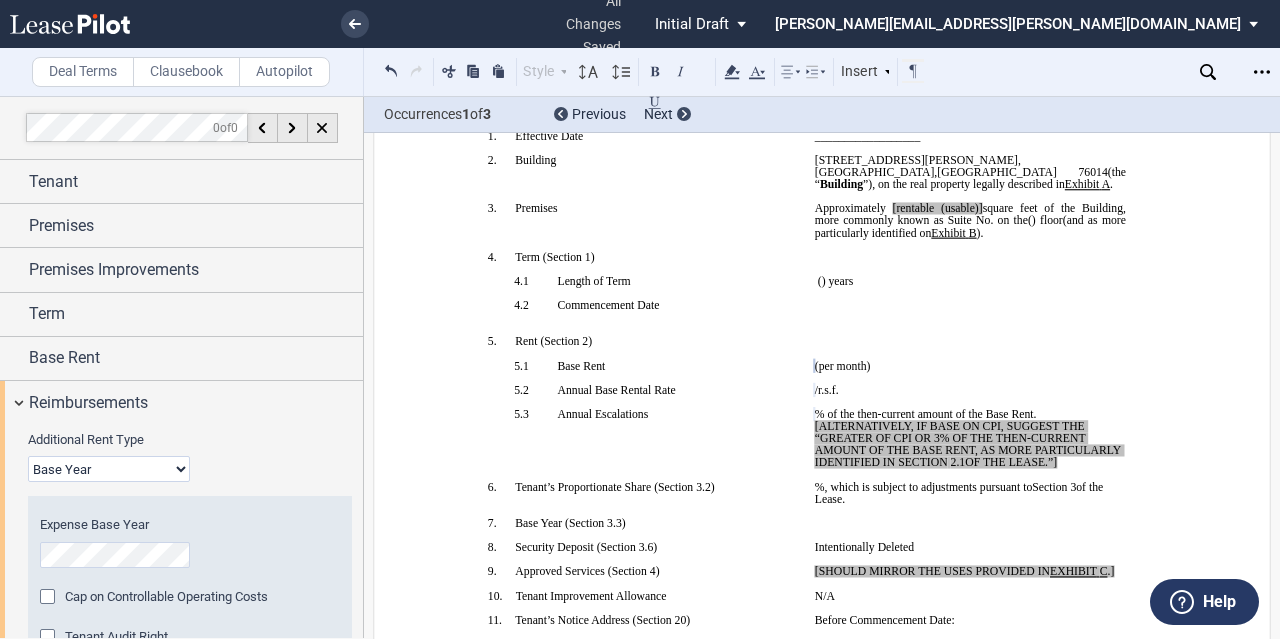 scroll, scrollTop: 191, scrollLeft: 0, axis: vertical 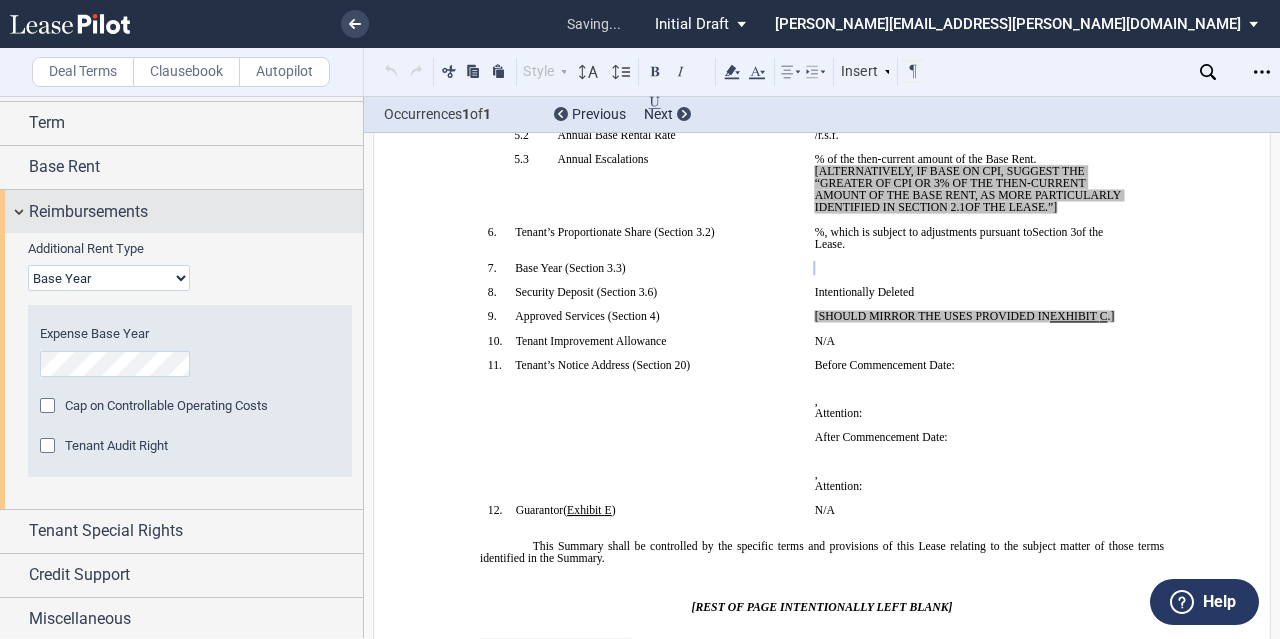 click on "Reimbursements" at bounding box center (181, 211) 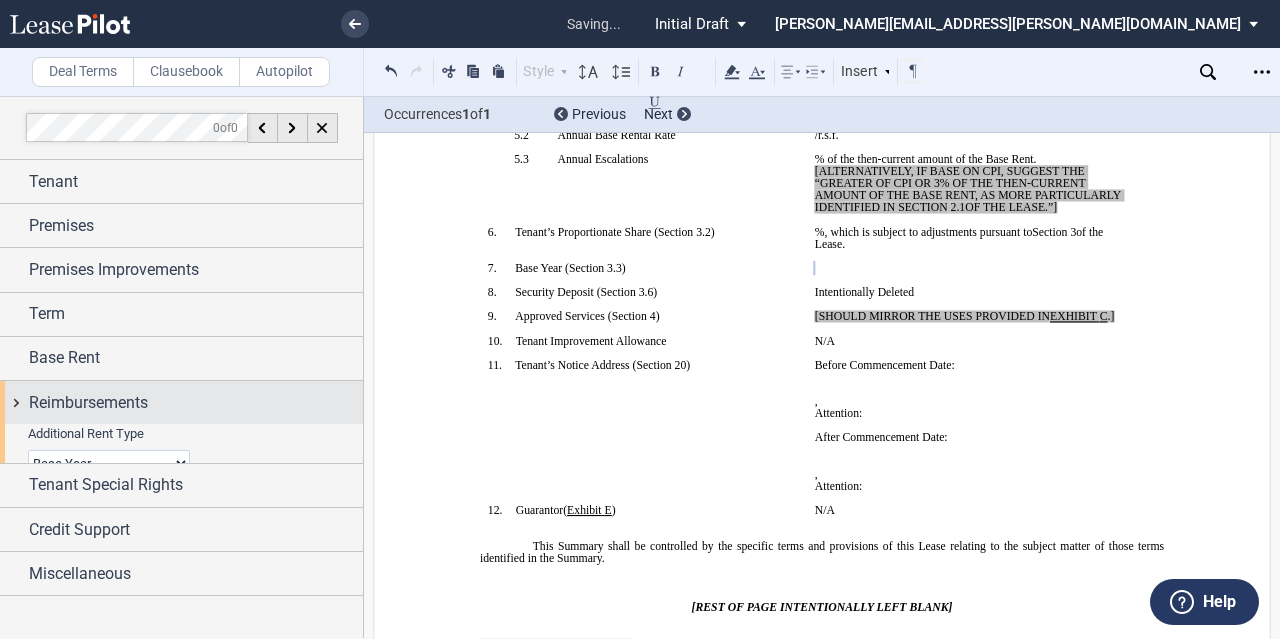 scroll, scrollTop: 0, scrollLeft: 0, axis: both 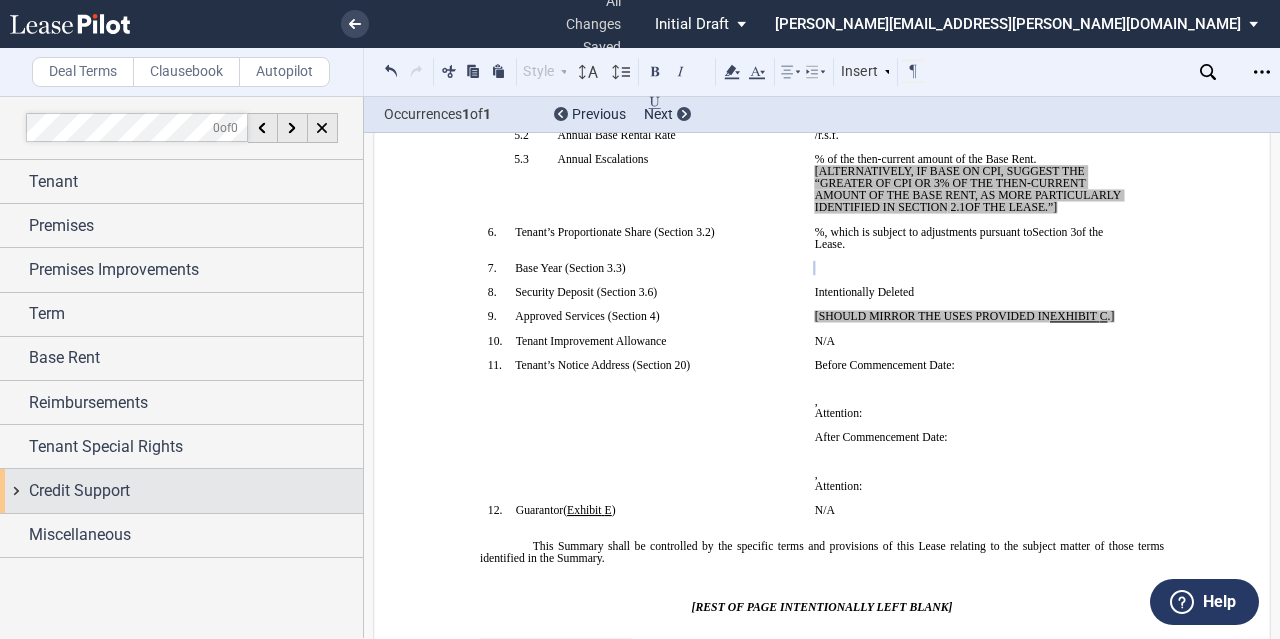 click on "Credit Support" at bounding box center (181, 490) 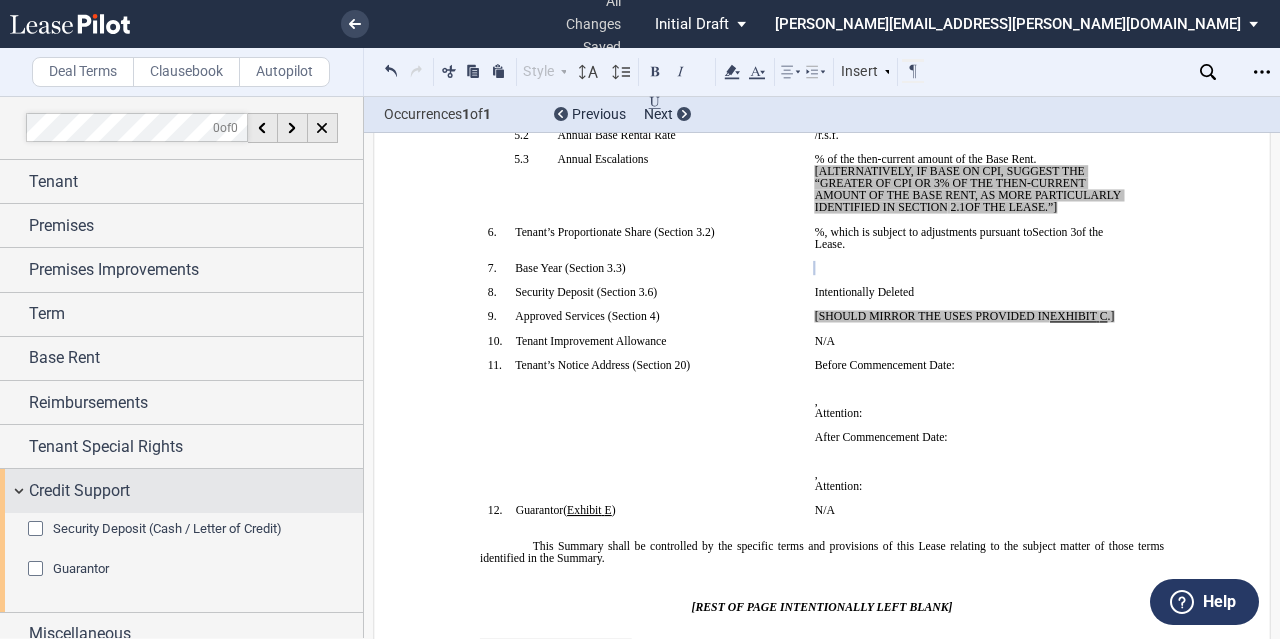 scroll, scrollTop: 15, scrollLeft: 0, axis: vertical 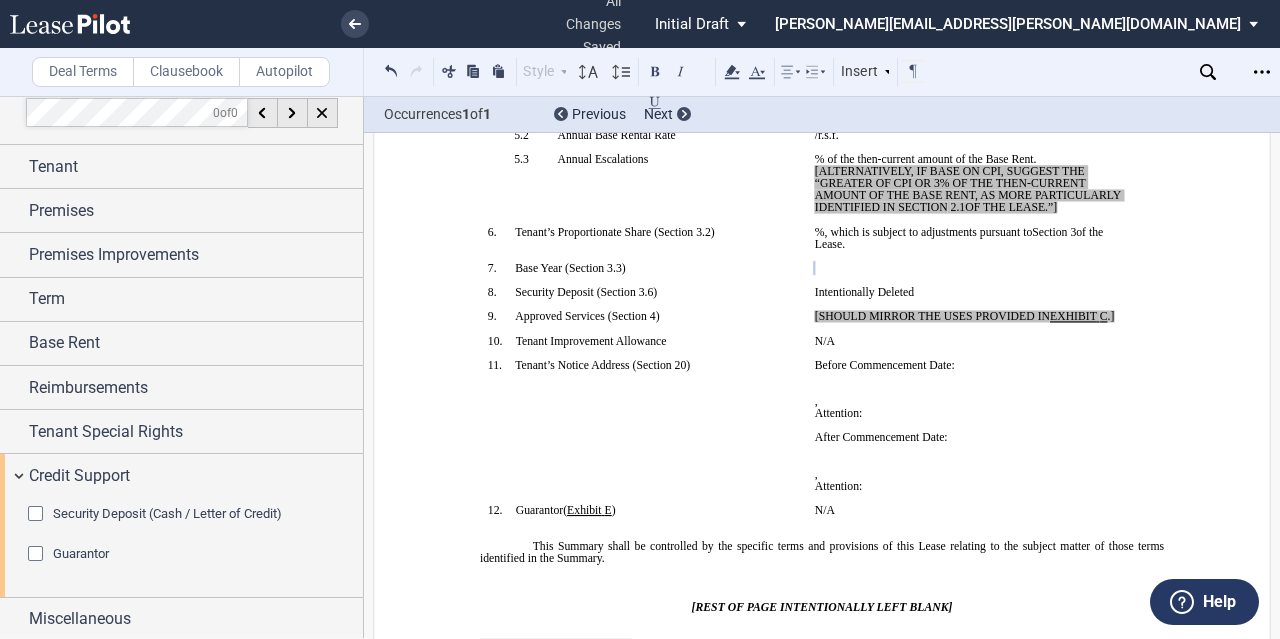 click 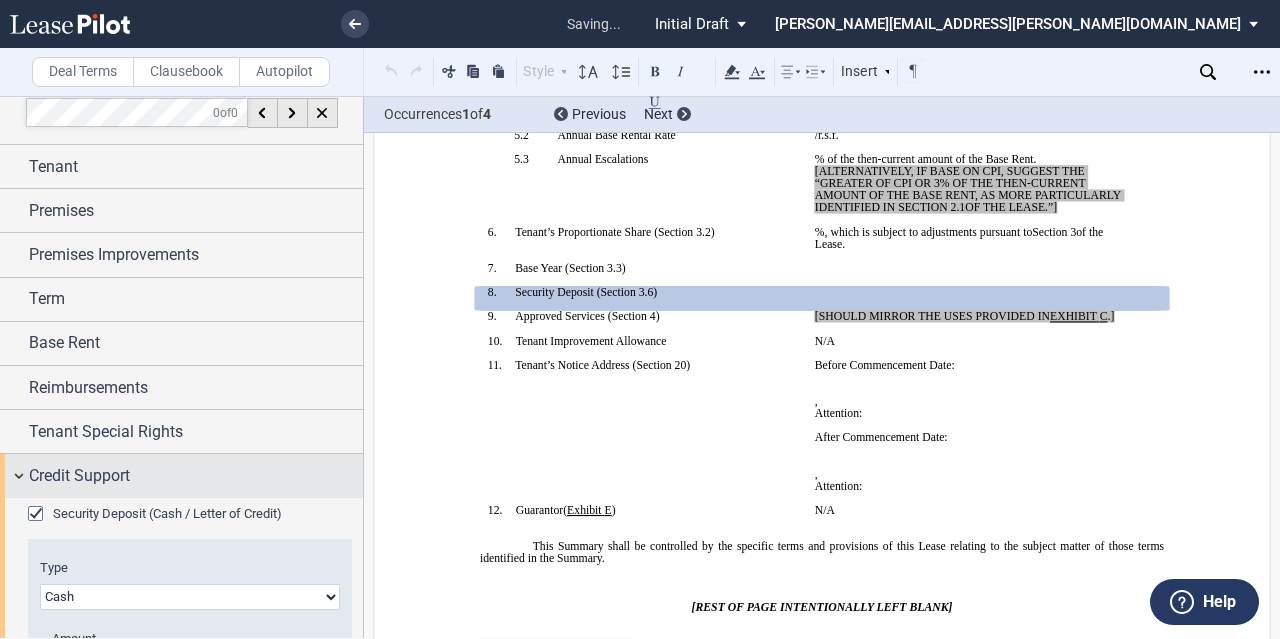 scroll, scrollTop: 191, scrollLeft: 0, axis: vertical 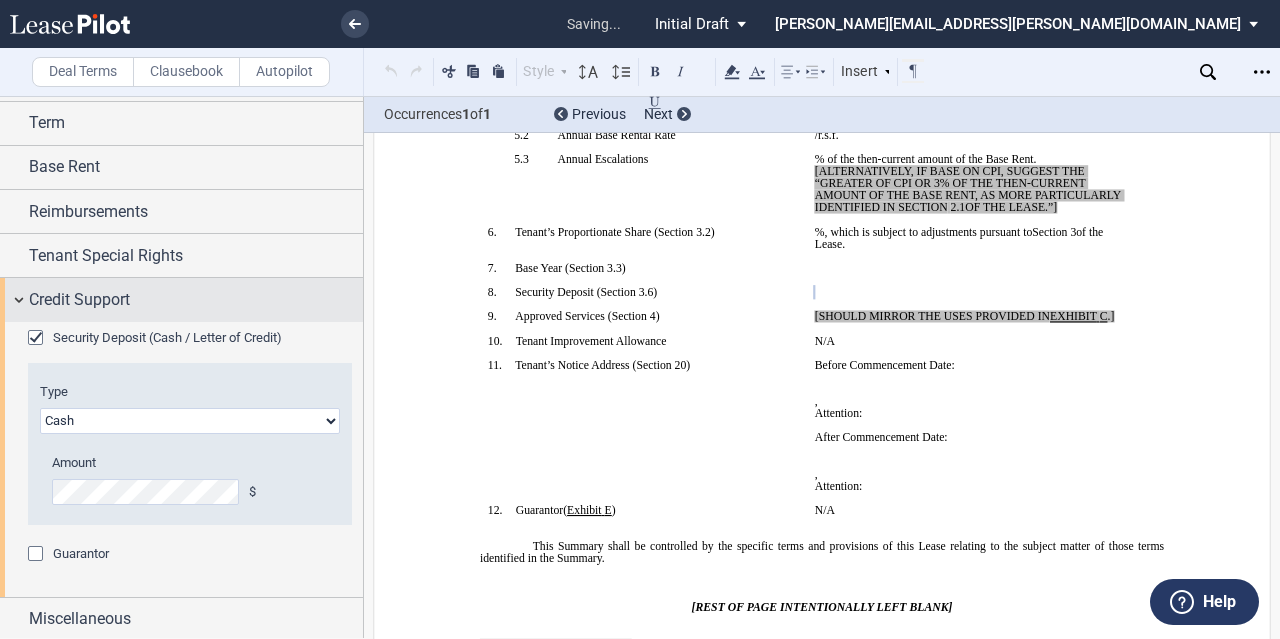 click on "Credit Support" at bounding box center [181, 299] 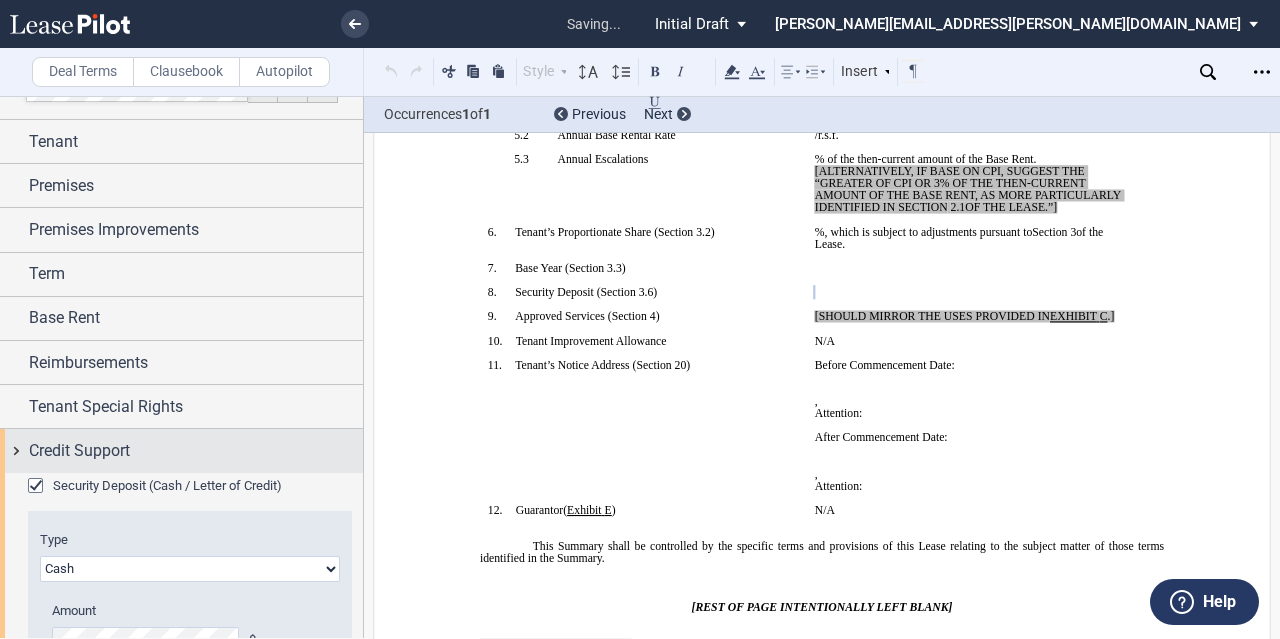 scroll, scrollTop: 0, scrollLeft: 0, axis: both 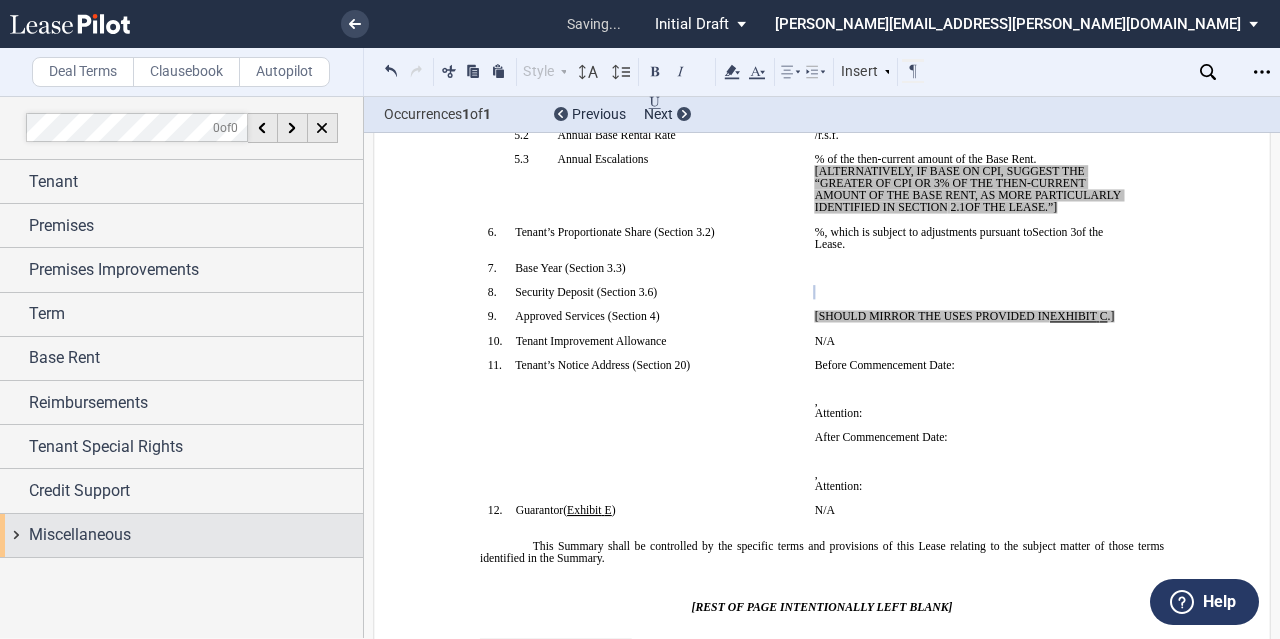 click on "Miscellaneous" at bounding box center [181, 535] 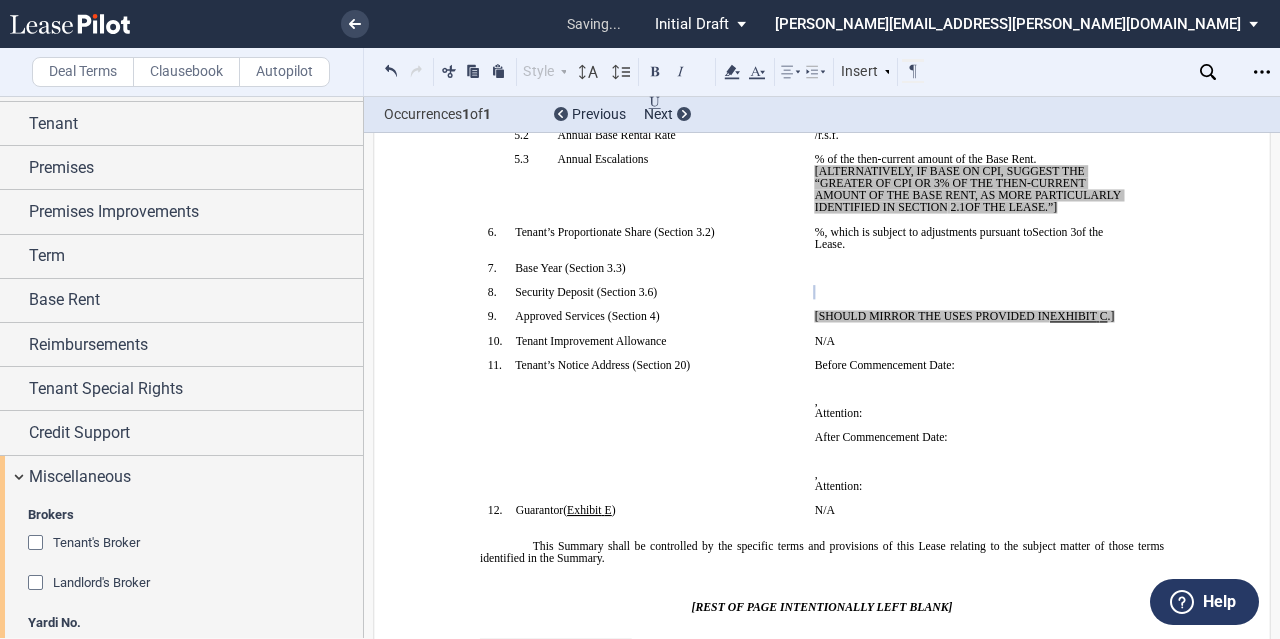 scroll, scrollTop: 124, scrollLeft: 0, axis: vertical 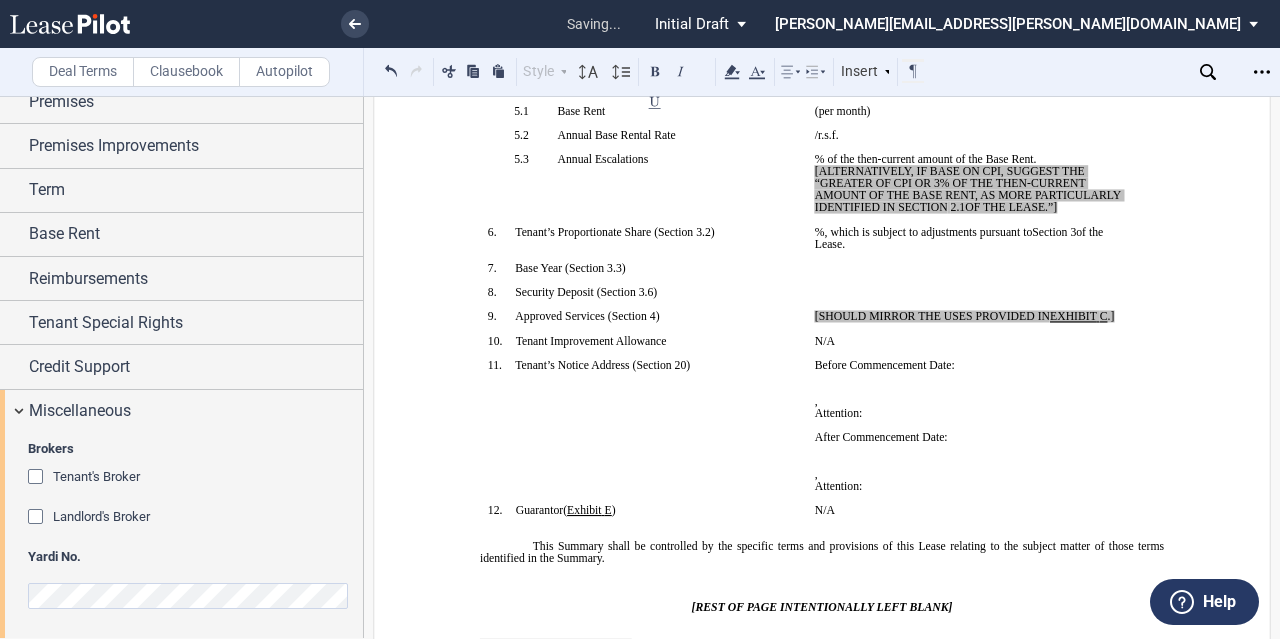 click on "Landlord's Broker
Name" at bounding box center [190, 528] 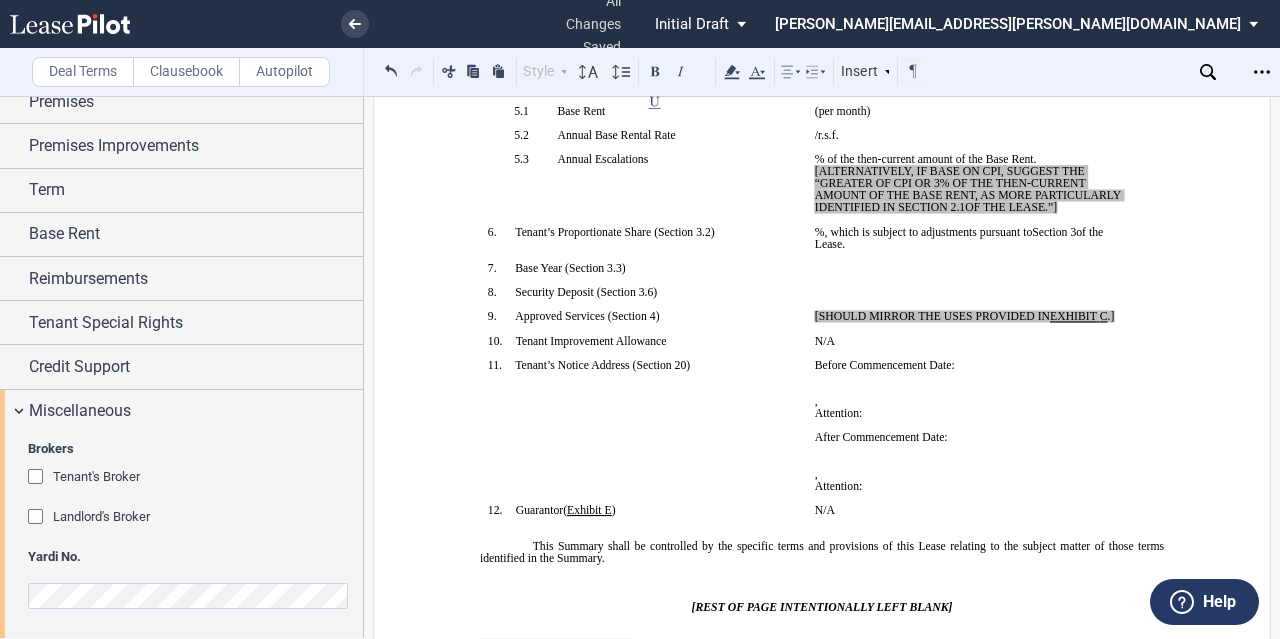 click at bounding box center (38, 519) 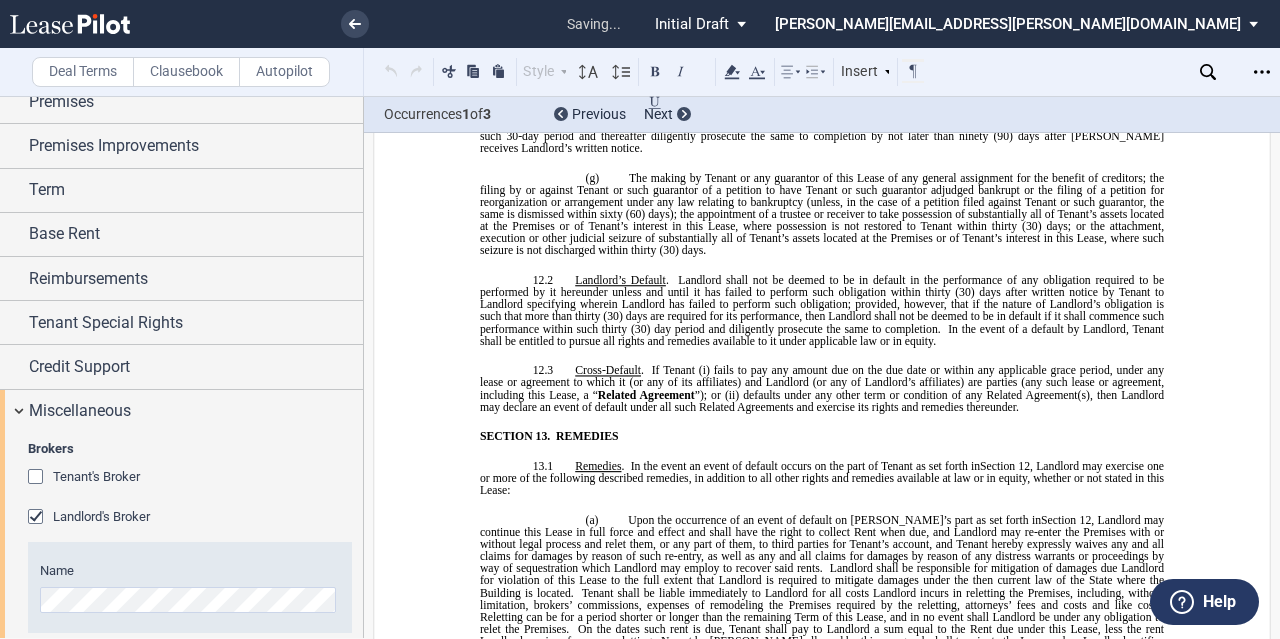 scroll, scrollTop: 16229, scrollLeft: 0, axis: vertical 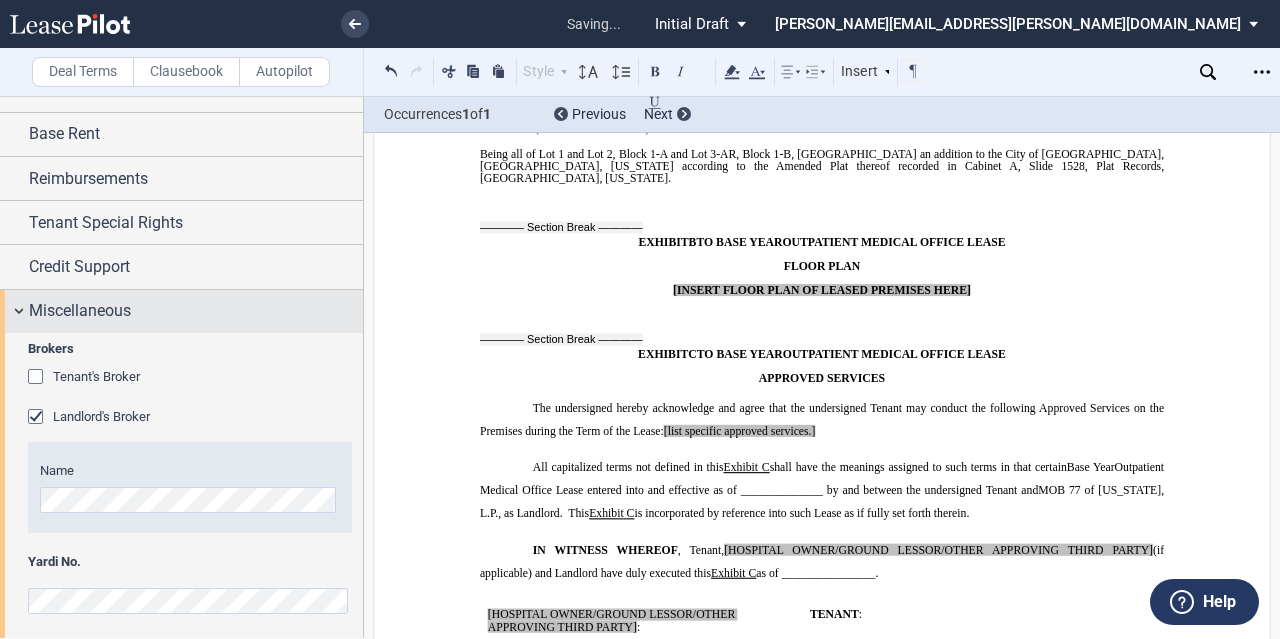 click on "Miscellaneous" at bounding box center (181, 311) 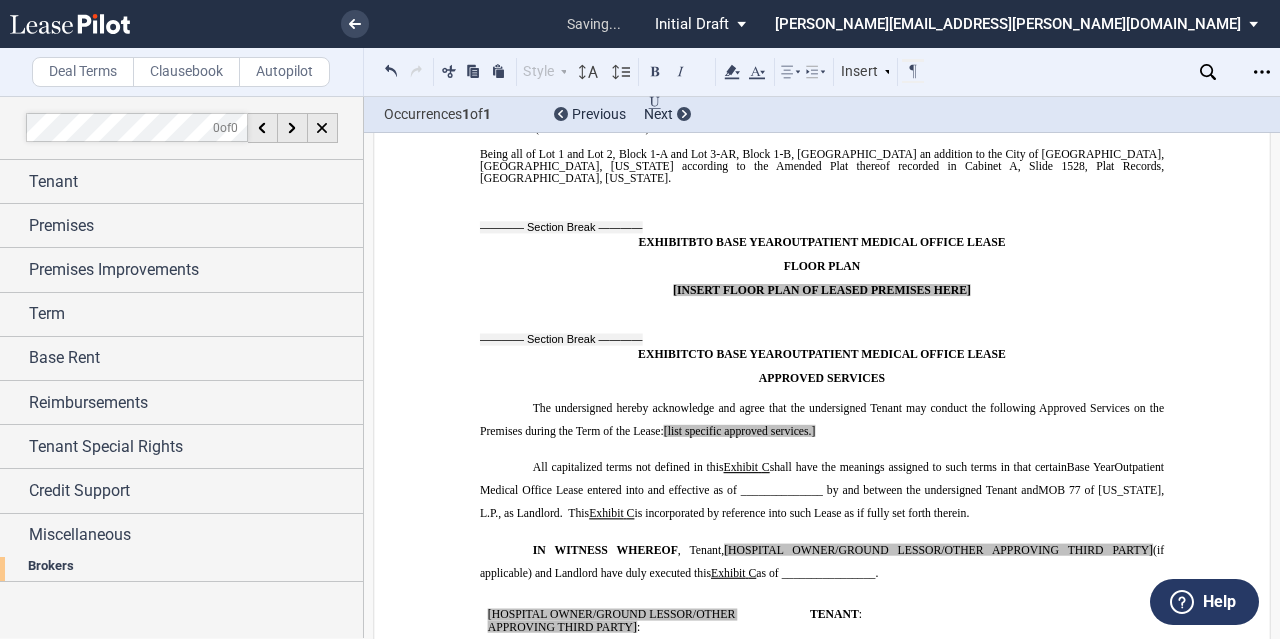 scroll, scrollTop: 0, scrollLeft: 0, axis: both 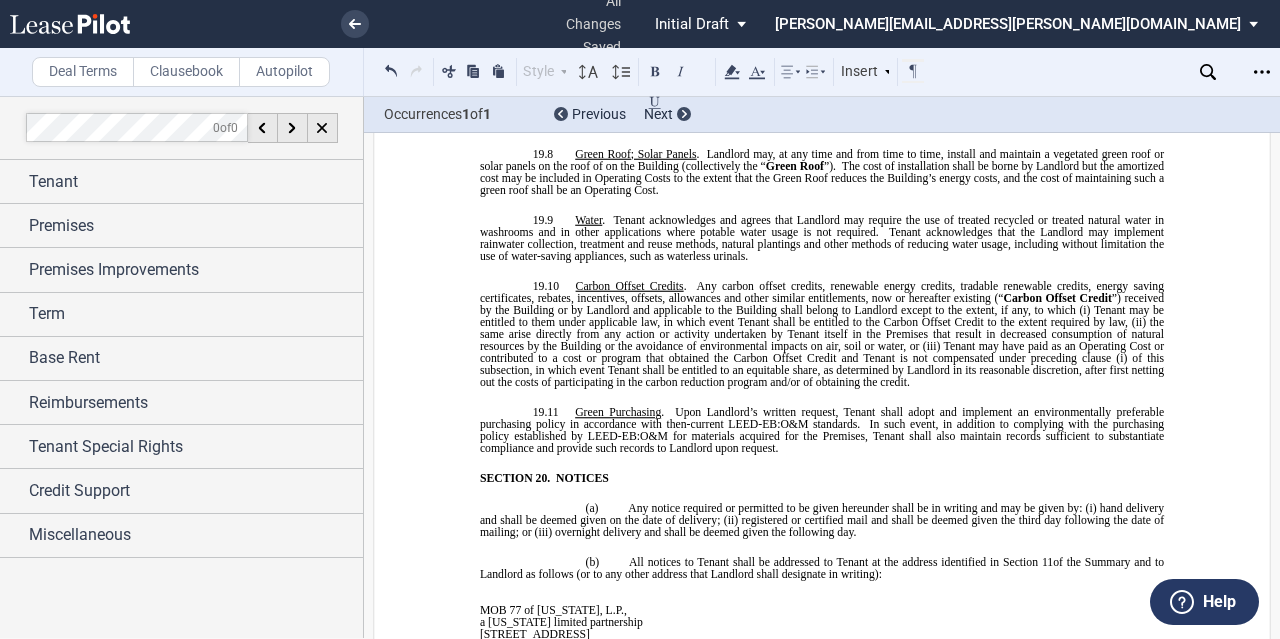 drag, startPoint x: 1269, startPoint y: 433, endPoint x: 1265, endPoint y: 311, distance: 122.06556 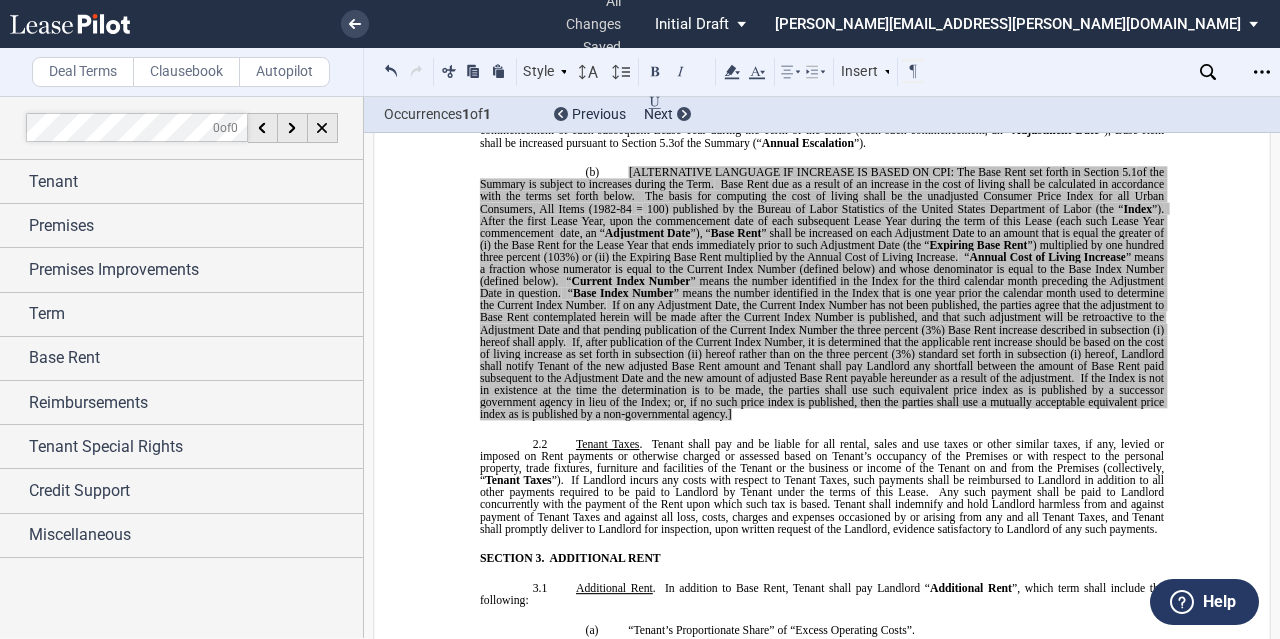 scroll, scrollTop: 1603, scrollLeft: 0, axis: vertical 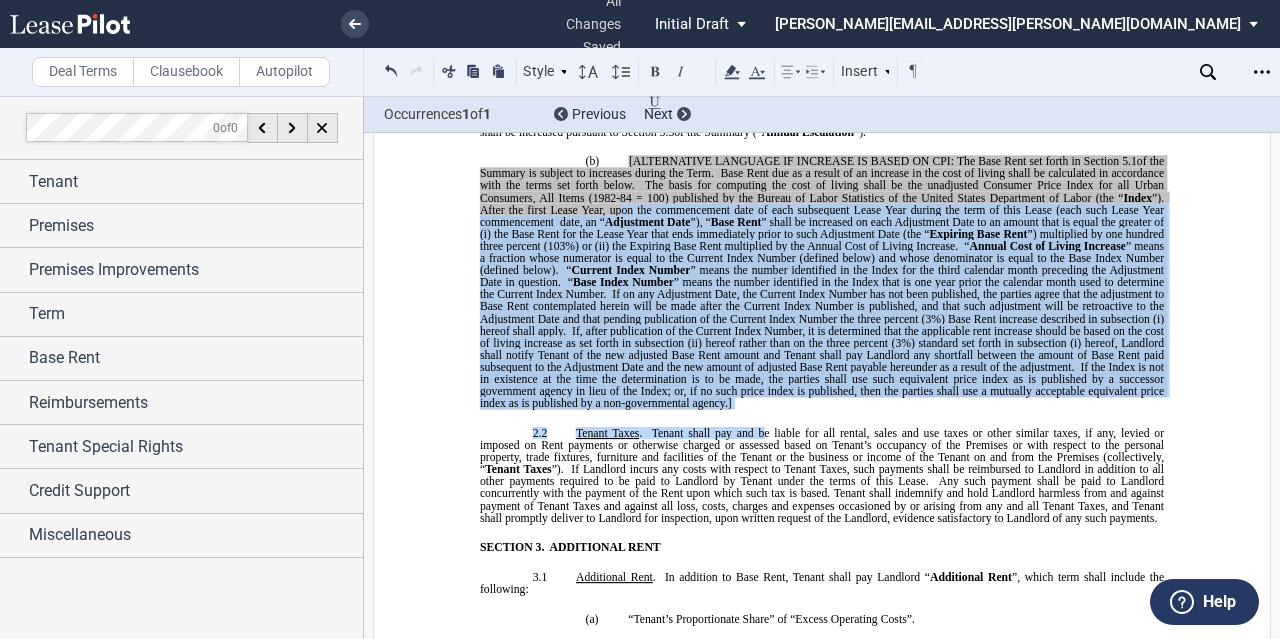 drag, startPoint x: 762, startPoint y: 529, endPoint x: 614, endPoint y: 310, distance: 264.3199 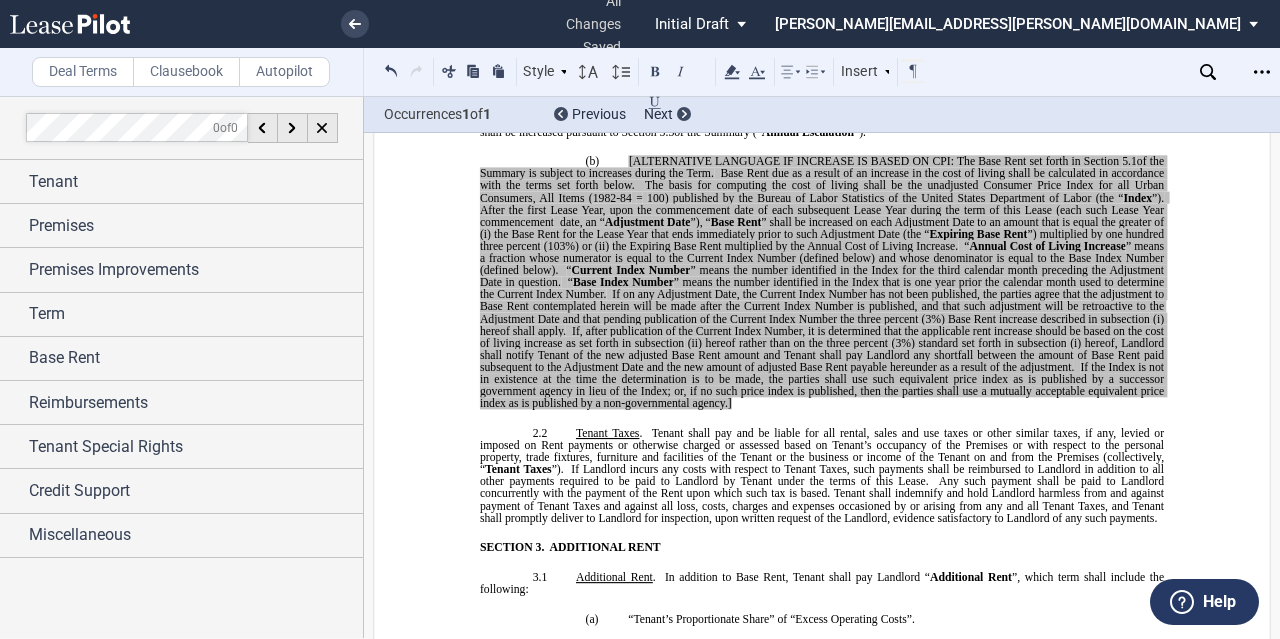 click on "If the Index is not in existence at the time the determination is to be made, the parties shall use such equivalent price index as is published by a successor government agency in lieu of the Index; or, if no such price index is published, then the parties shall use a mutually acceptable equivalent price index as is published by a non-governmental agency.]" 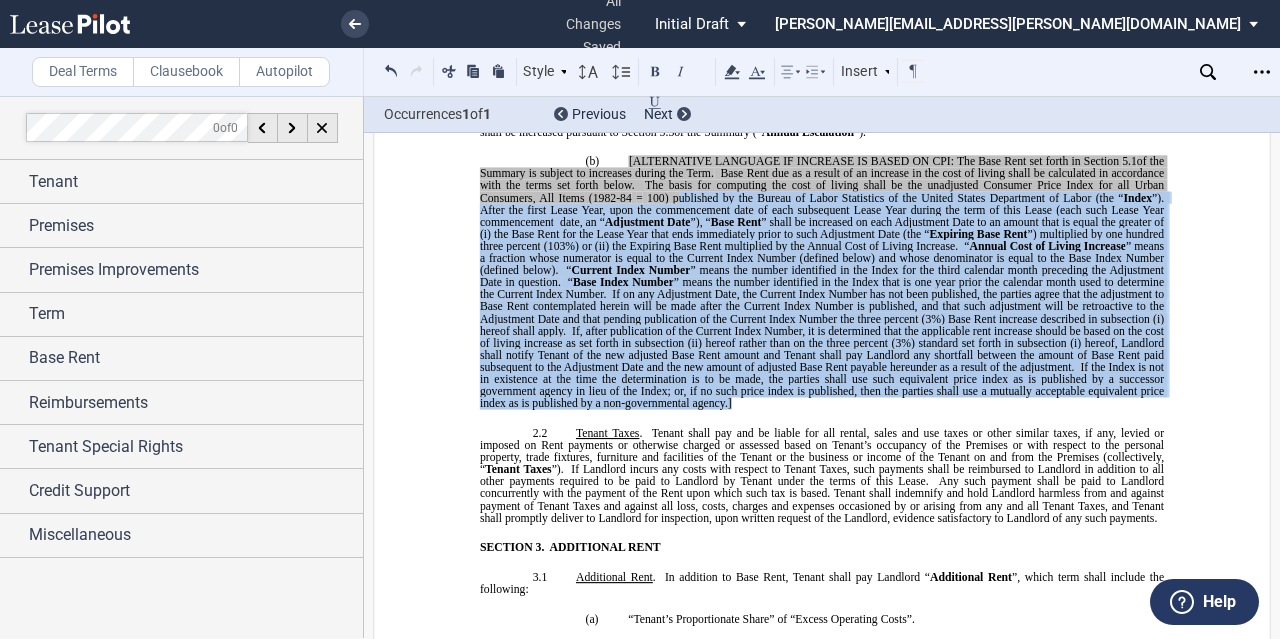drag, startPoint x: 746, startPoint y: 527, endPoint x: 674, endPoint y: 291, distance: 246.73872 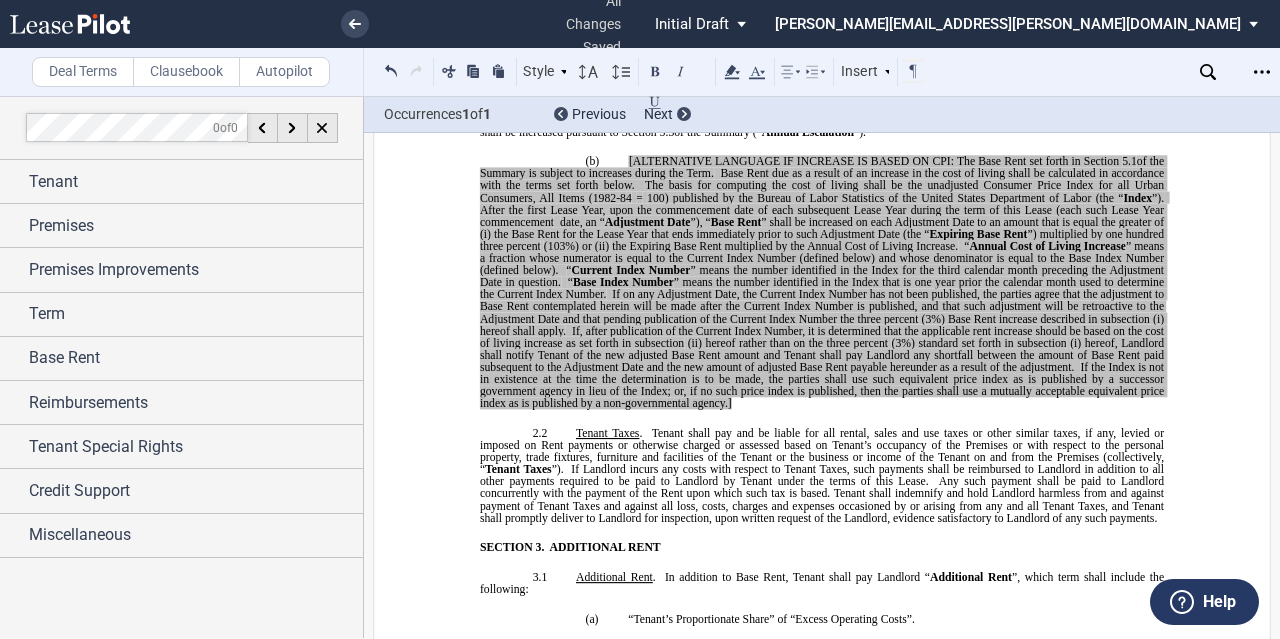click on "of the Summary is subject to increases during the Term." 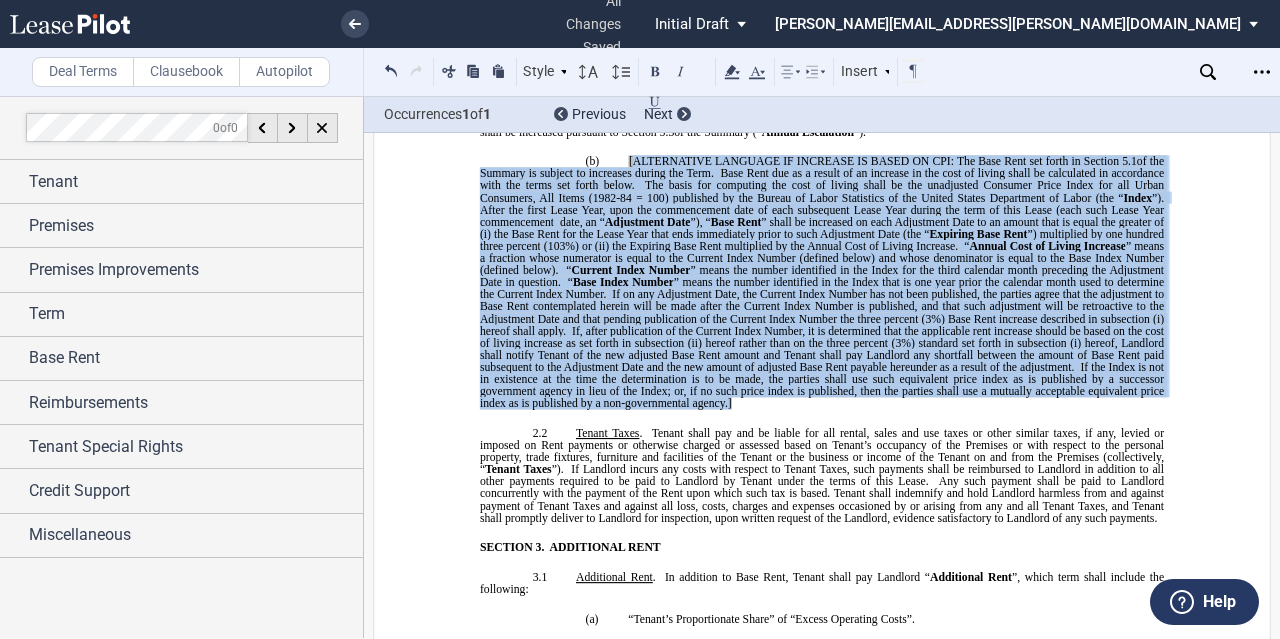 drag, startPoint x: 735, startPoint y: 519, endPoint x: 626, endPoint y: 252, distance: 288.3921 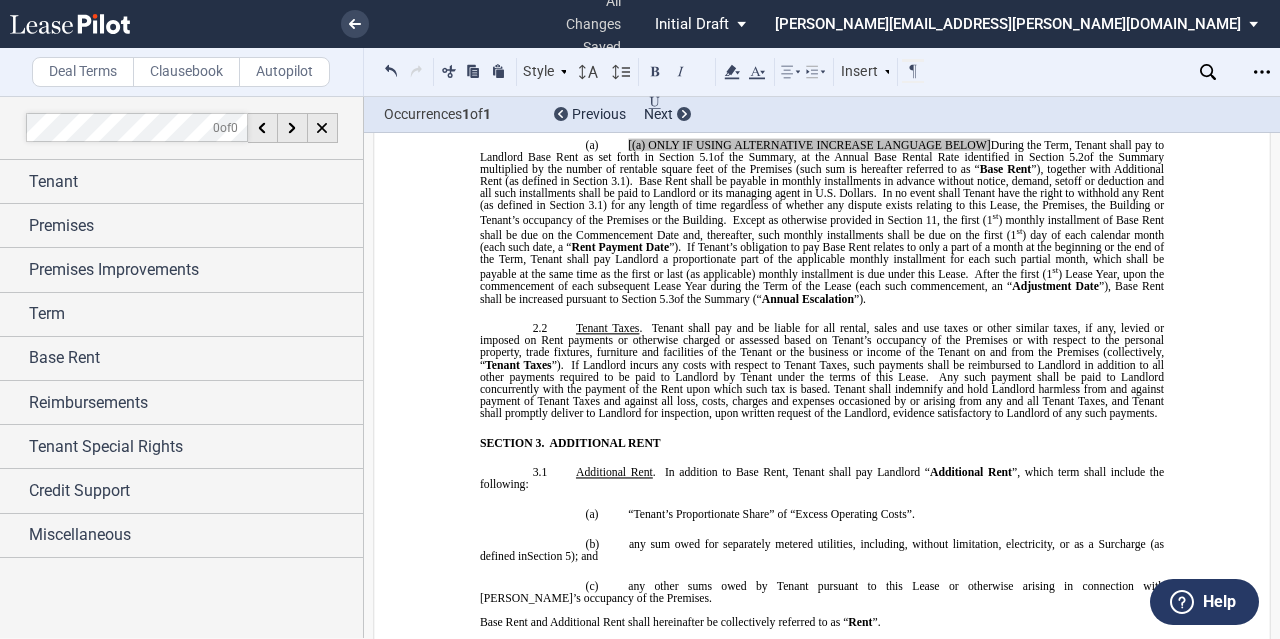 scroll, scrollTop: 1403, scrollLeft: 0, axis: vertical 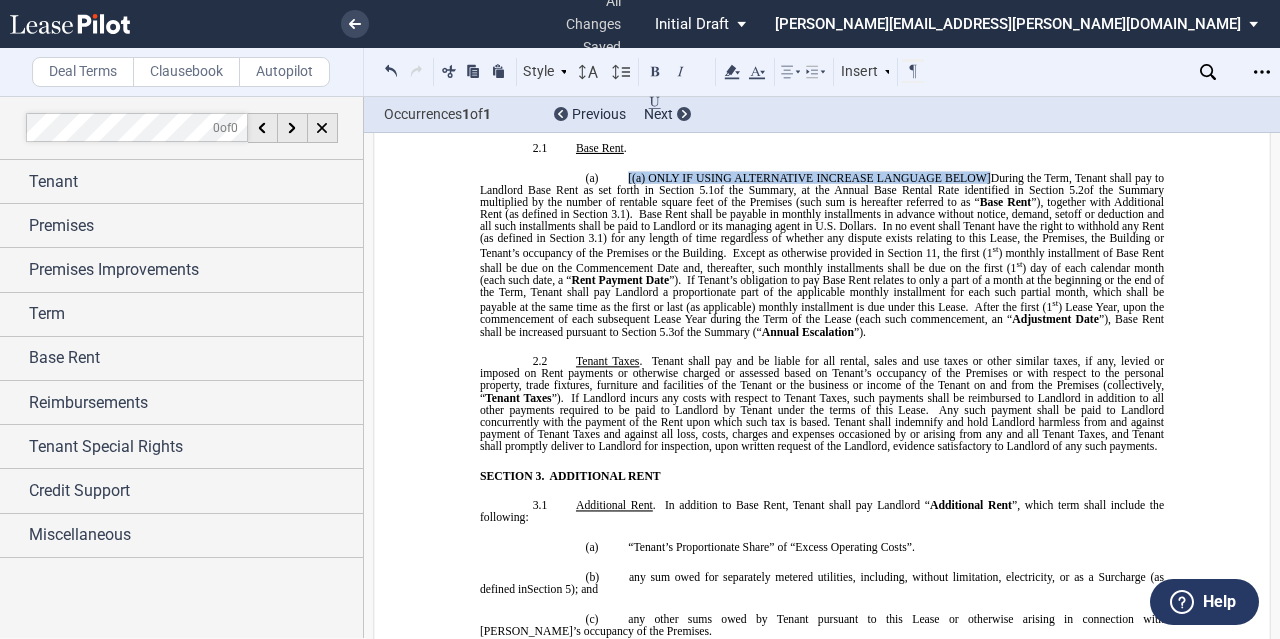 drag, startPoint x: 985, startPoint y: 261, endPoint x: 593, endPoint y: 265, distance: 392.02042 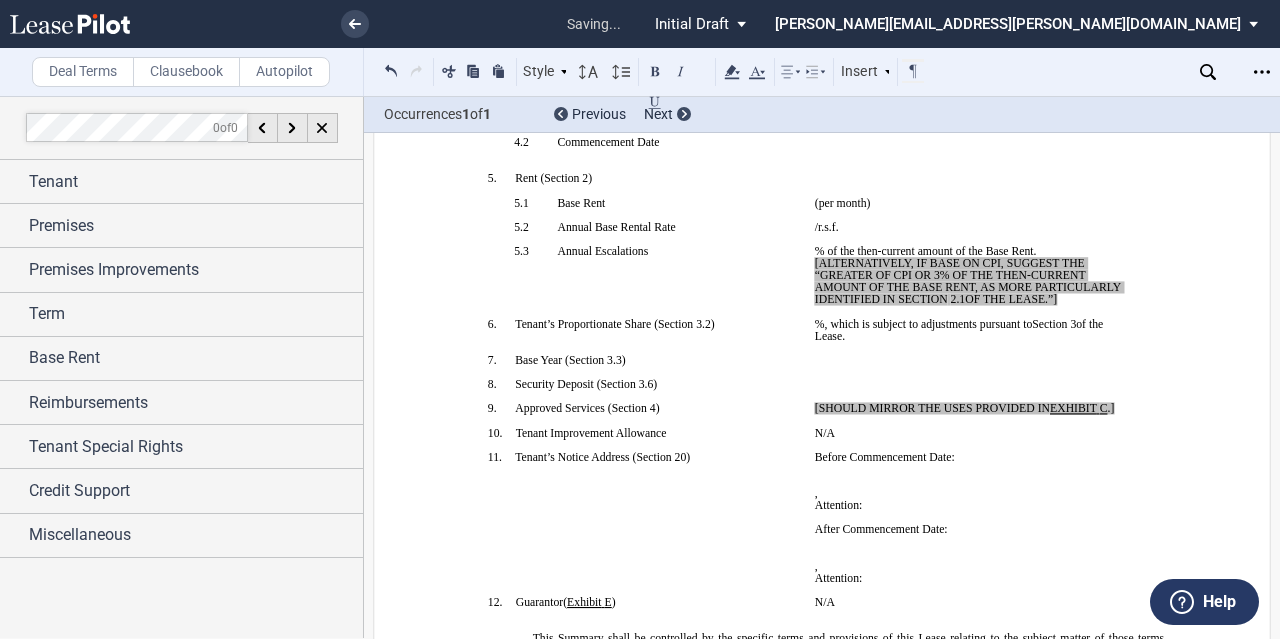 scroll, scrollTop: 403, scrollLeft: 0, axis: vertical 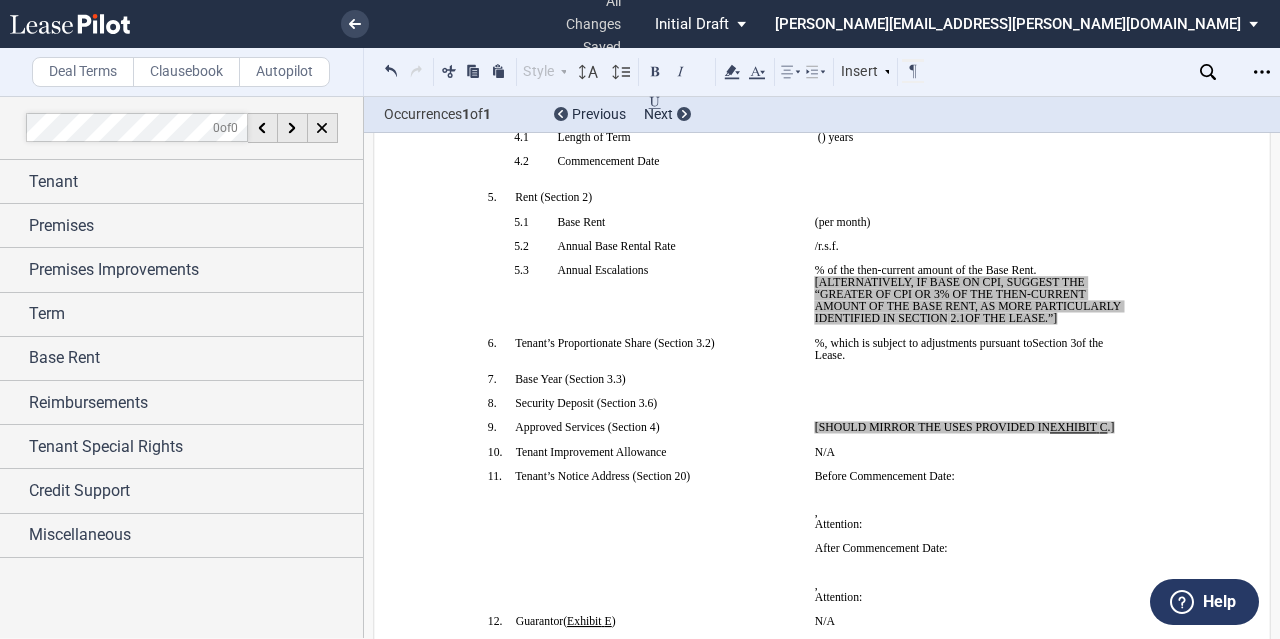 drag, startPoint x: 1071, startPoint y: 351, endPoint x: 800, endPoint y: 311, distance: 273.93613 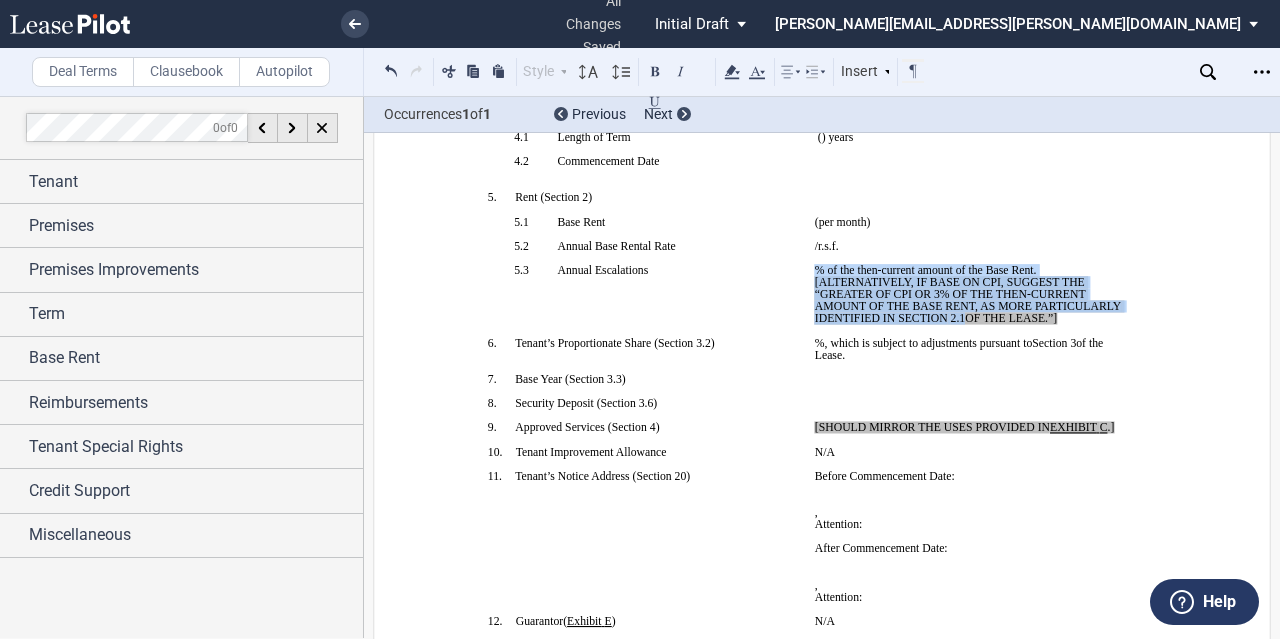 click on "!!SET_LEVEL_1!! !!SBL_LEVEL_2!!
5.3       Annual Escalations" at bounding box center [643, 300] 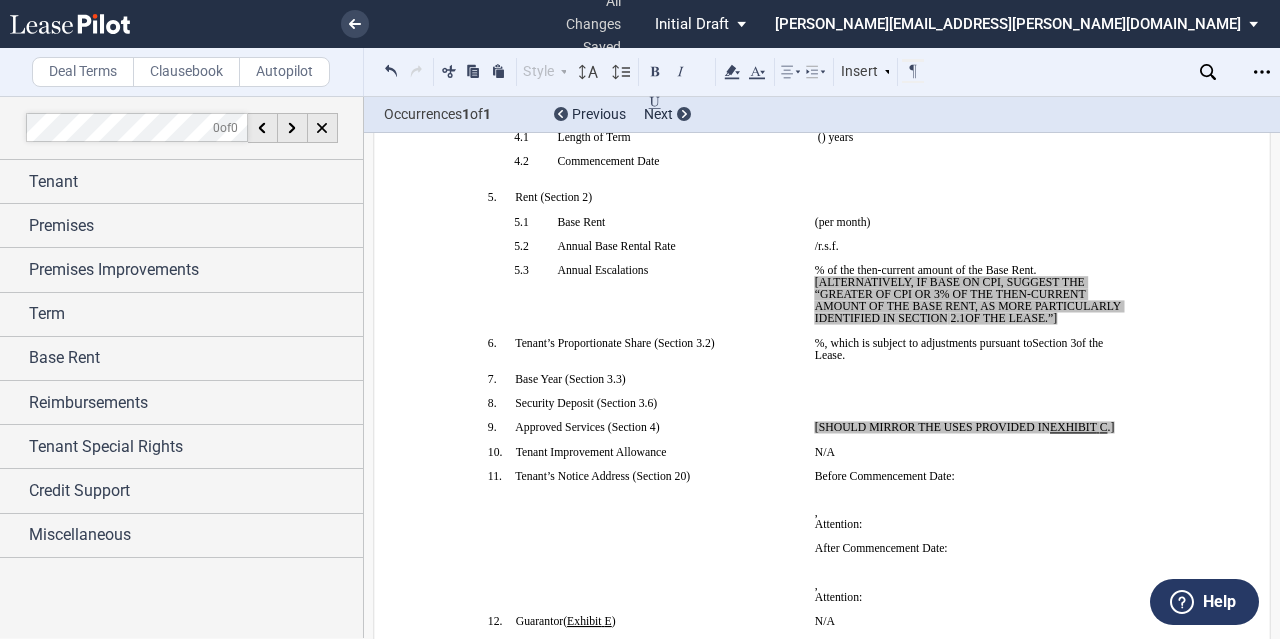 drag, startPoint x: 1066, startPoint y: 347, endPoint x: 804, endPoint y: 312, distance: 264.32745 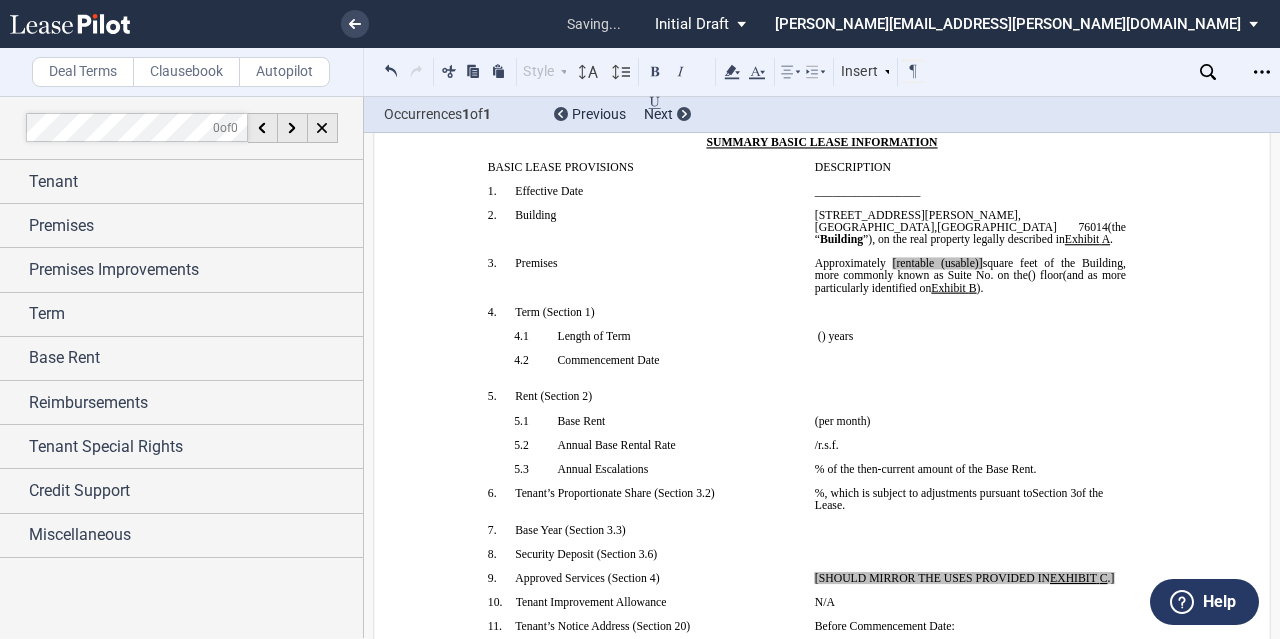 scroll, scrollTop: 203, scrollLeft: 0, axis: vertical 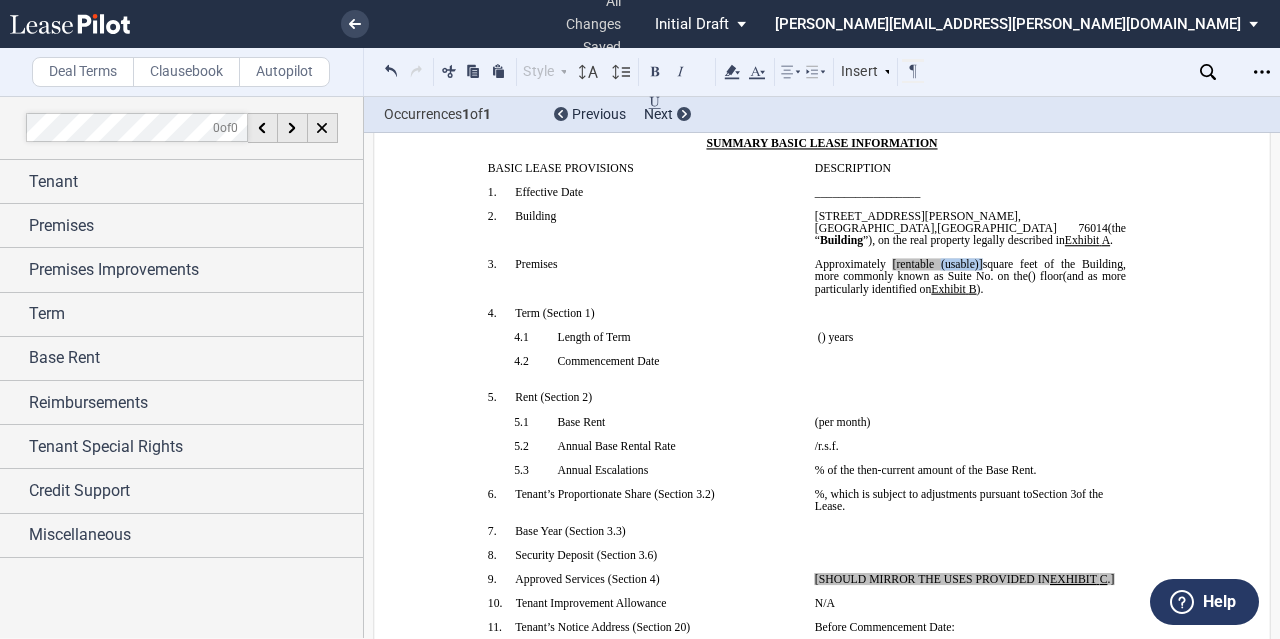 drag, startPoint x: 1018, startPoint y: 269, endPoint x: 973, endPoint y: 269, distance: 45 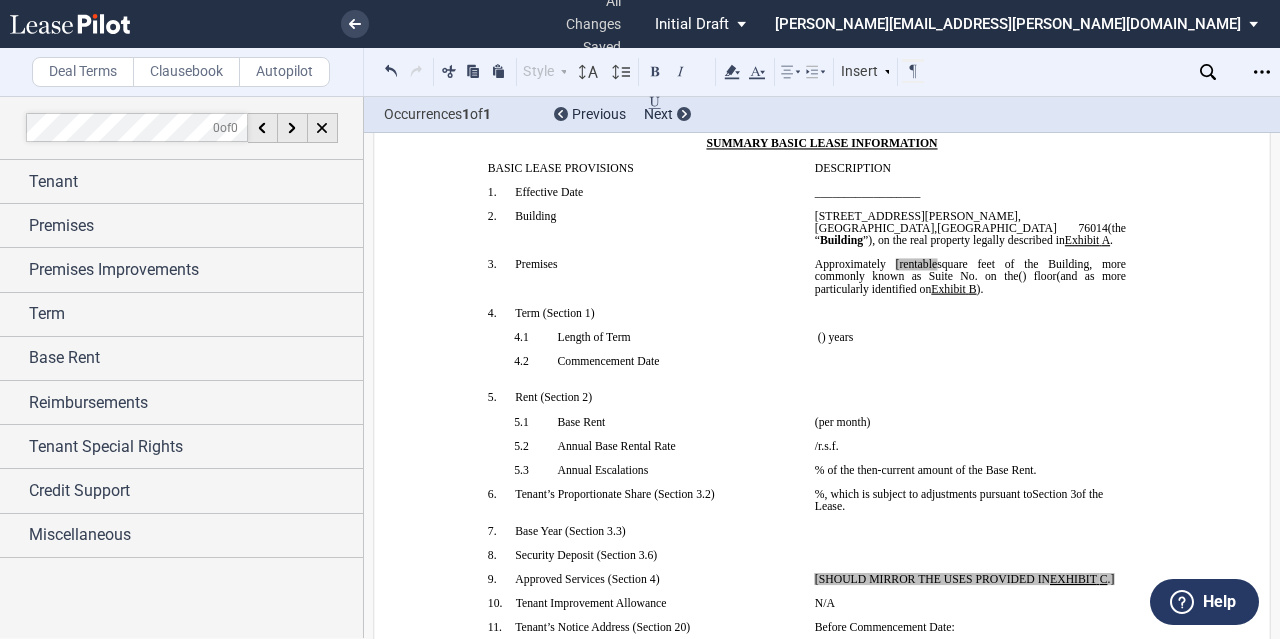 click on "[rentable" 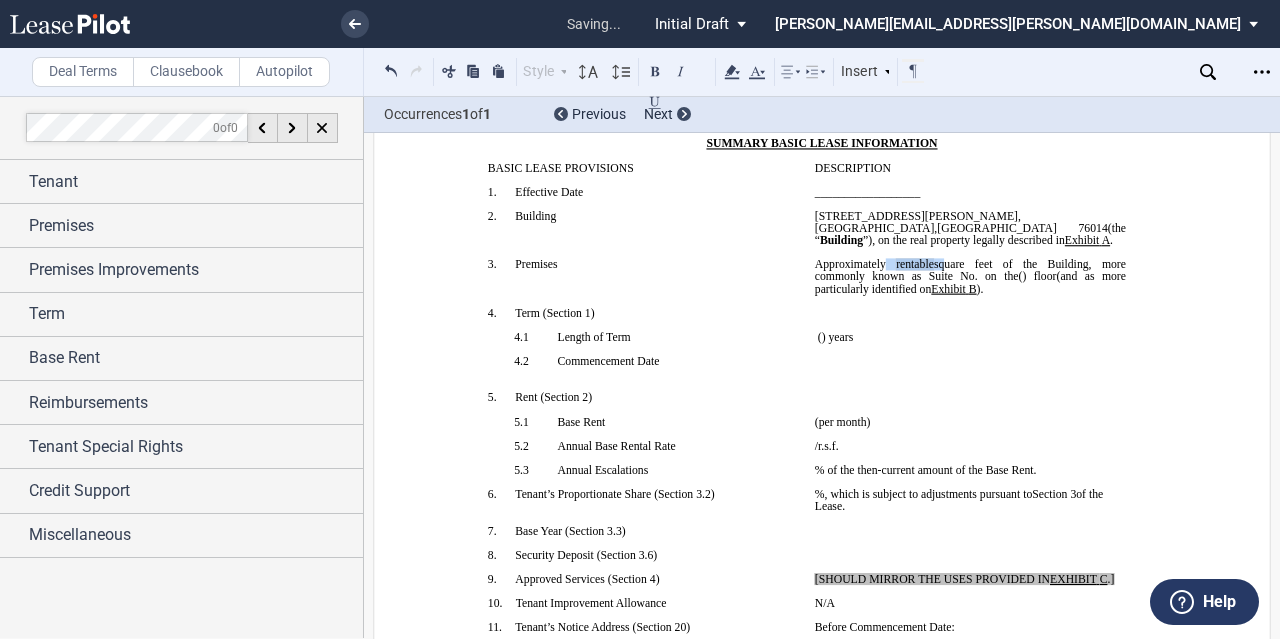 drag, startPoint x: 967, startPoint y: 270, endPoint x: 912, endPoint y: 270, distance: 55 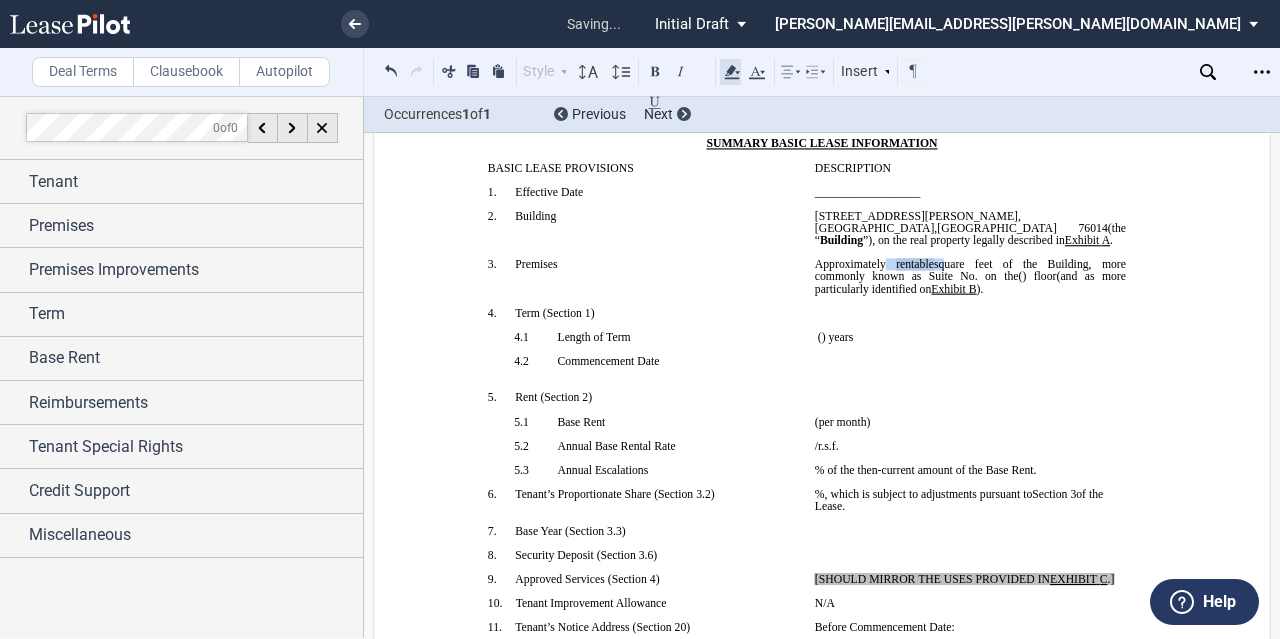 click 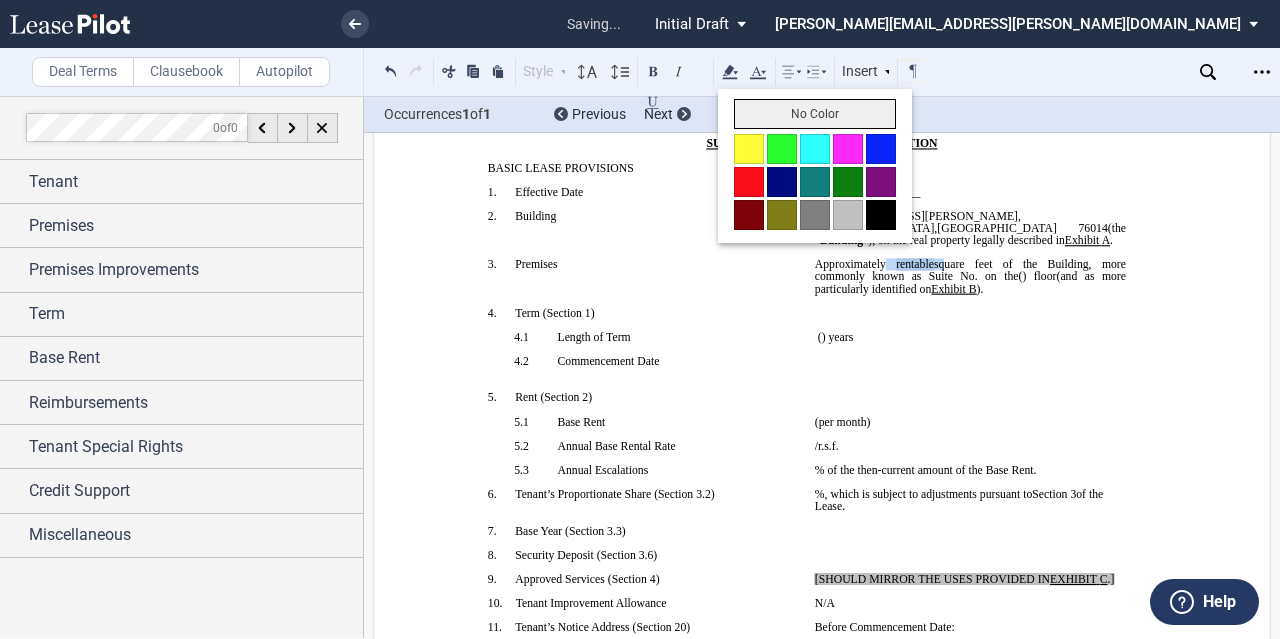 click on "No Color" at bounding box center (815, 114) 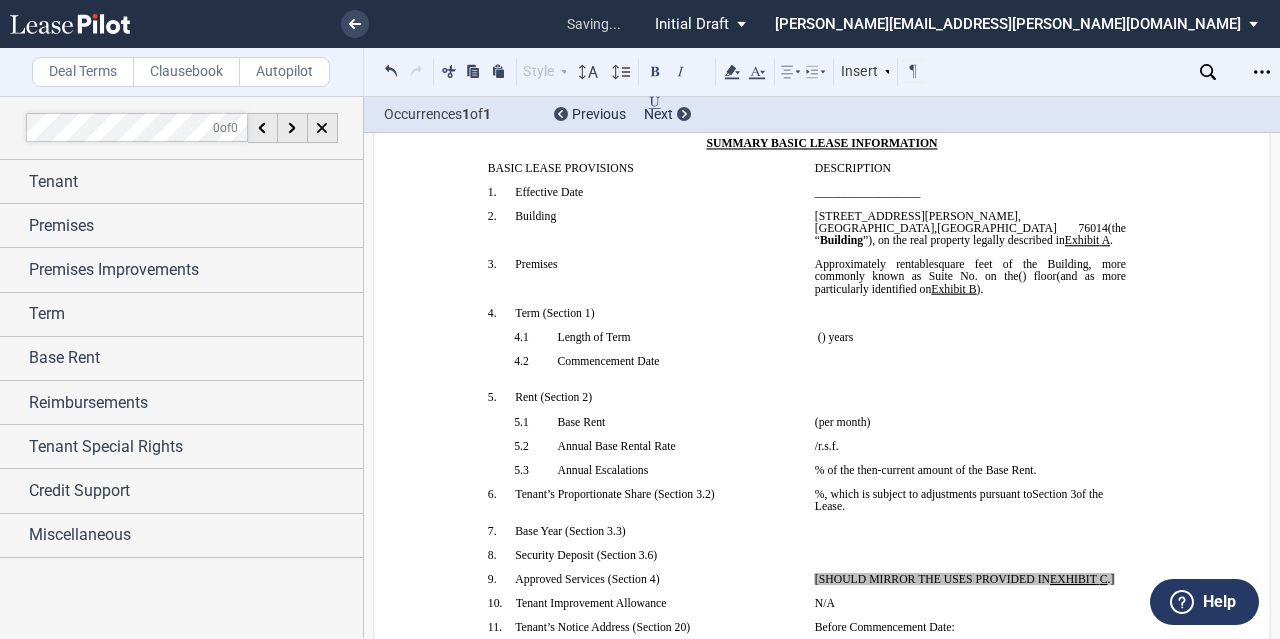 click on "Exhibit" 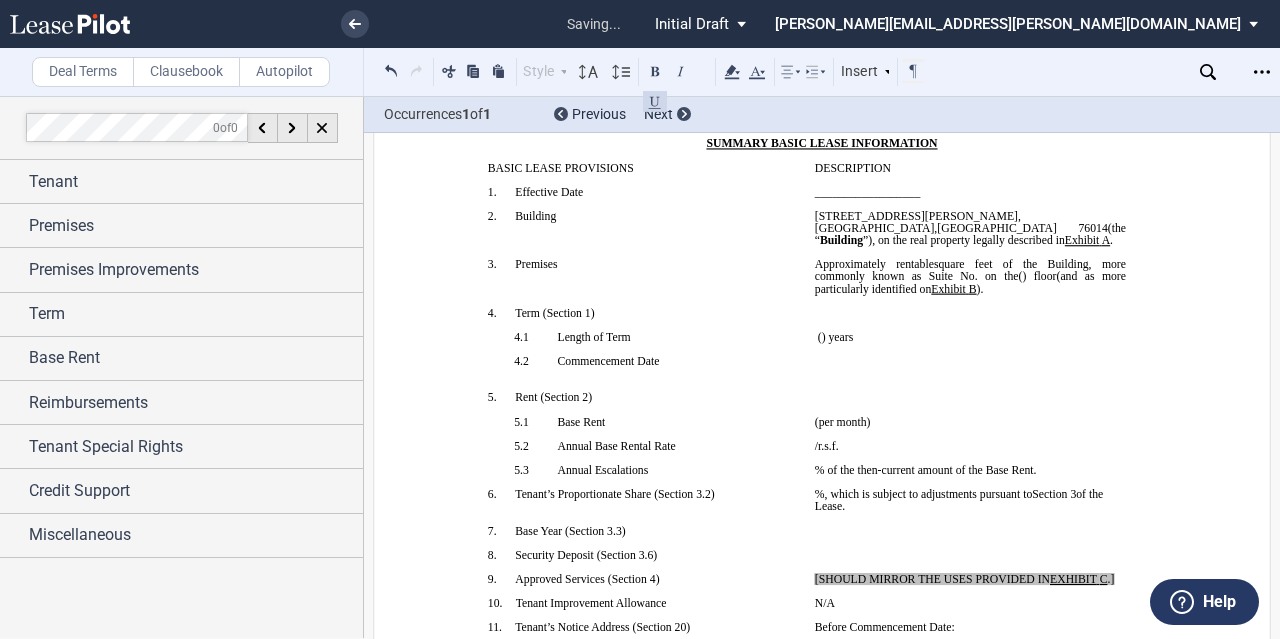 click on "﻿" at bounding box center (970, 252) 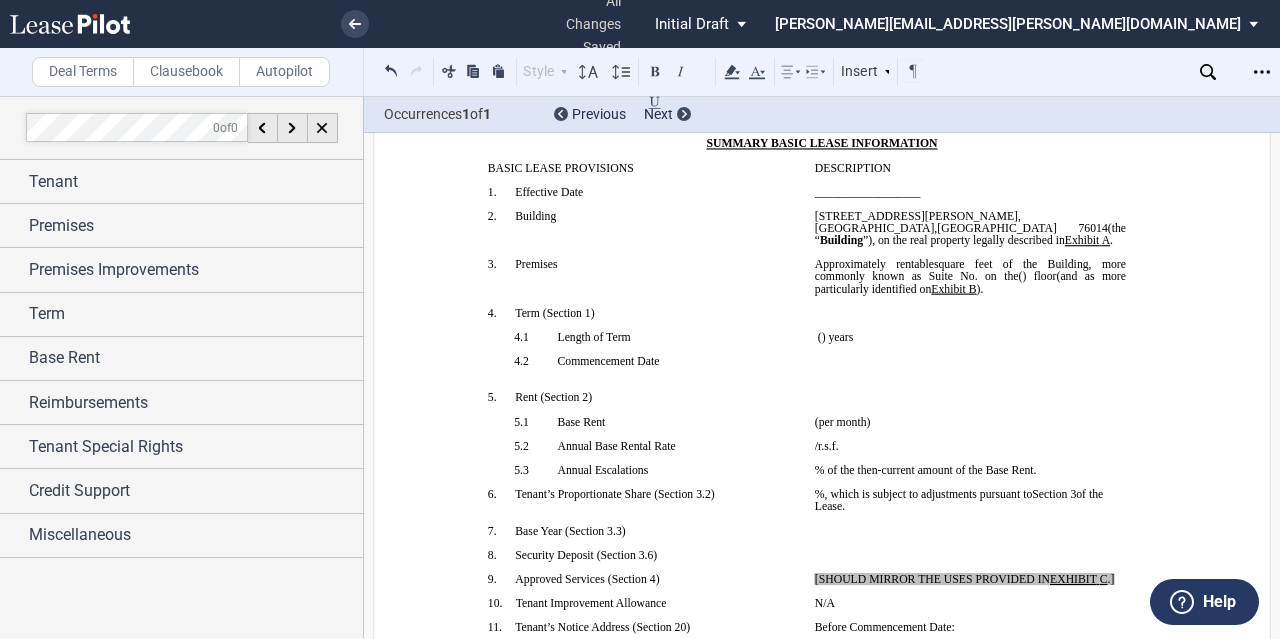 click on "square feet of the Building, more commonly known as Suite No." 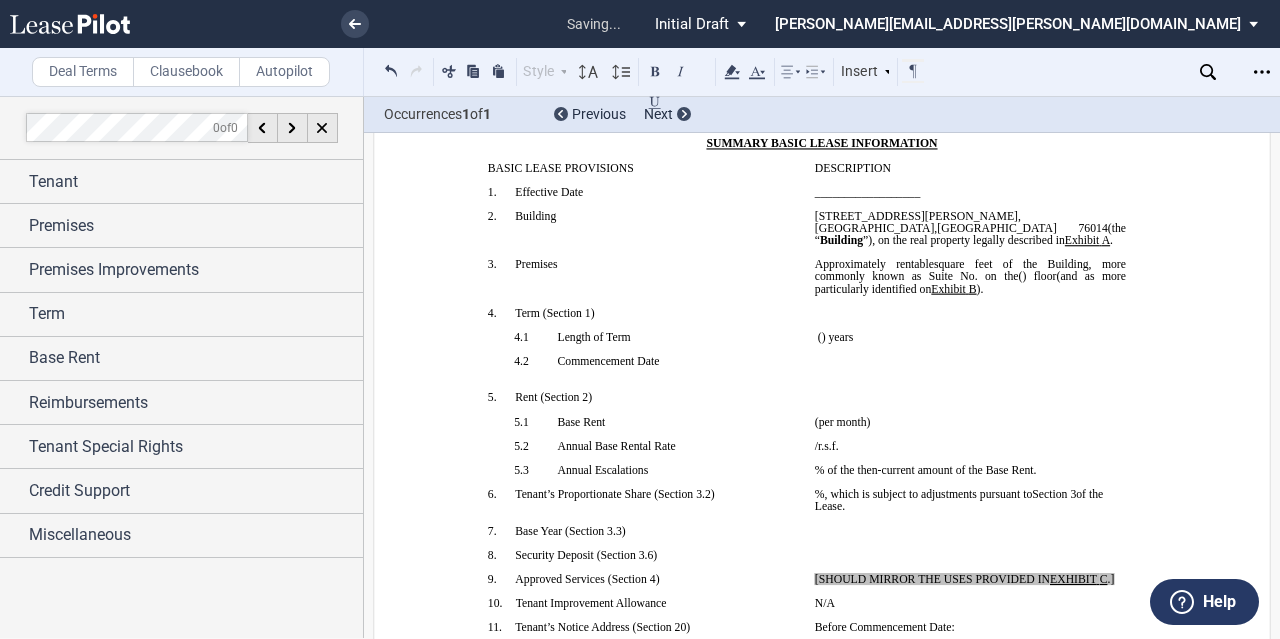click on "on the" 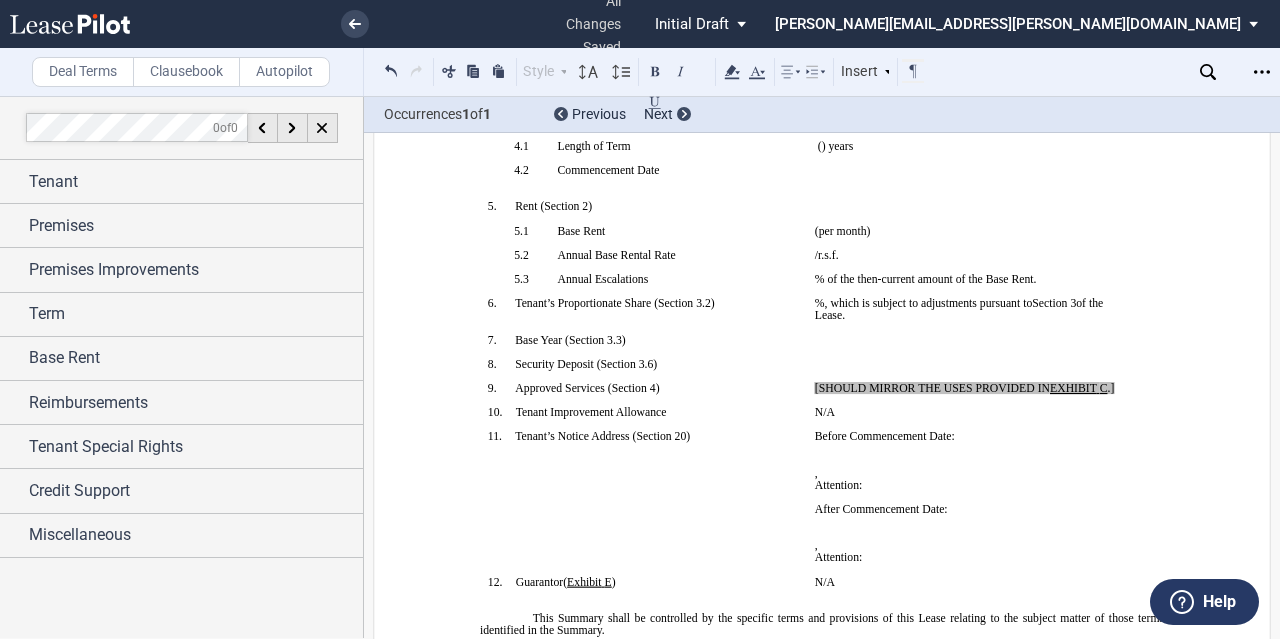 scroll, scrollTop: 403, scrollLeft: 0, axis: vertical 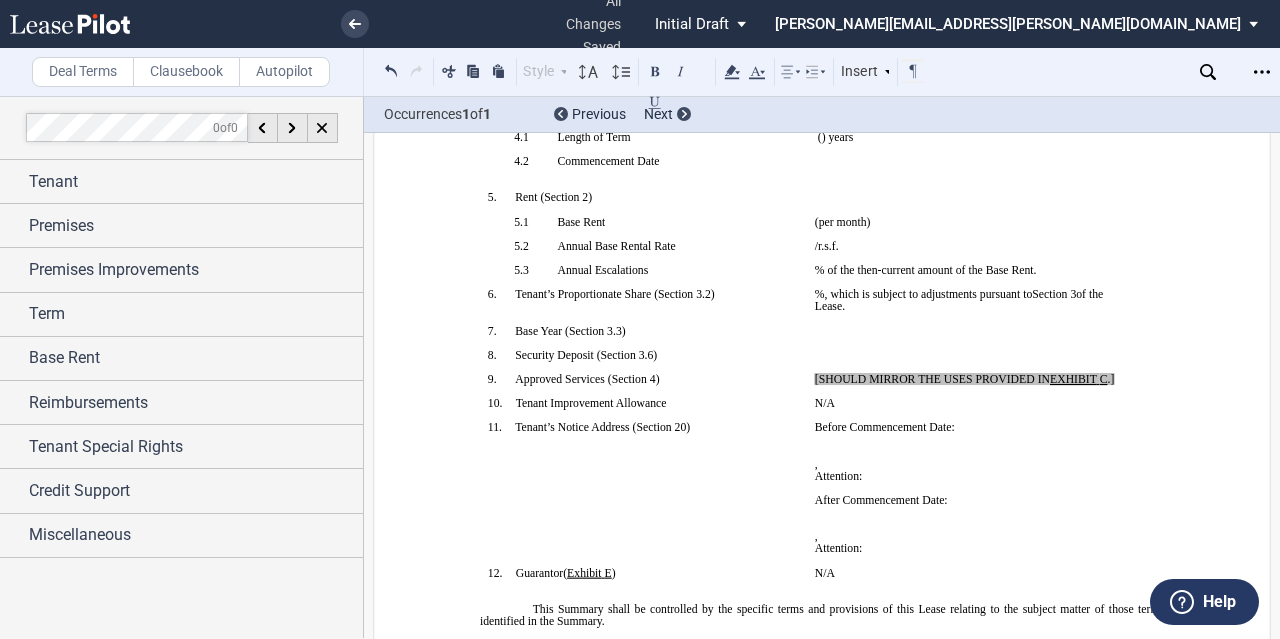 click on "[SHOULD MIRROR THE USES PROVIDED IN" 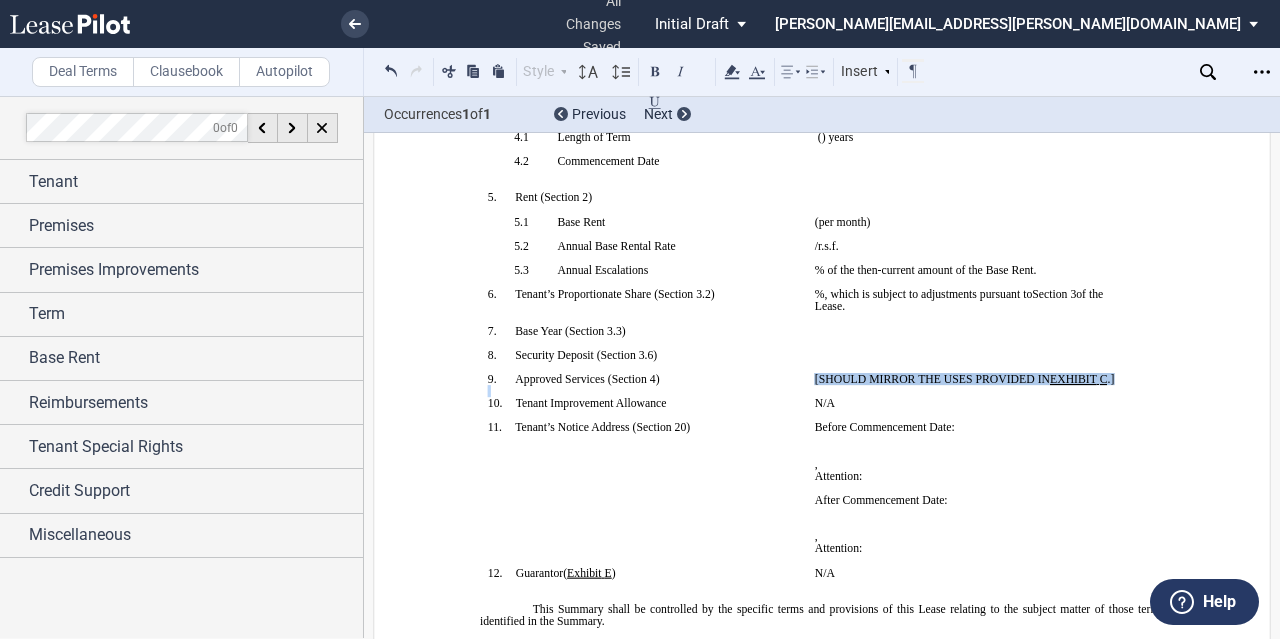 drag, startPoint x: 1114, startPoint y: 417, endPoint x: 799, endPoint y: 417, distance: 315 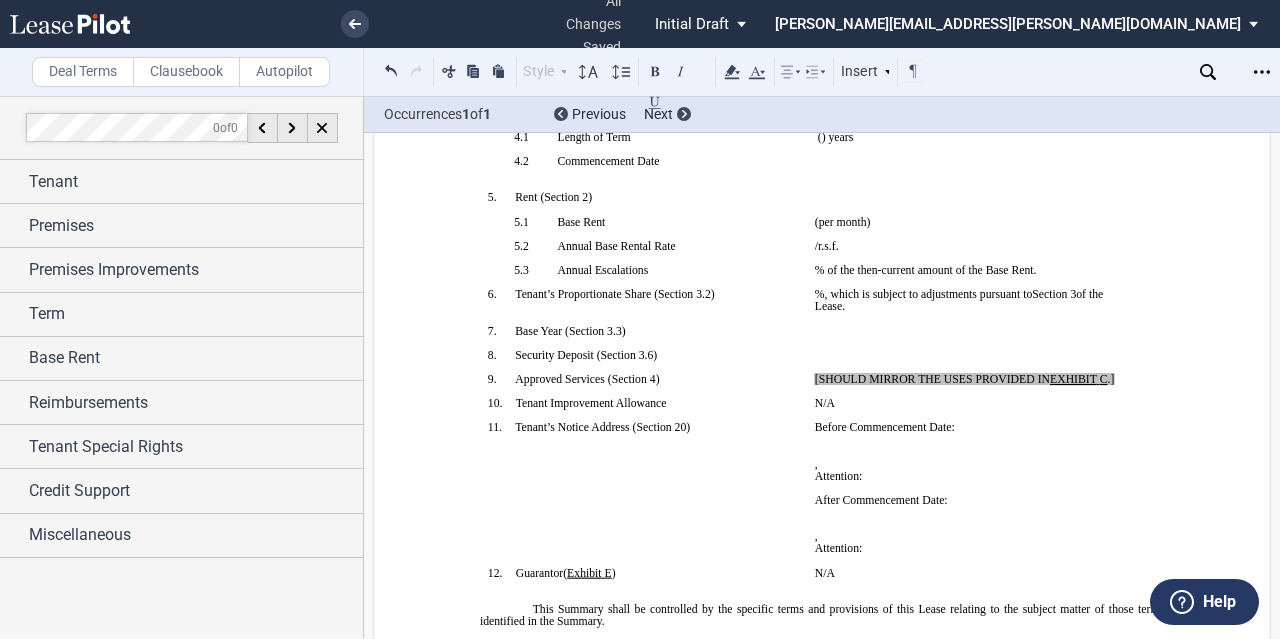click on "[SHOULD MIRROR THE USES PROVIDED IN" 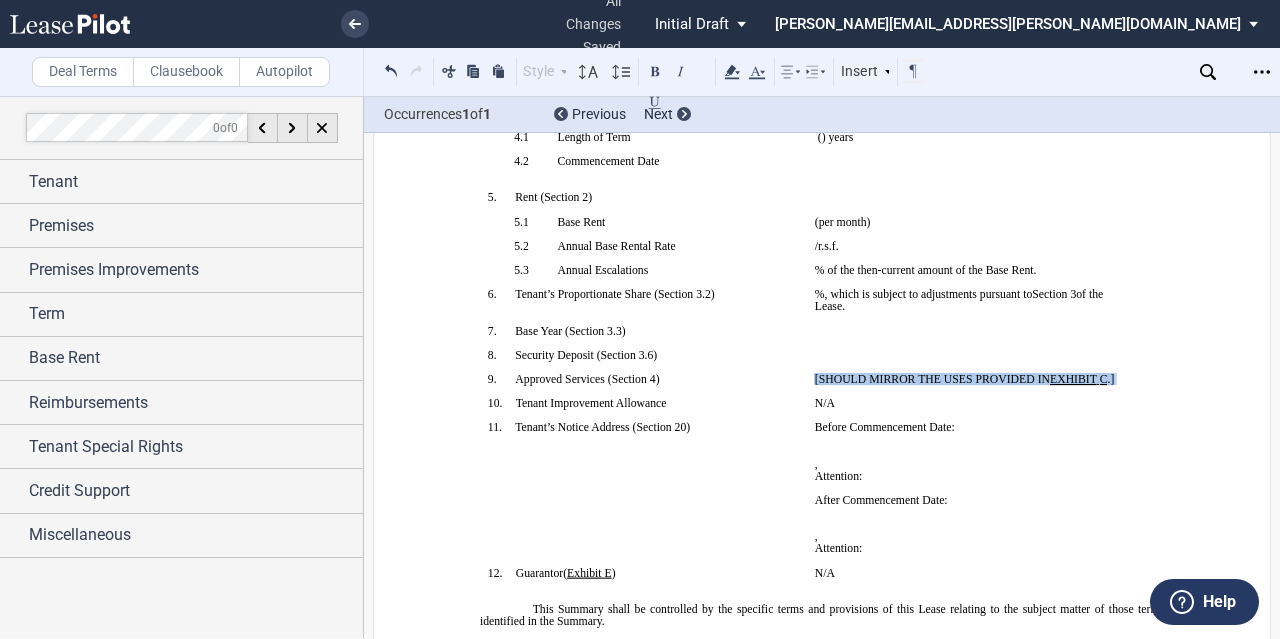 drag, startPoint x: 1118, startPoint y: 422, endPoint x: 810, endPoint y: 416, distance: 308.05844 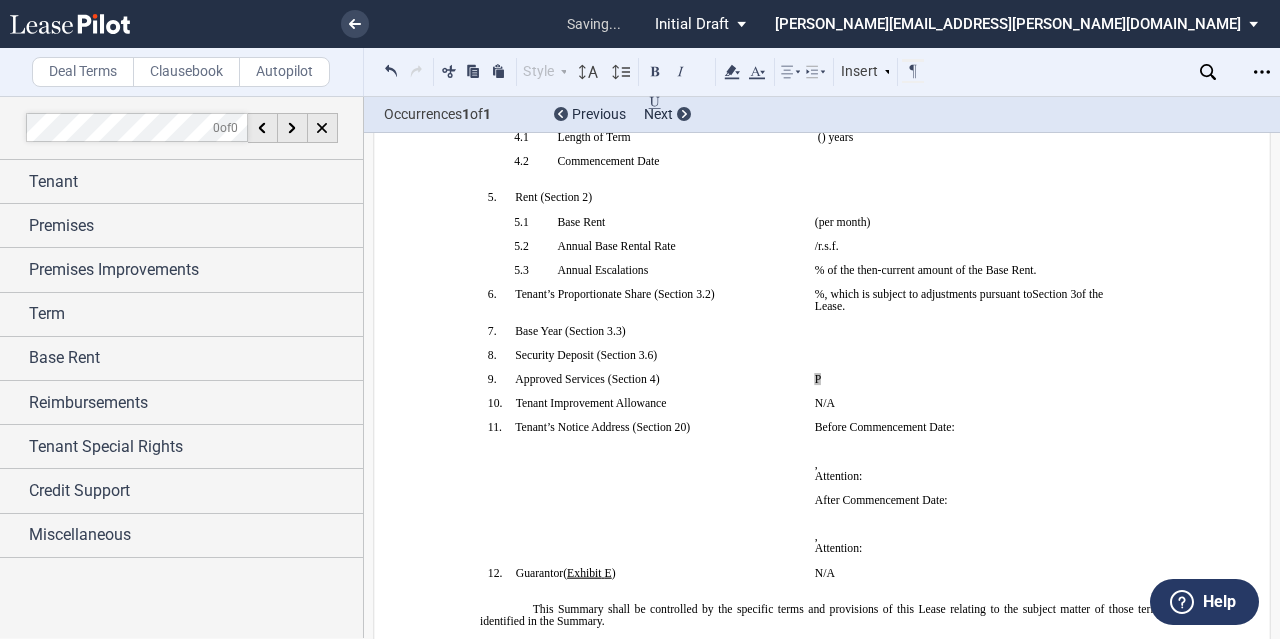 type 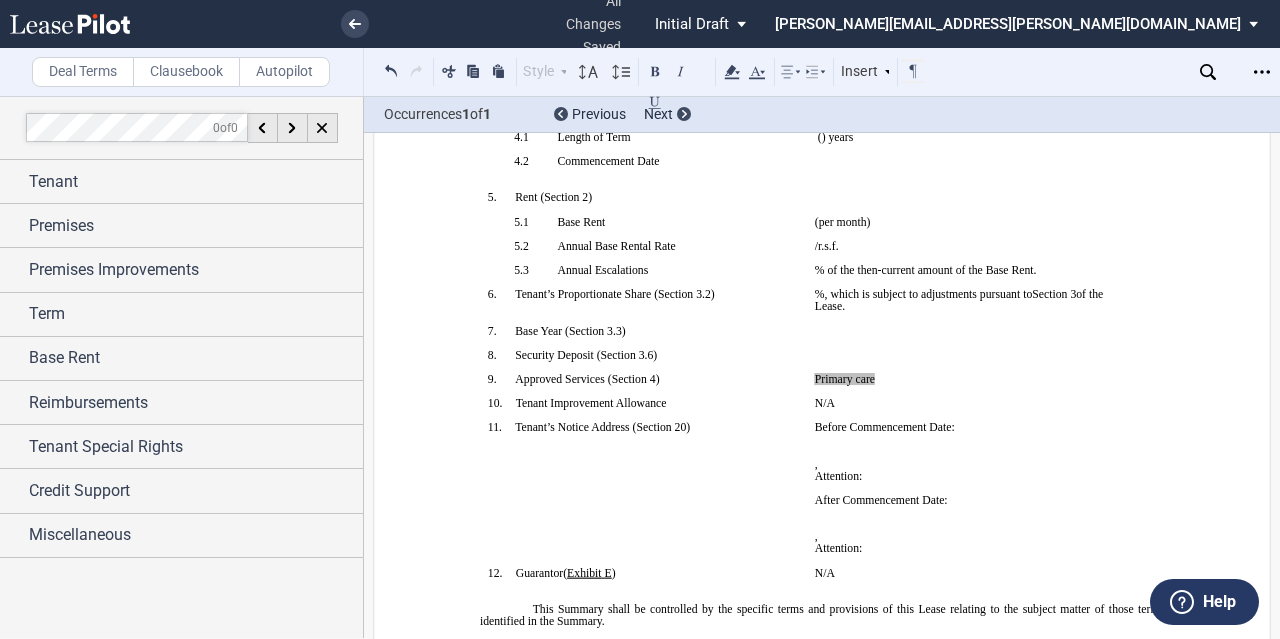 drag, startPoint x: 870, startPoint y: 409, endPoint x: 789, endPoint y: 409, distance: 81 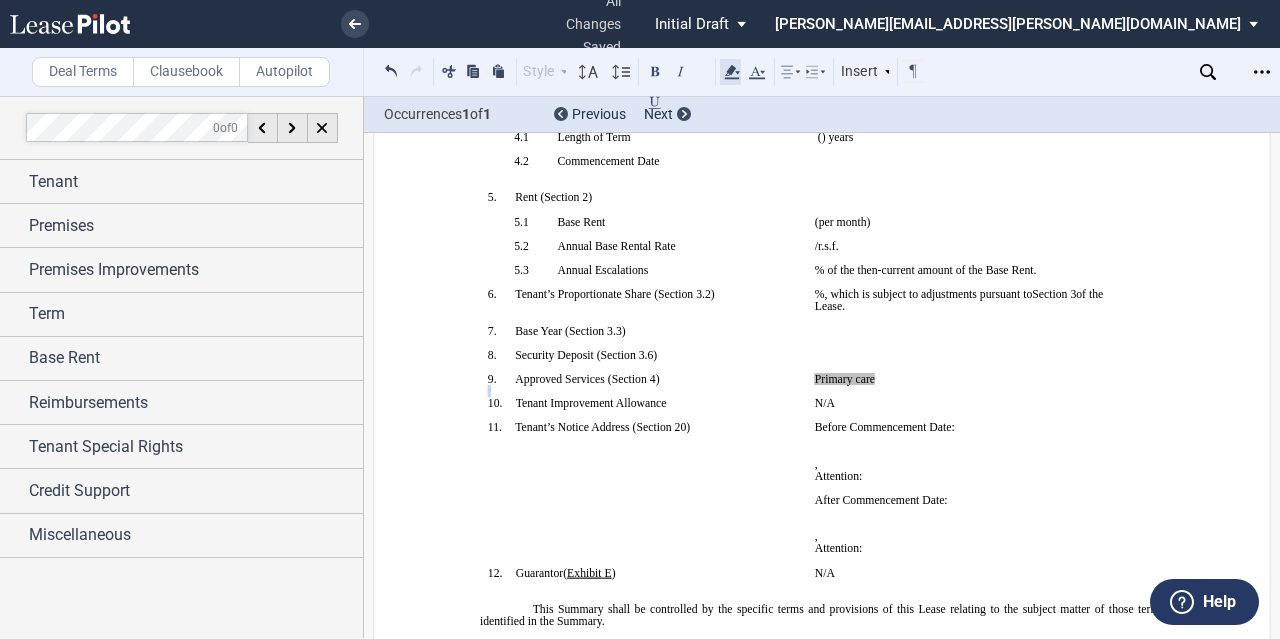 click 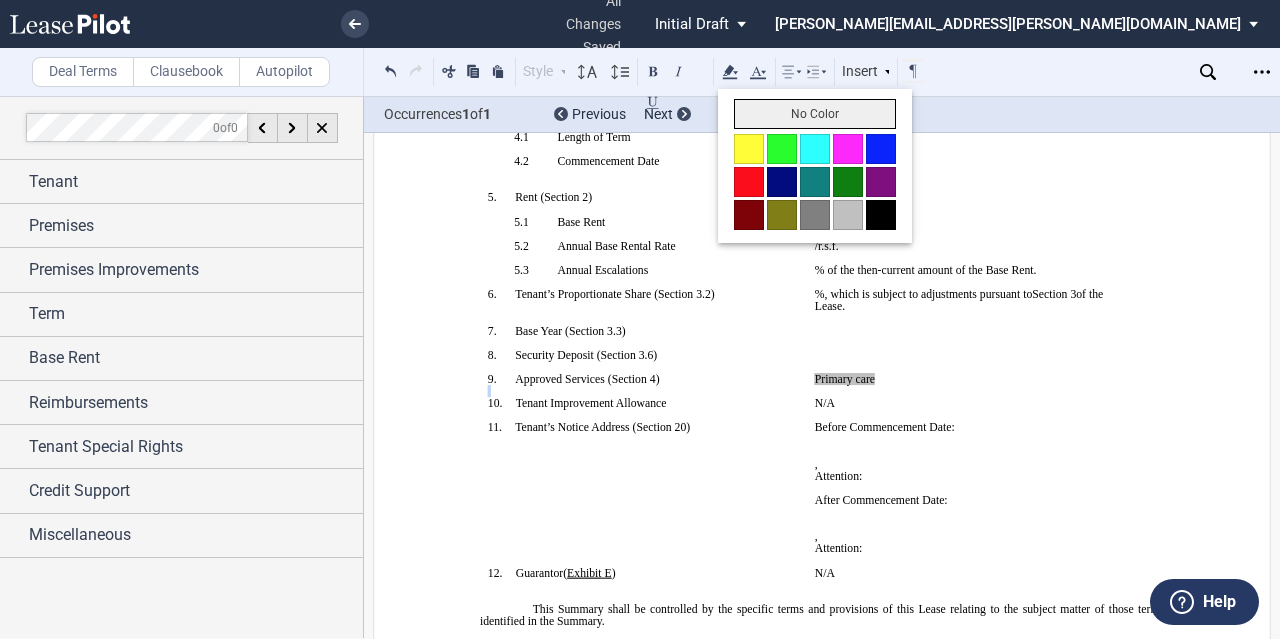 click on "No Color" at bounding box center (815, 114) 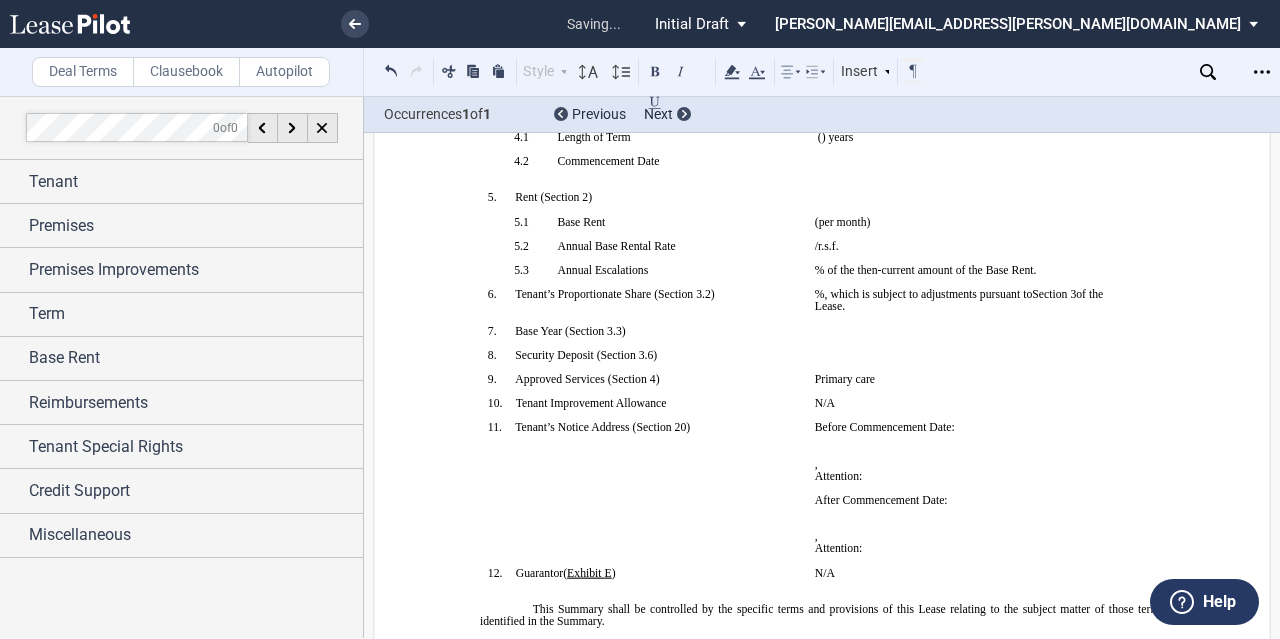click on "﻿" at bounding box center [970, 415] 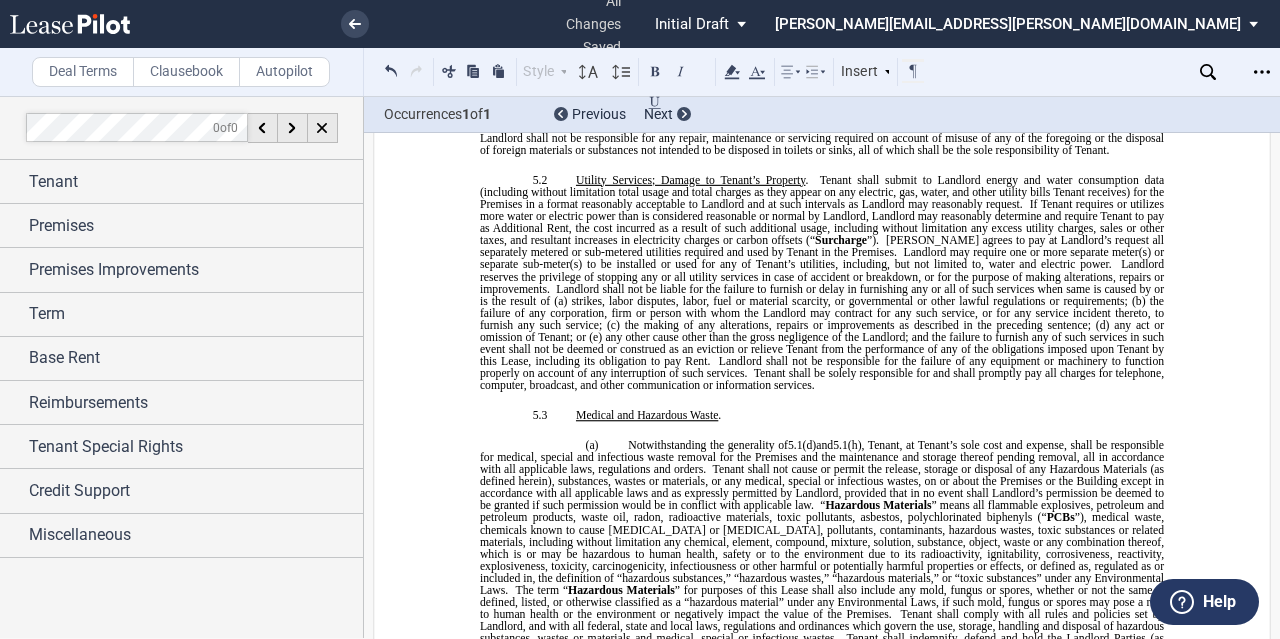 scroll, scrollTop: 6303, scrollLeft: 0, axis: vertical 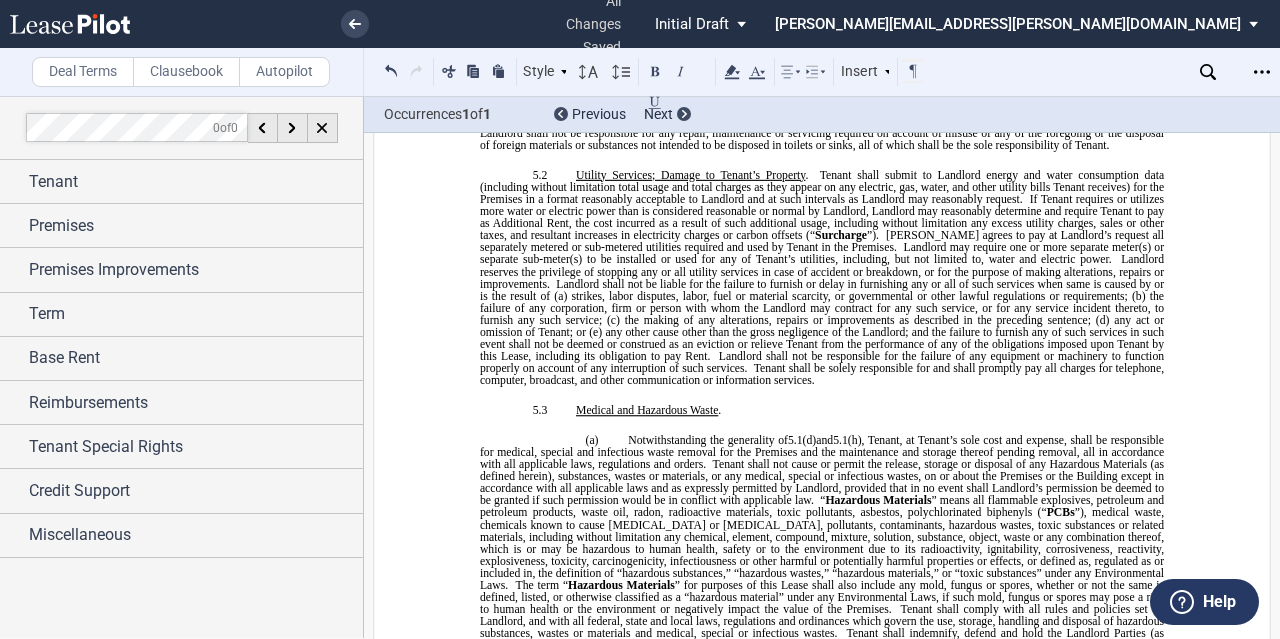 drag, startPoint x: 921, startPoint y: 290, endPoint x: 1025, endPoint y: 291, distance: 104.00481 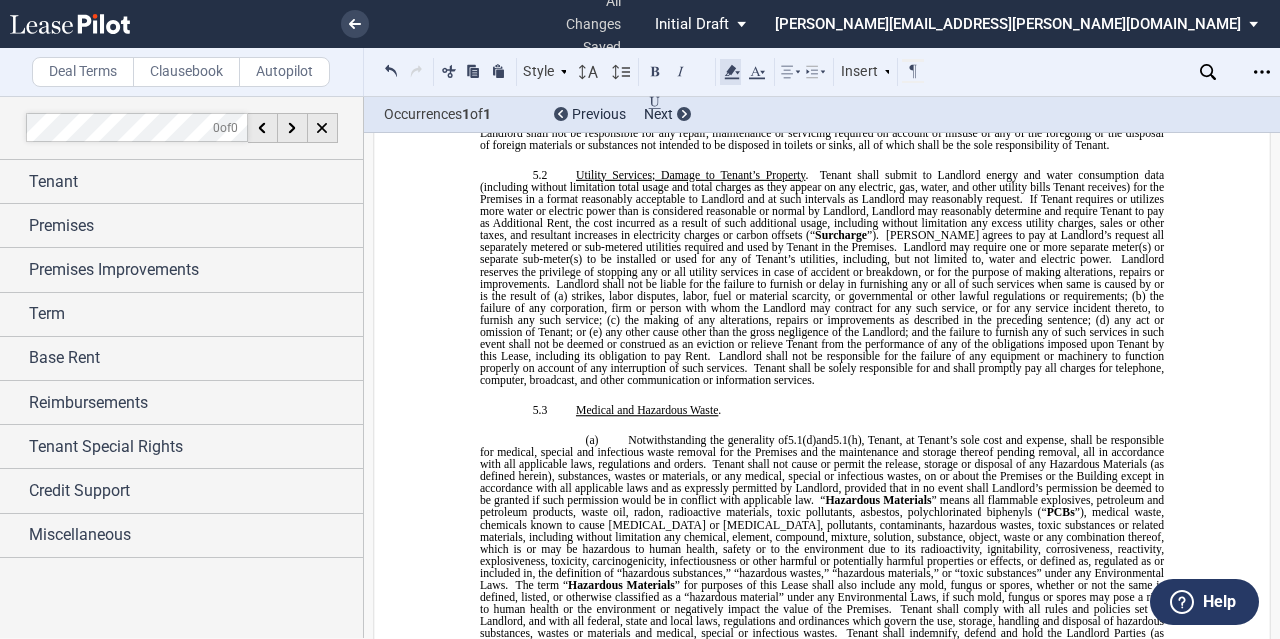 click 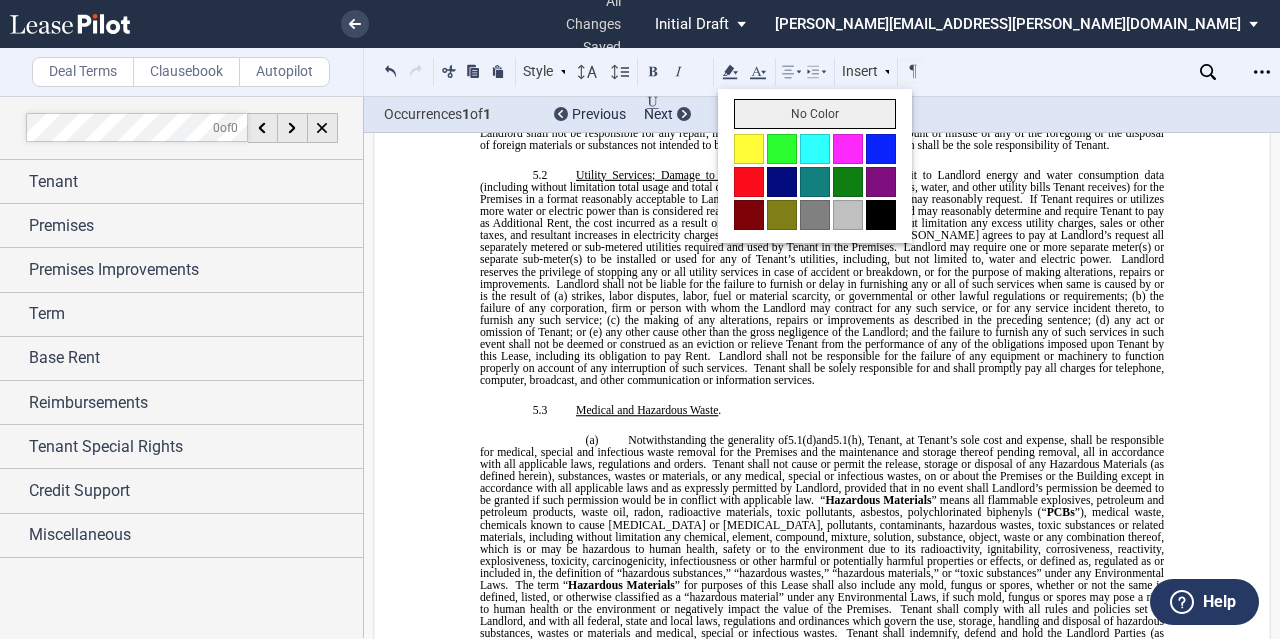 click on "No Color" at bounding box center (815, 114) 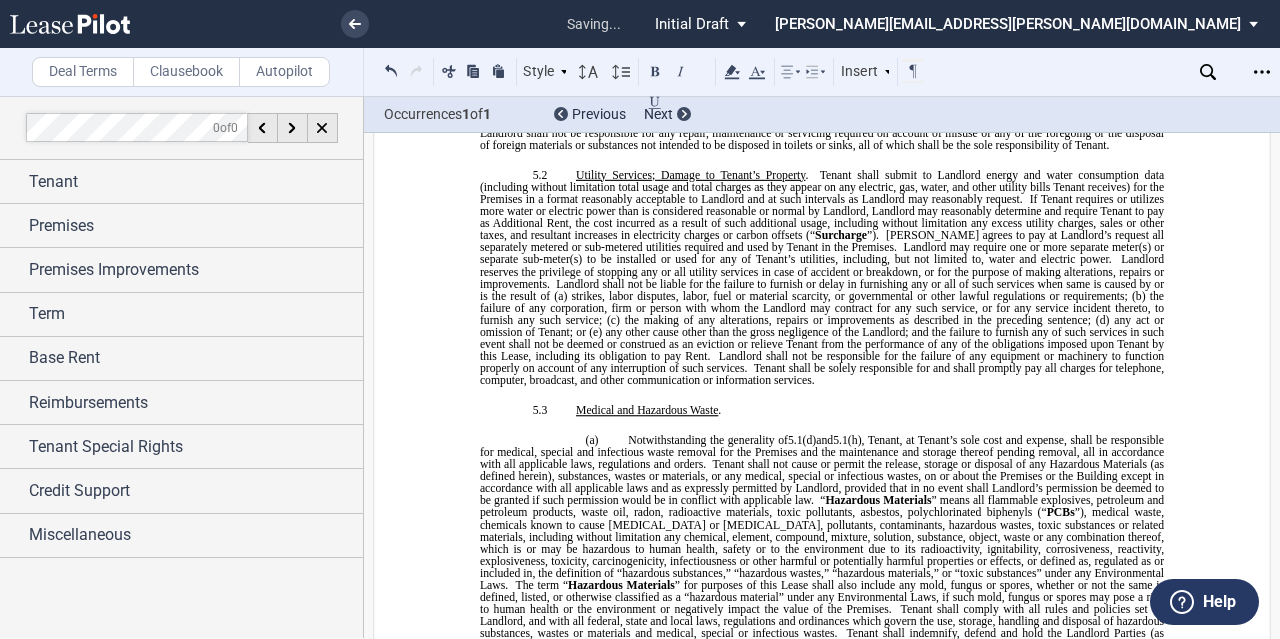 click on "﻿
BASE YEAR  TRIPLE NET  OUTPATIENT MEDICAL OFFICE LEASE
﻿
﻿
THIS  BASE YEAR  TRIPLE NET  OUTPATIENT MEDICAL OFFICE LEASE (this “ Lease ”) made as of the date set forth in Section   ﻿ 1 ﻿  of the Summary of Basic Lease Information (the “ Summary ”), below, is made by and between  MOB 77 of [US_STATE], L.P. ,  a   [US_STATE]   limited partnership ,  or its assigns (“ Landlord ”) and  ﻿ ﻿ ,   ﻿ ﻿   ﻿ ﻿   ﻿ ﻿  an individual ,  , an individual ,  ,  , and  , and  ﻿ ﻿ , an individual  ( jointly, severally and collectively, the  “ Tenant ”).
﻿
﻿
SUMMARY BASIC LEASE INFORMATION
﻿
BASIC LEASE PROVISIONS
DESCRIPTION
﻿
!!SET_LEVEL_0!! !!SBL_LEVEL_1!!
1. 2." at bounding box center [822, 3412] 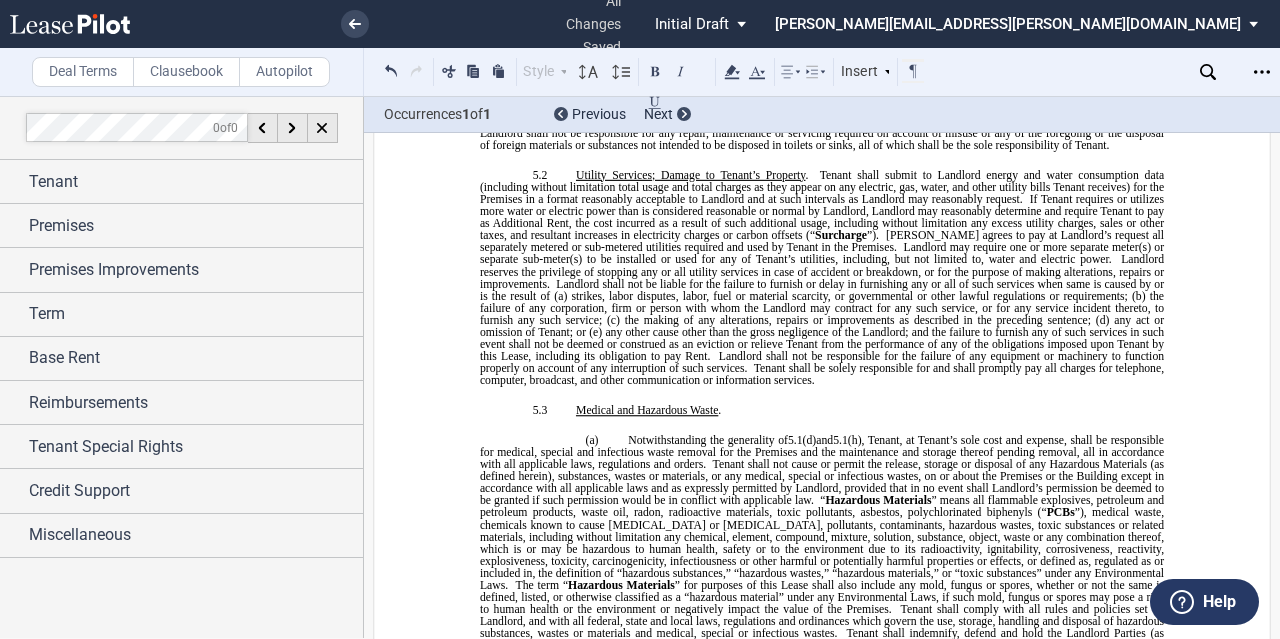 drag, startPoint x: 470, startPoint y: 309, endPoint x: 640, endPoint y: 325, distance: 170.75128 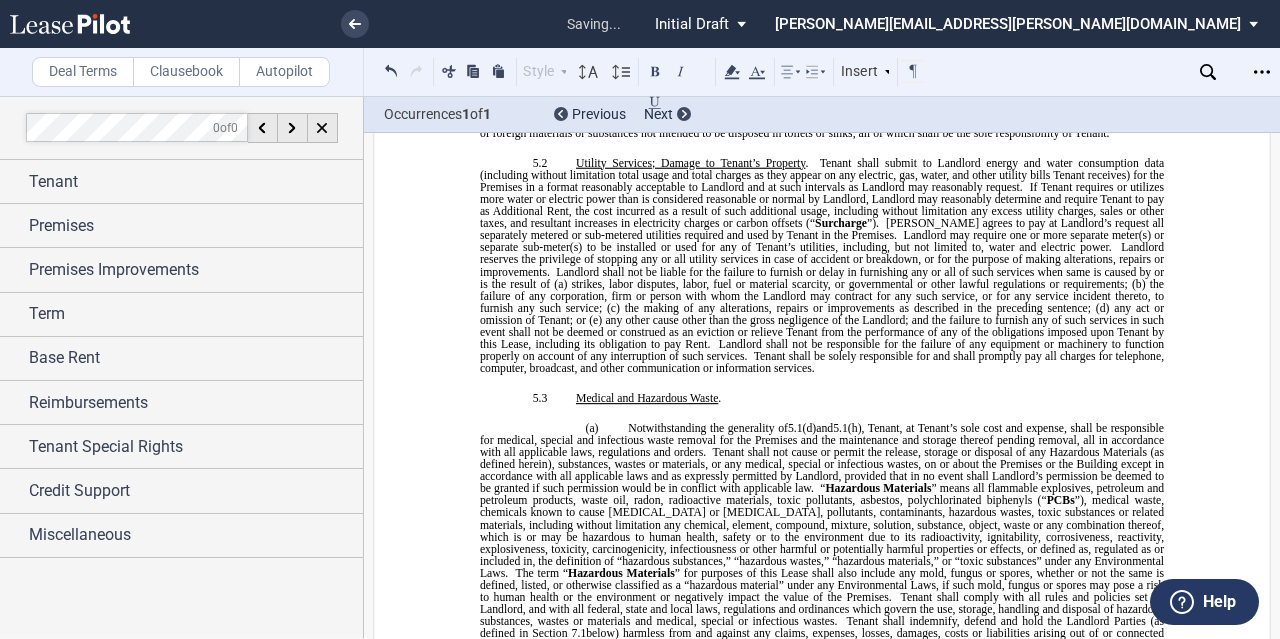 click on "(c)                     Unless the Premises are equipped with a water heater, hot water at those points of supply provided for the general use of Tenant and other tenants of the Building;" at bounding box center [822, -70] 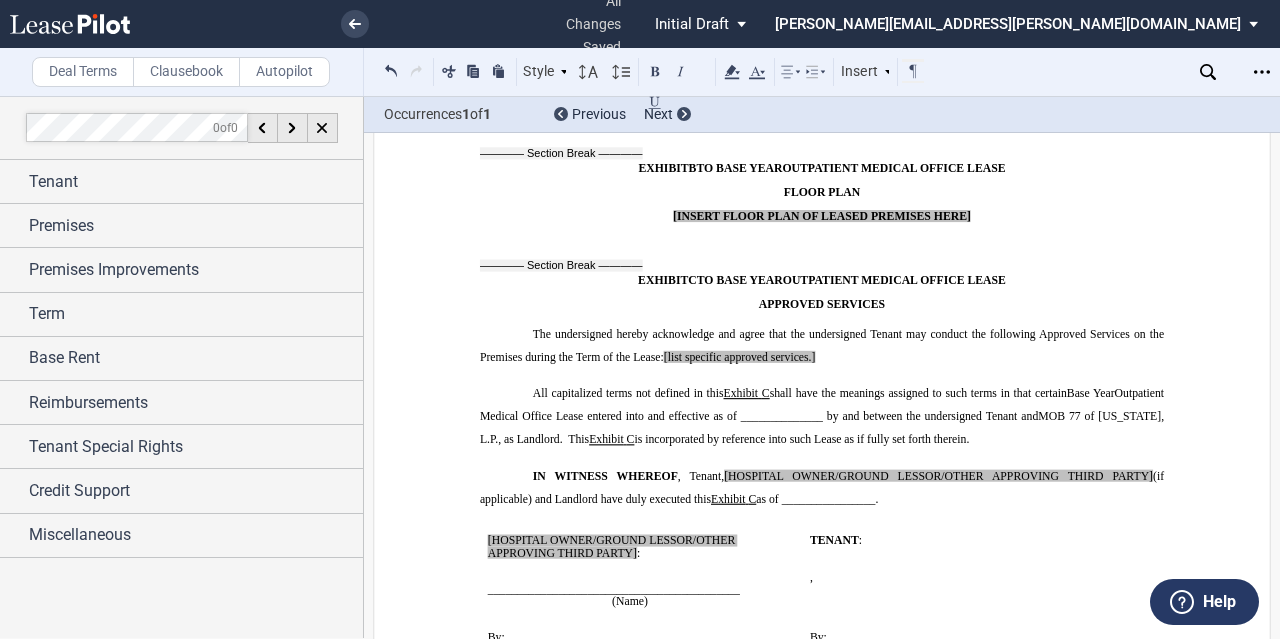 scroll, scrollTop: 16803, scrollLeft: 0, axis: vertical 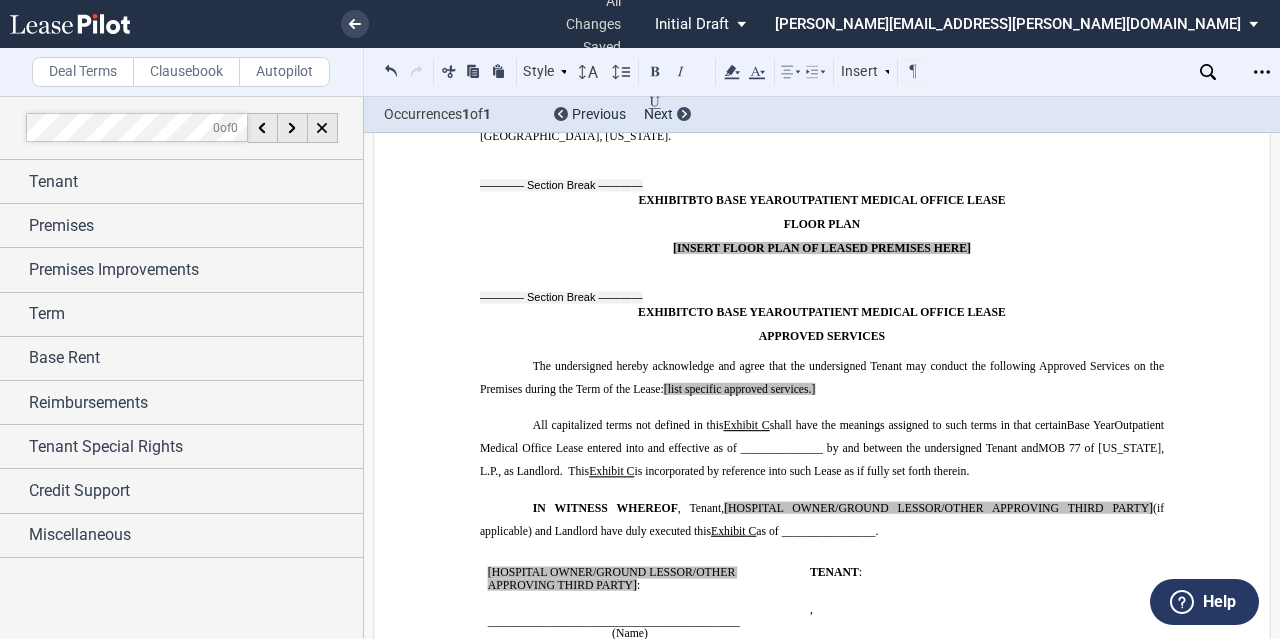 click on "﻿" at bounding box center [822, -719] 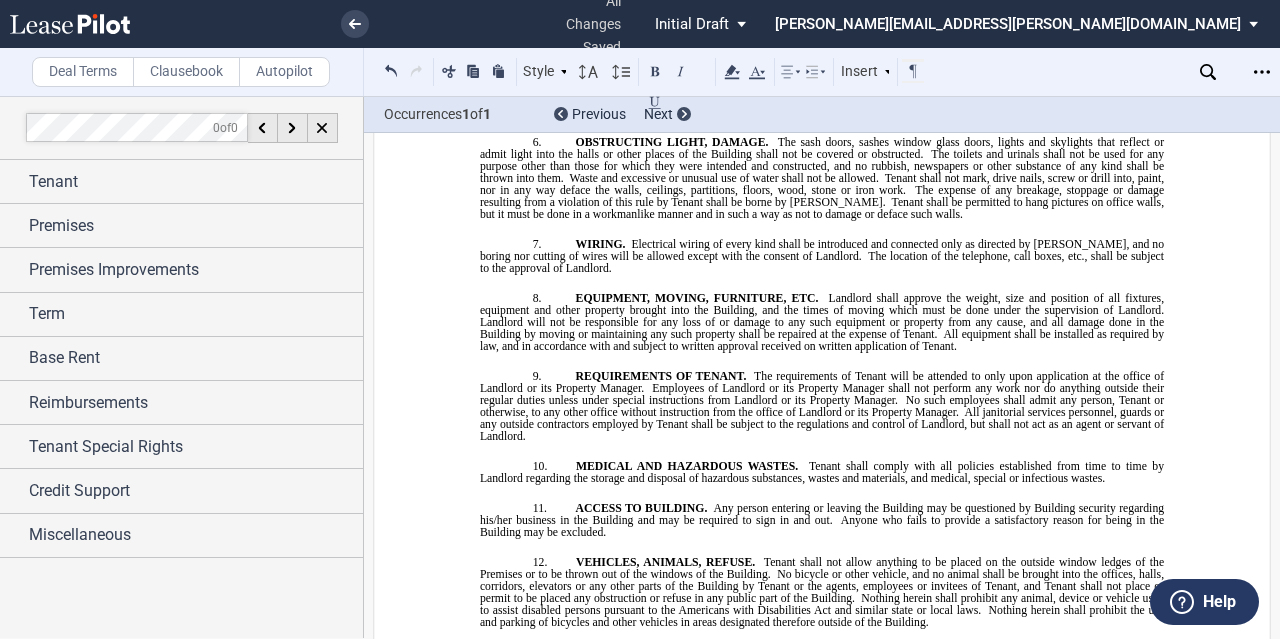 scroll, scrollTop: 18103, scrollLeft: 0, axis: vertical 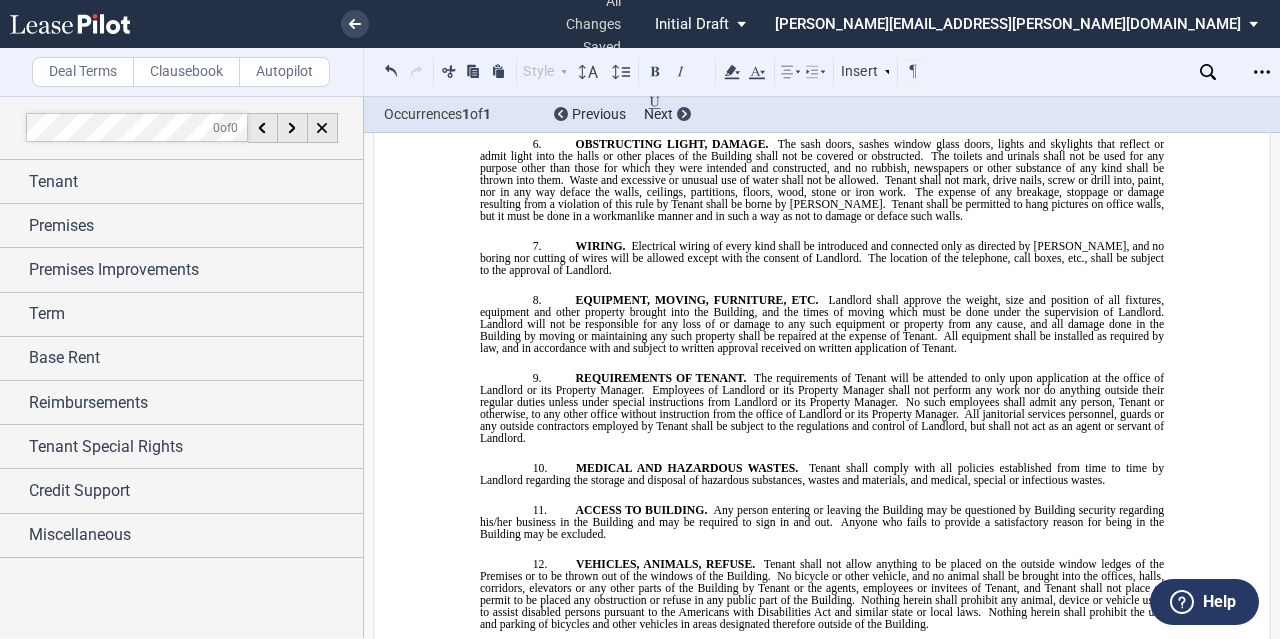 drag, startPoint x: 723, startPoint y: 343, endPoint x: 528, endPoint y: 366, distance: 196.35173 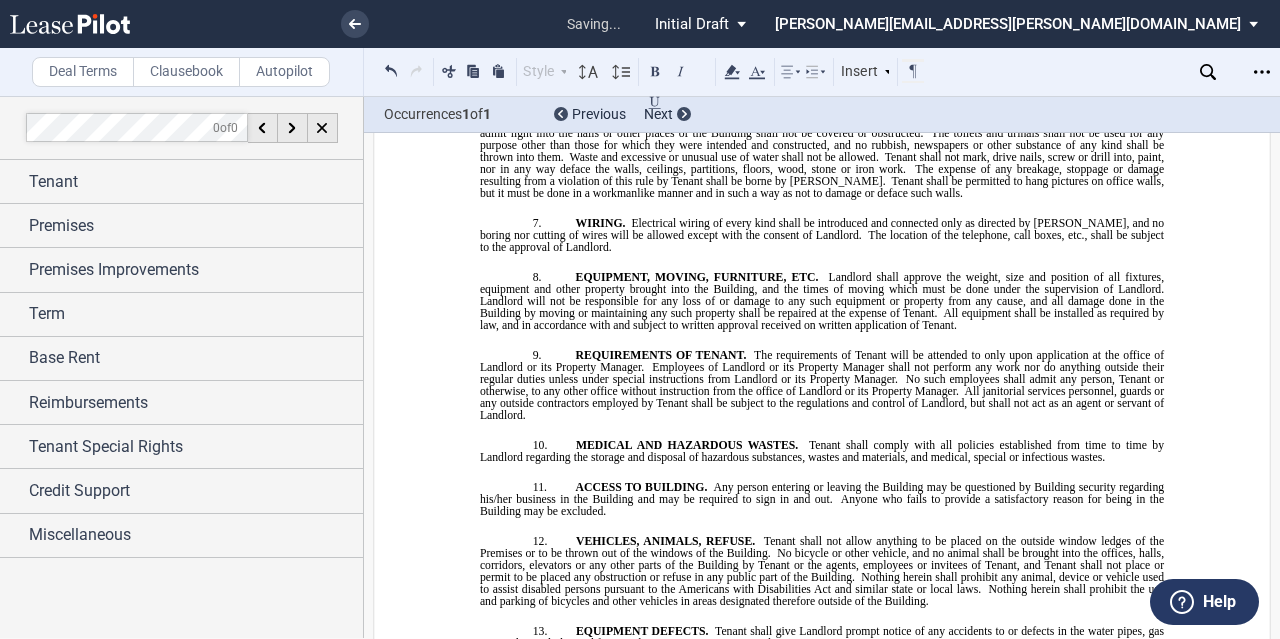 type 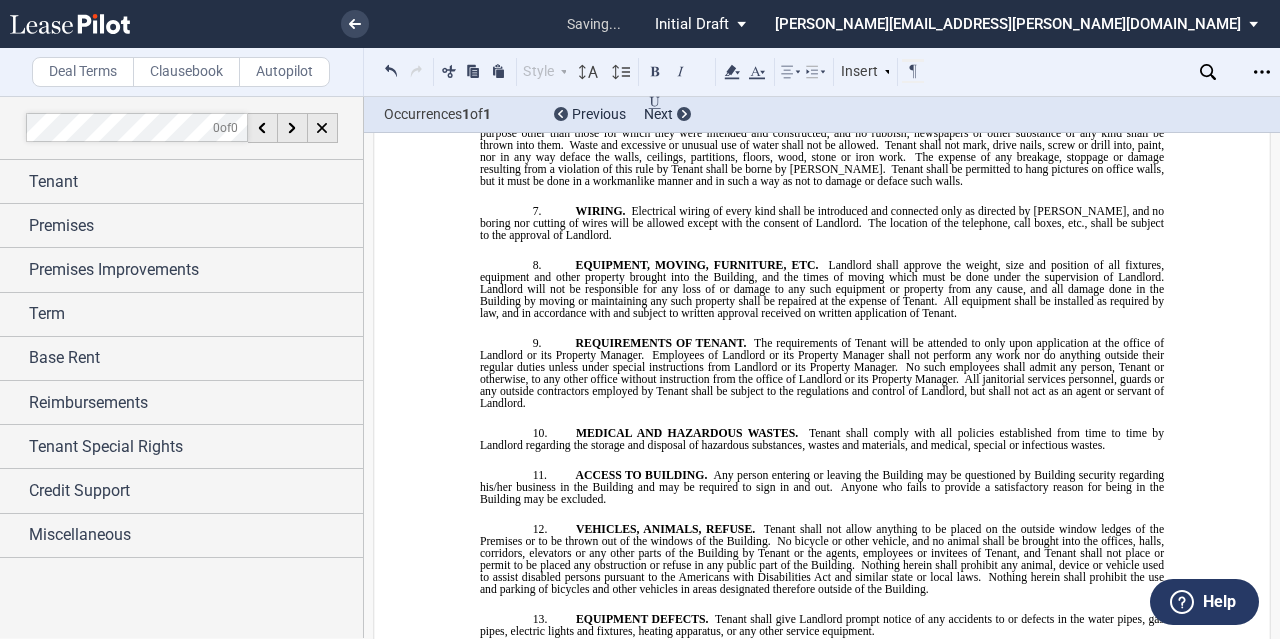 click on "The undersigned hereby acknowledge and agree that the undersigned Tenant may conduct the following Approved Services on the Premises during the Term of the Lease:" at bounding box center [822, -923] 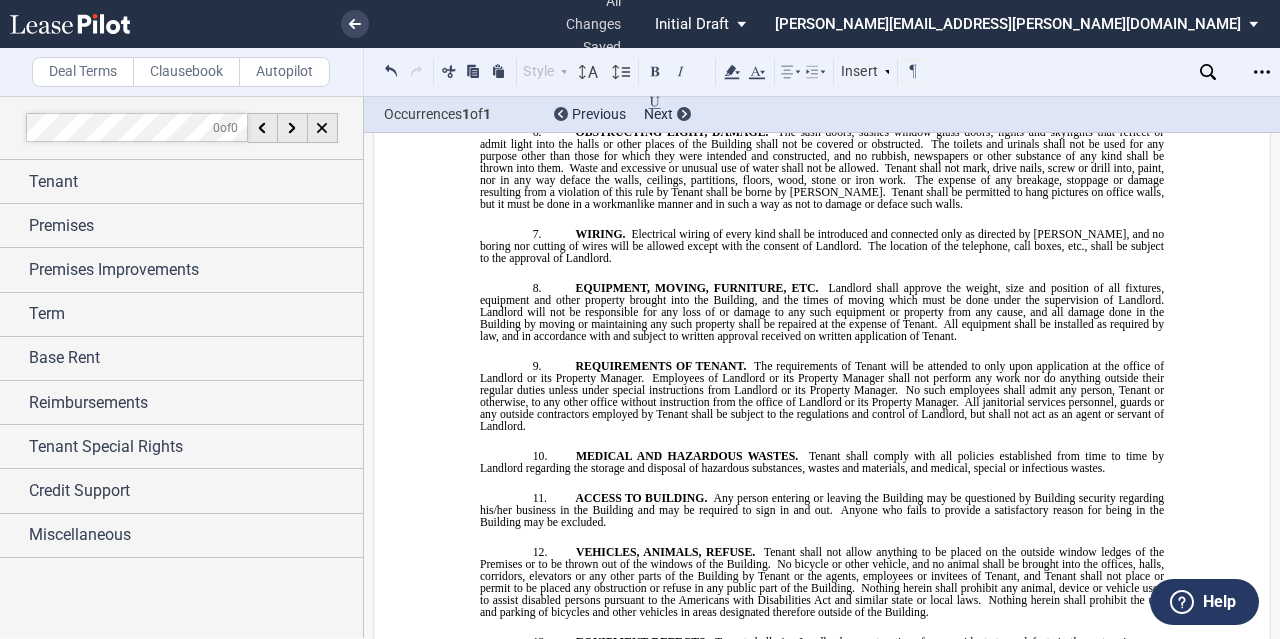 click on "The undersigned hereby acknowledge and agree that the undersigned Tenant may conduct the following Approved Services on the Premises during the Term of the Lease:" at bounding box center [822, -923] 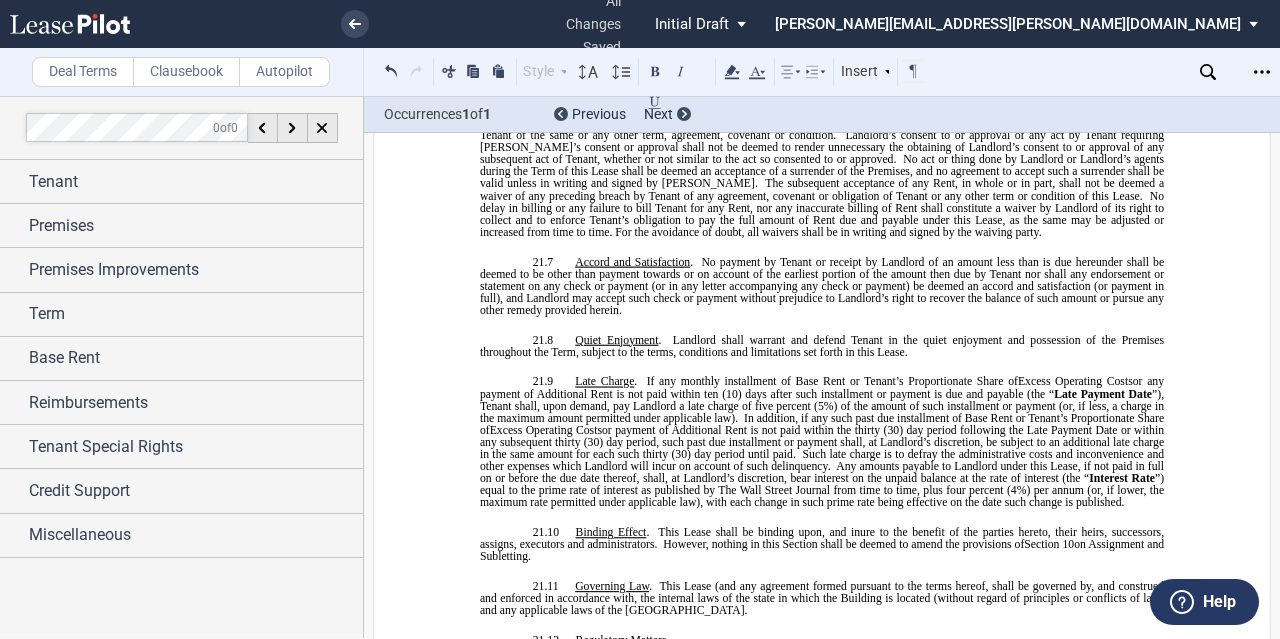 scroll, scrollTop: 13703, scrollLeft: 0, axis: vertical 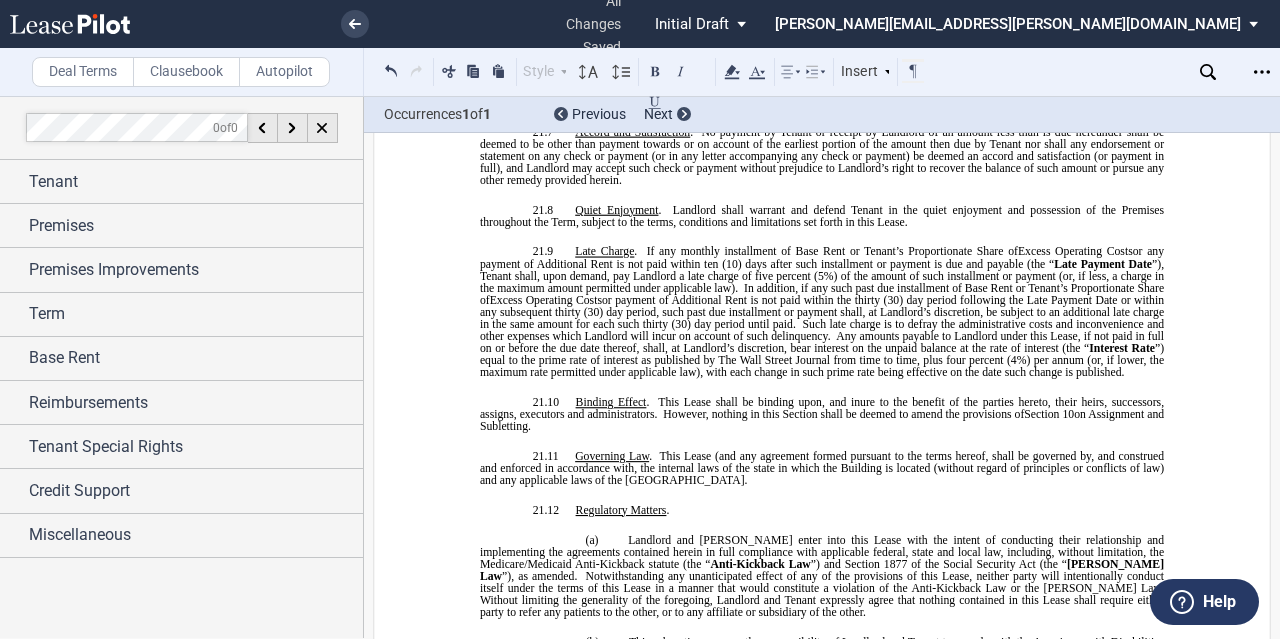 click on "[If PM services are internalized, please remove the notice block below]" 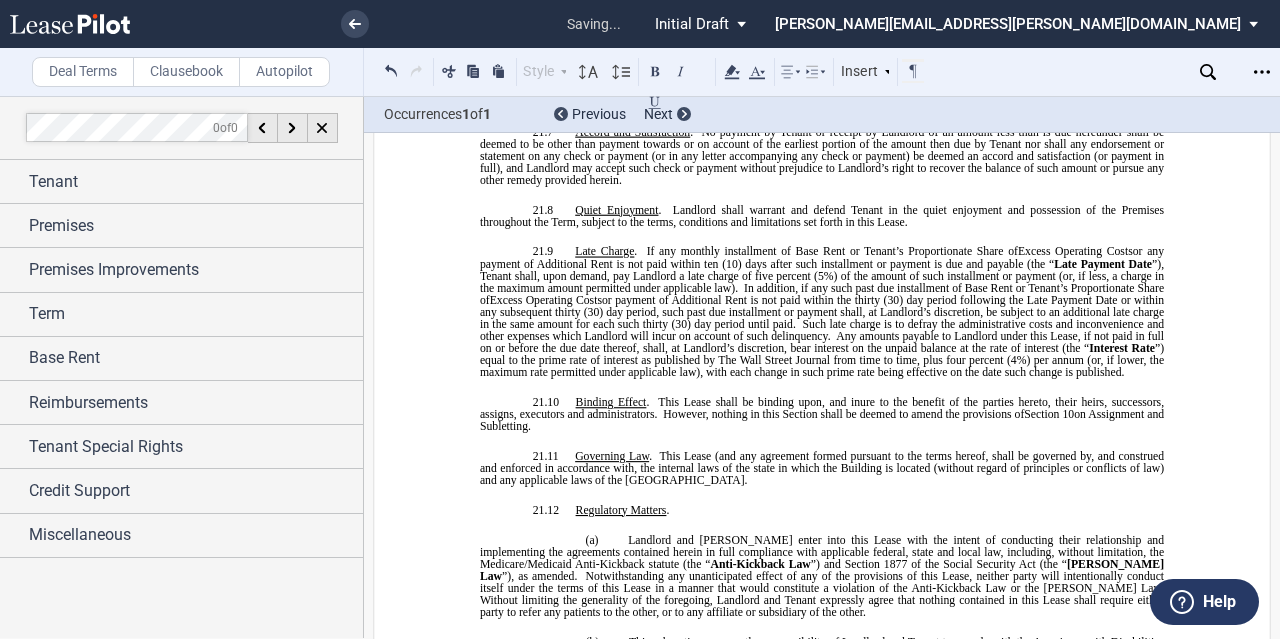 type 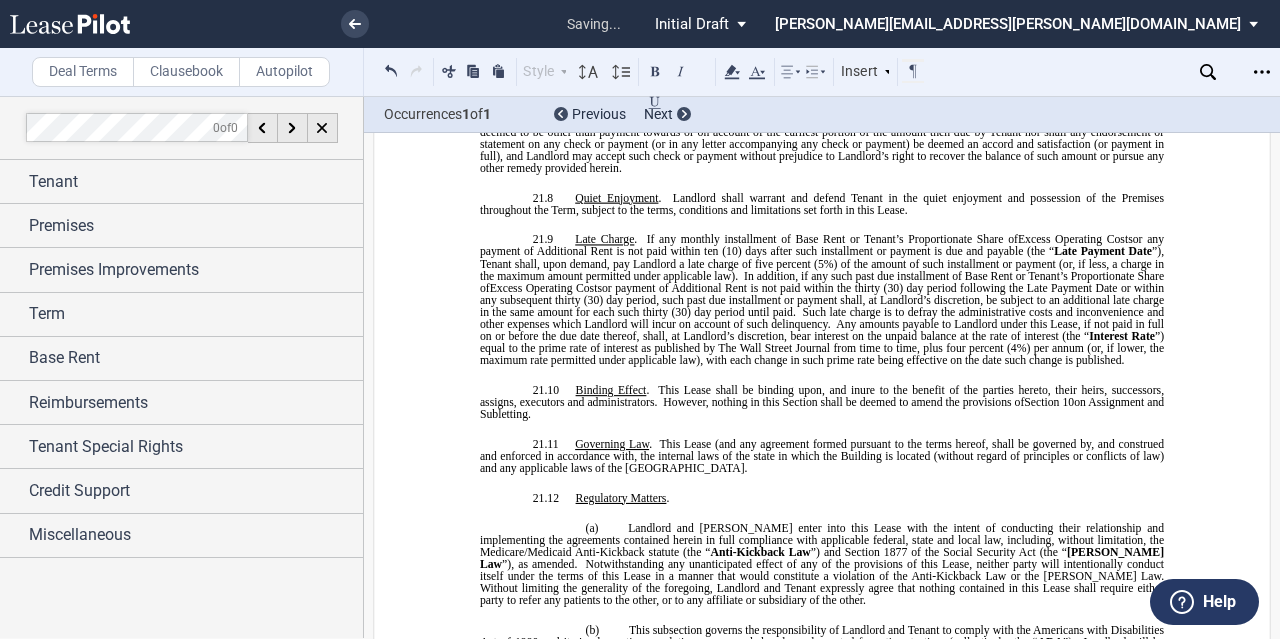 click on "﻿" at bounding box center [655, -572] 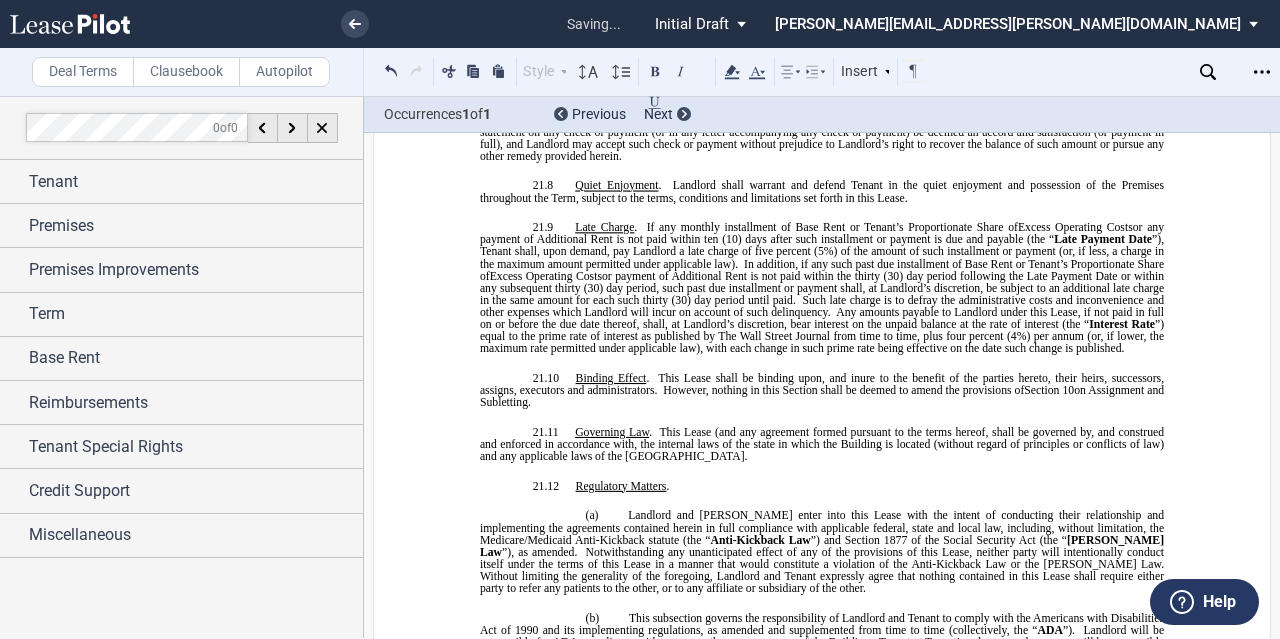 drag, startPoint x: 601, startPoint y: 349, endPoint x: 486, endPoint y: 347, distance: 115.01739 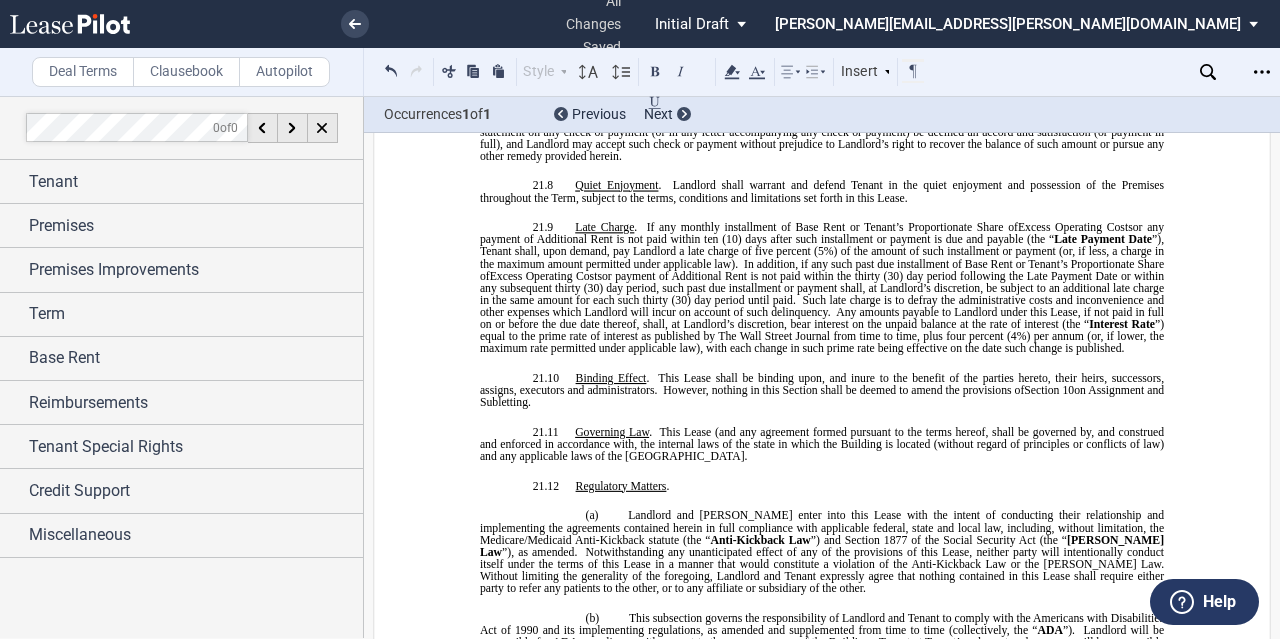 drag, startPoint x: 600, startPoint y: 359, endPoint x: 475, endPoint y: 361, distance: 125.016 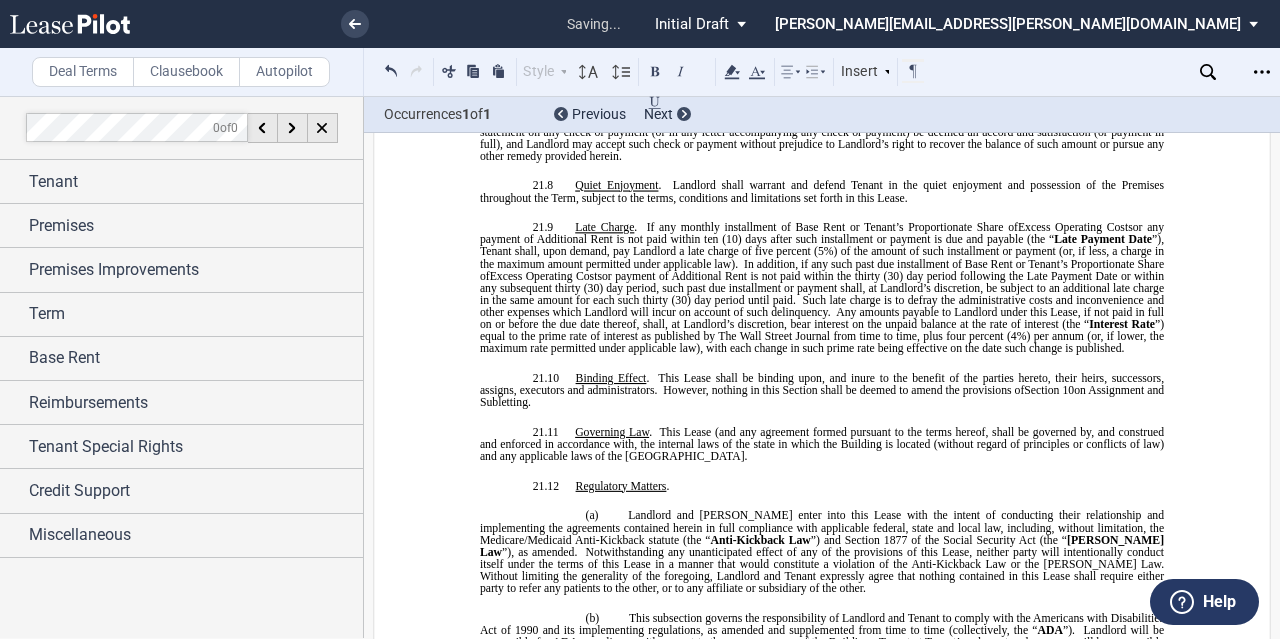 type 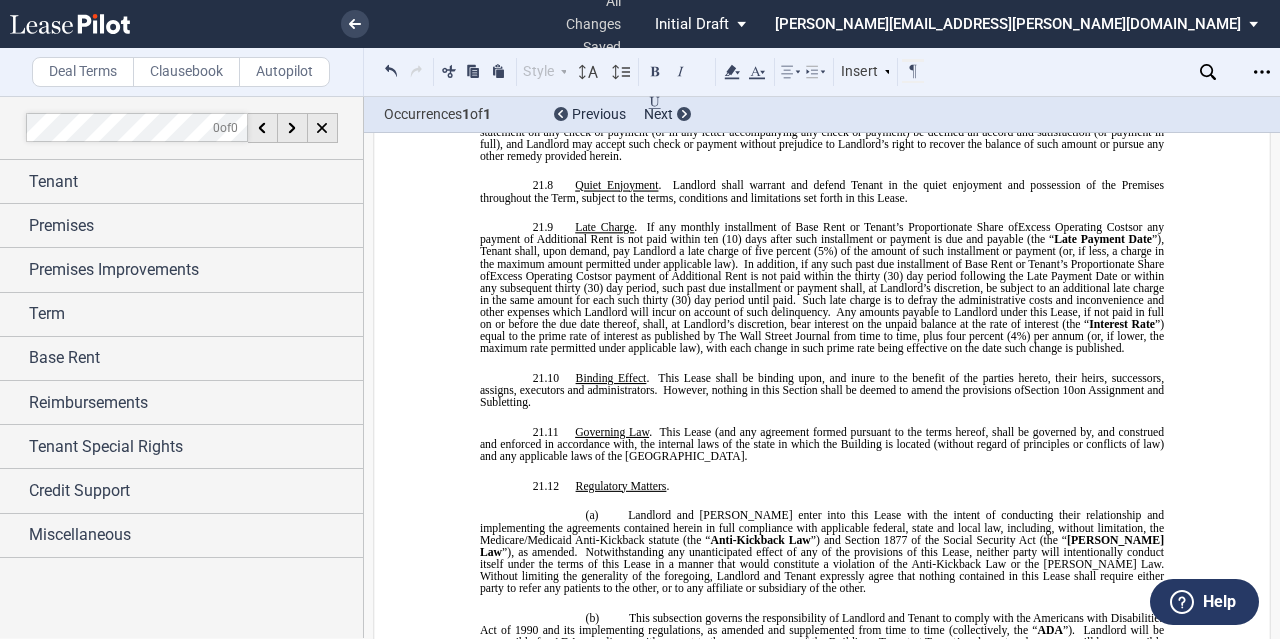 drag, startPoint x: 605, startPoint y: 366, endPoint x: 489, endPoint y: 373, distance: 116.21101 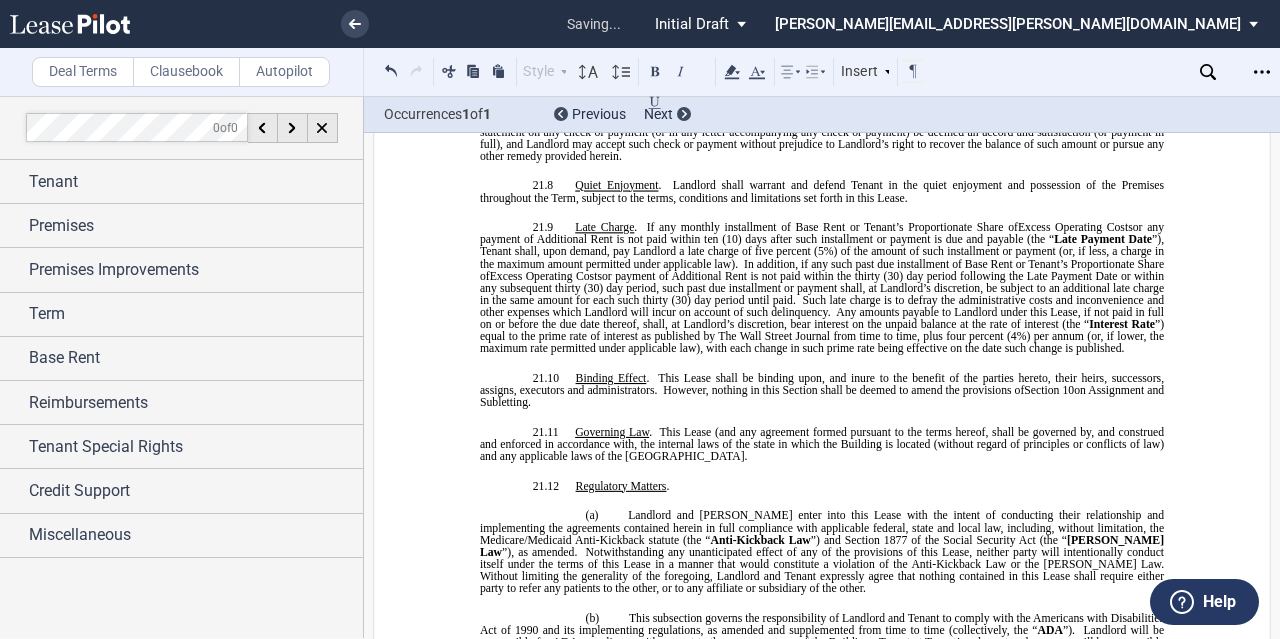 type 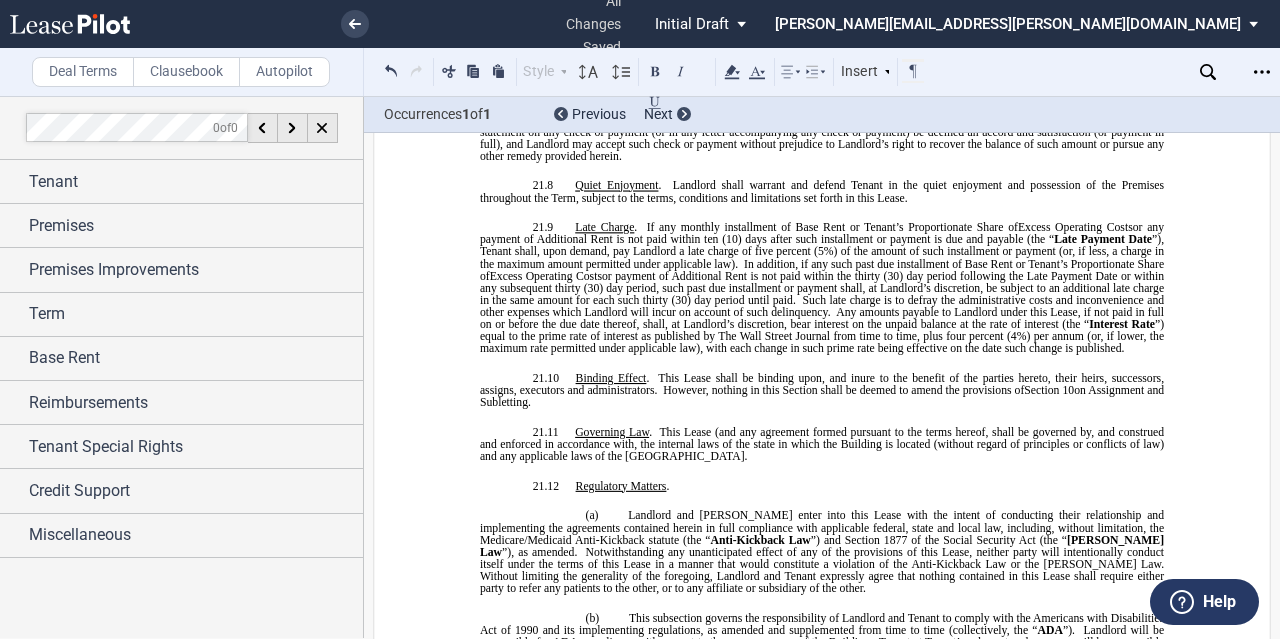 drag, startPoint x: 604, startPoint y: 389, endPoint x: 532, endPoint y: 387, distance: 72.02777 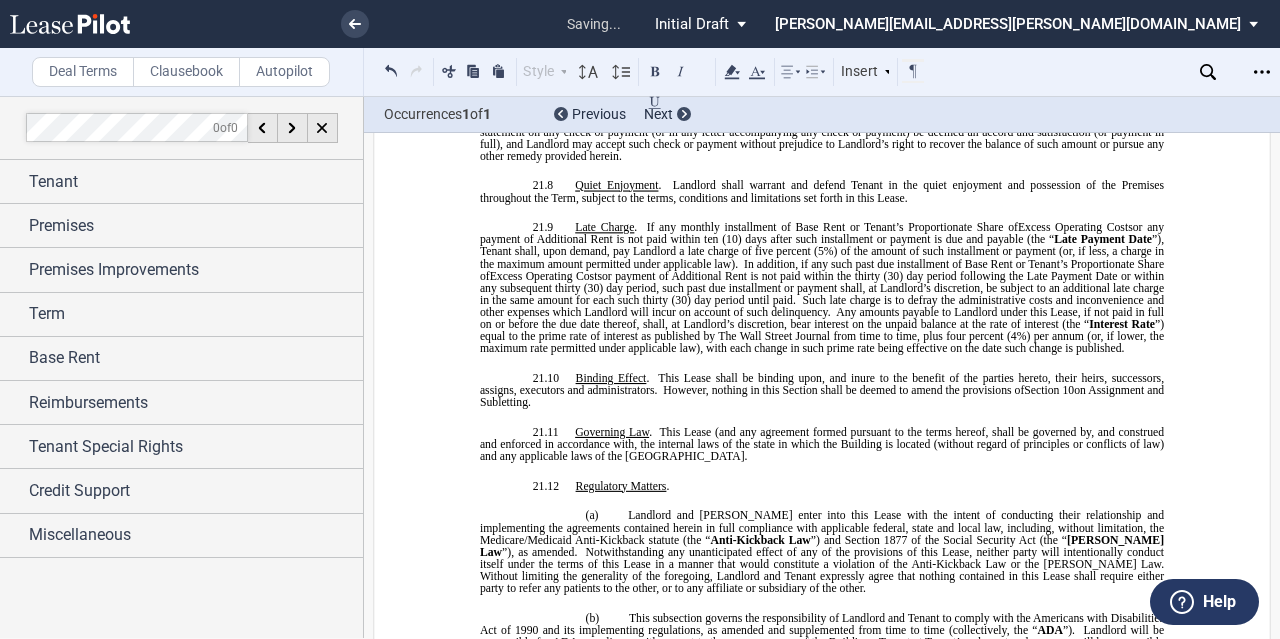 type 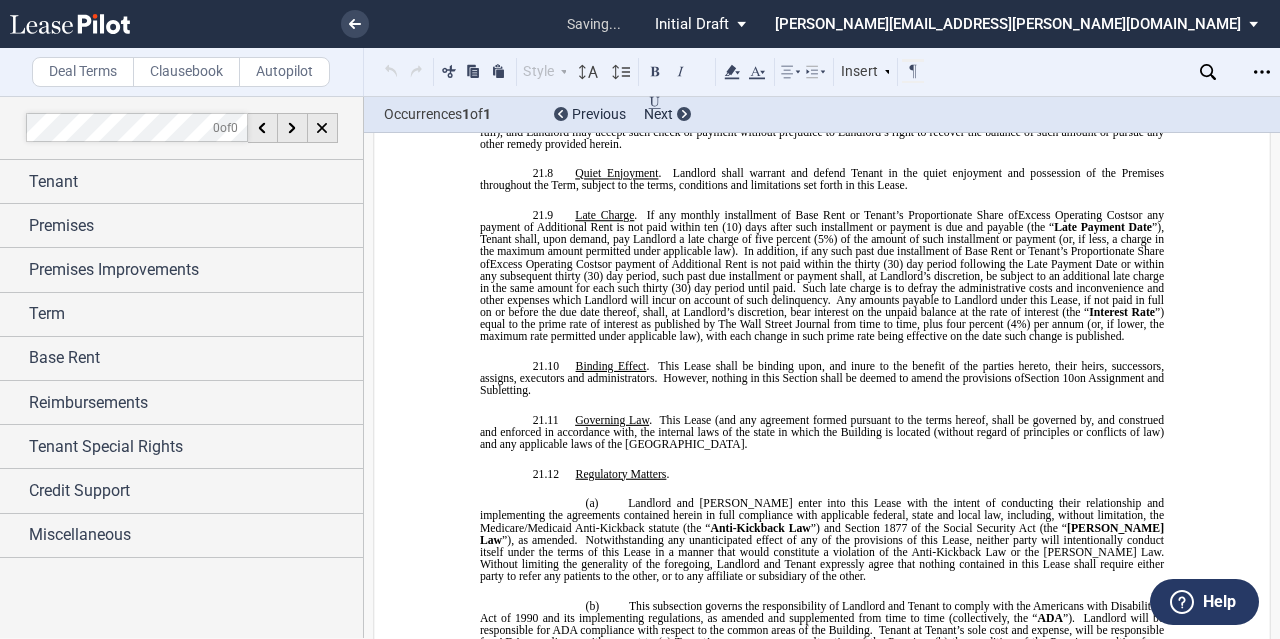 click on "And to the Property manager at:" at bounding box center [655, -560] 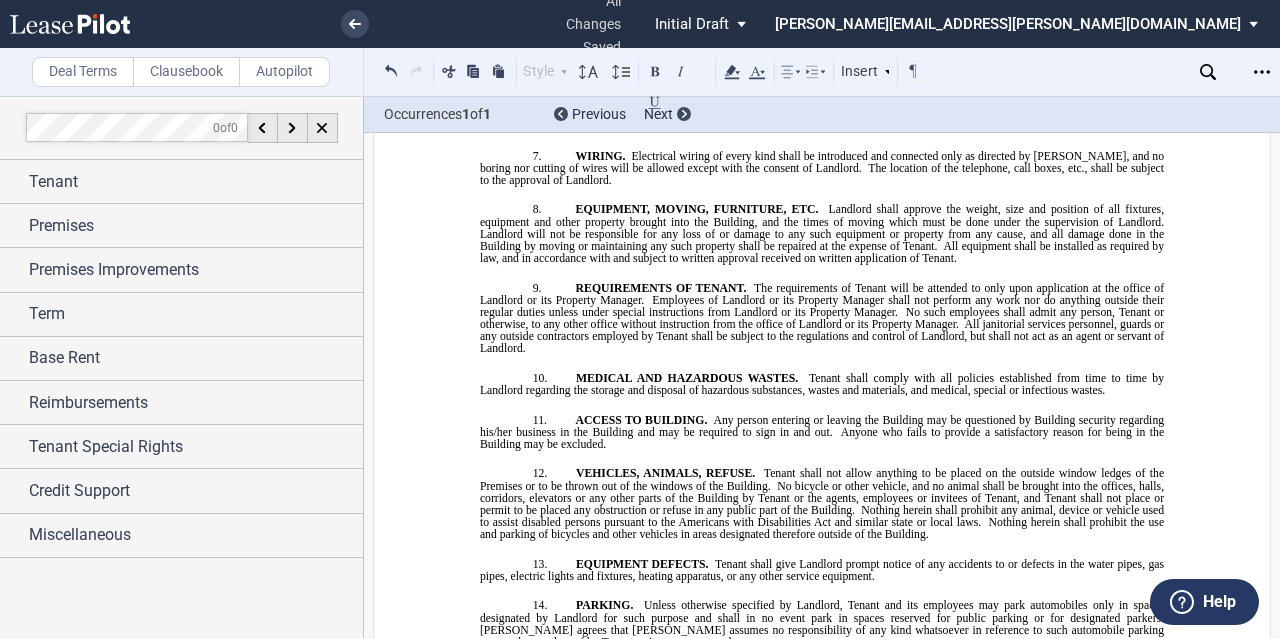 scroll, scrollTop: 18200, scrollLeft: 0, axis: vertical 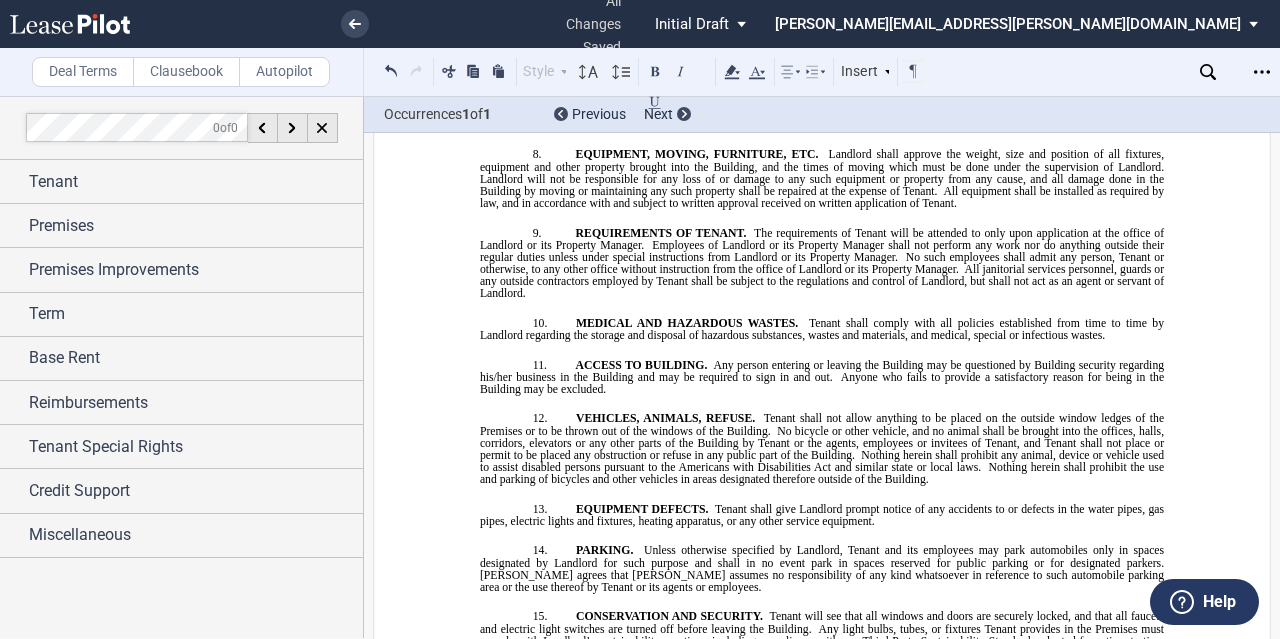 drag, startPoint x: 767, startPoint y: 510, endPoint x: 490, endPoint y: 253, distance: 377.85977 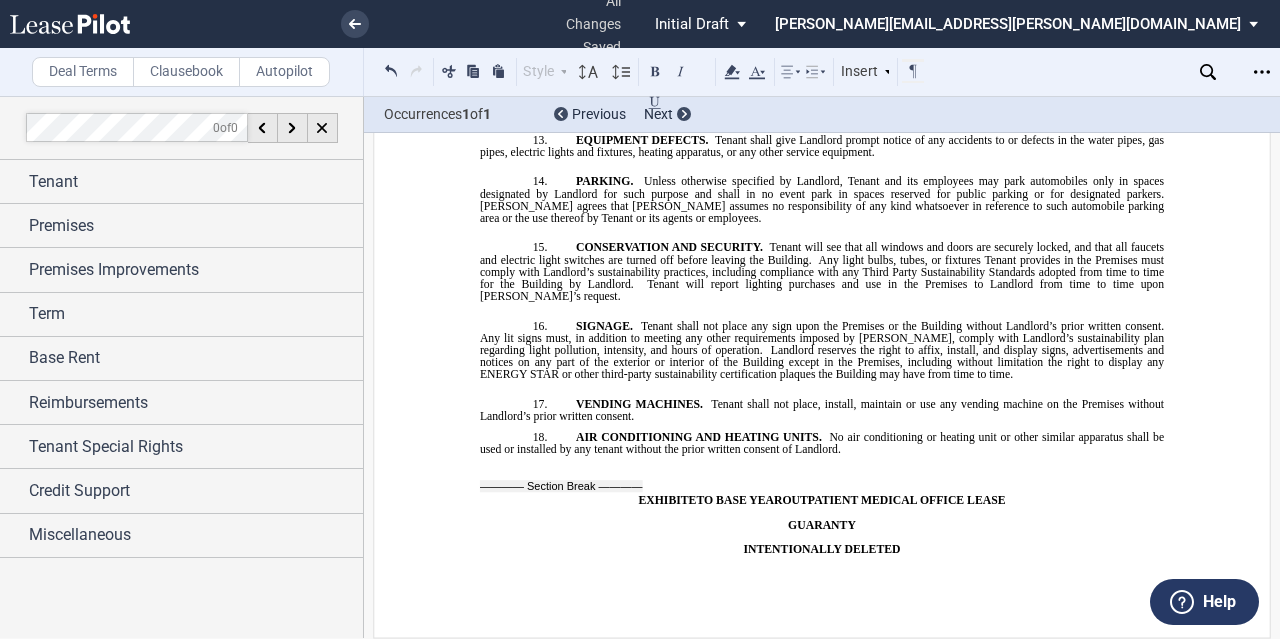 scroll, scrollTop: 19834, scrollLeft: 0, axis: vertical 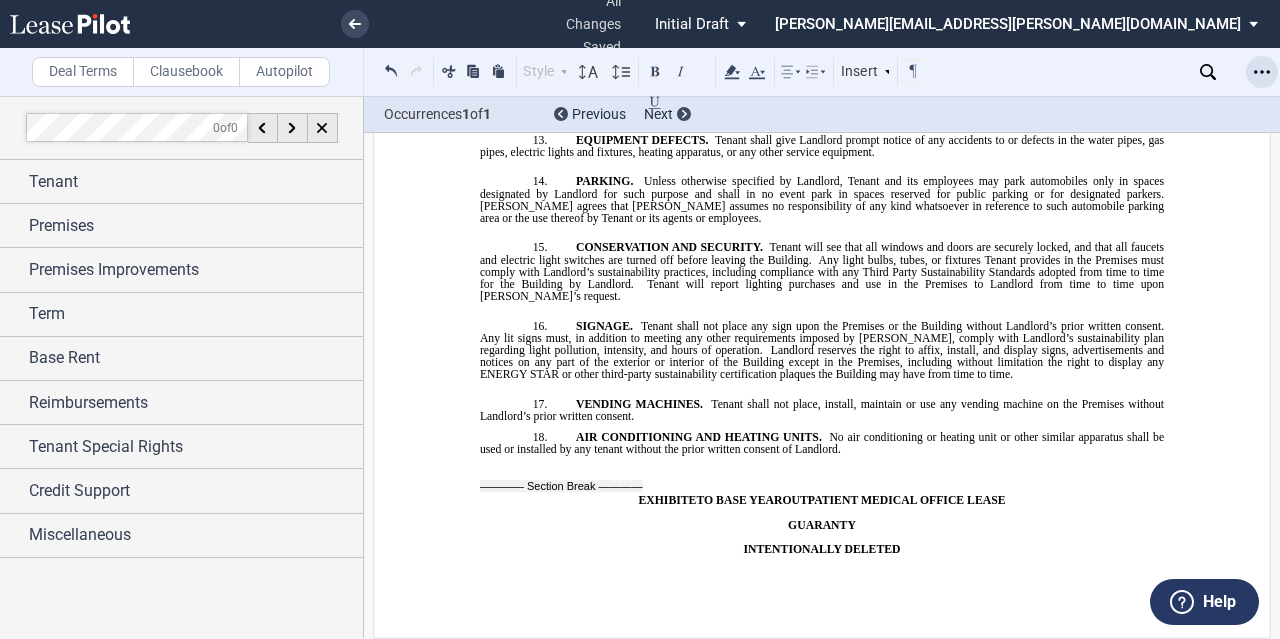 click 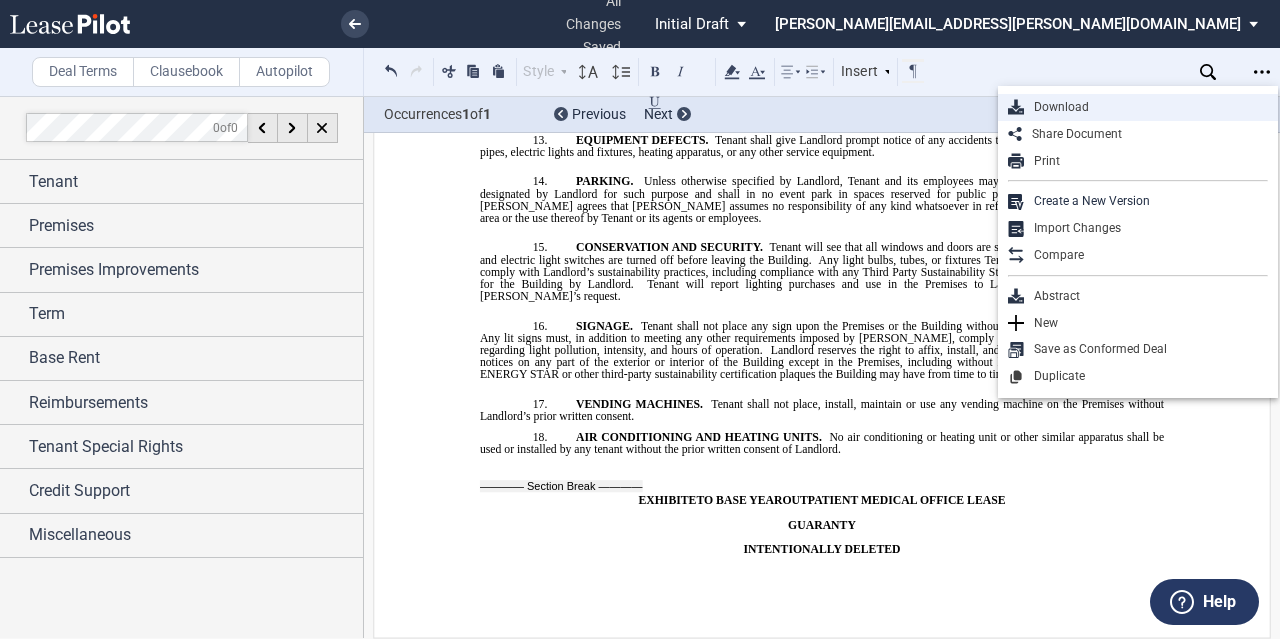 click on "Download" at bounding box center [1138, 107] 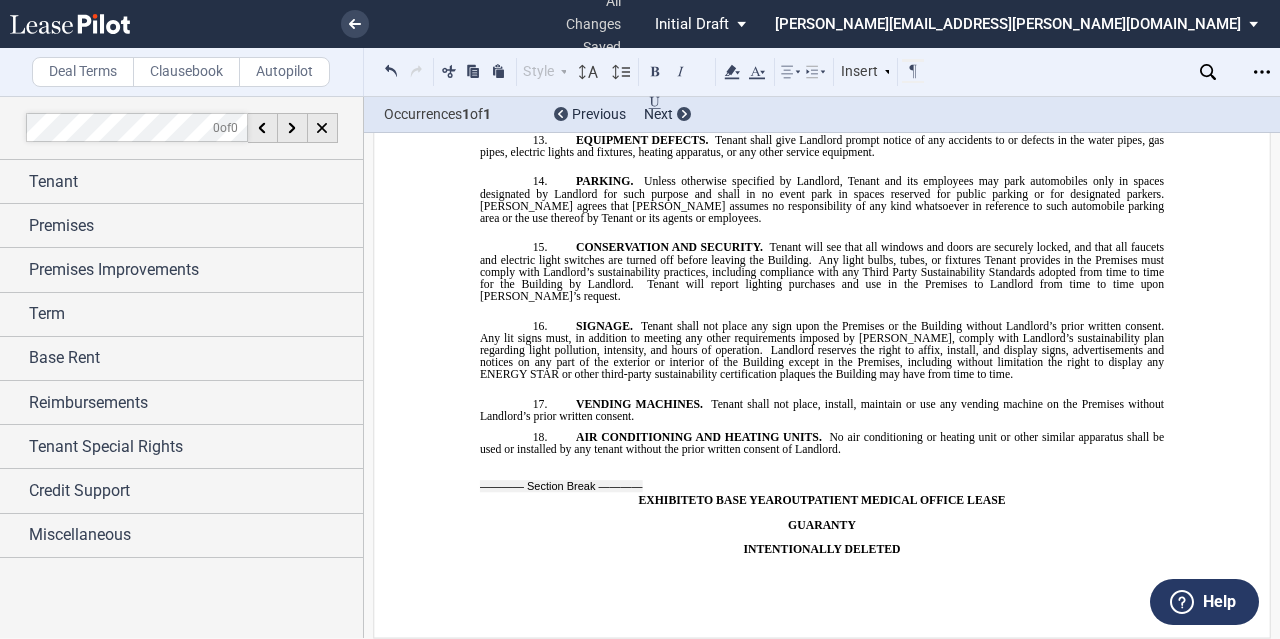 click at bounding box center [355, 24] 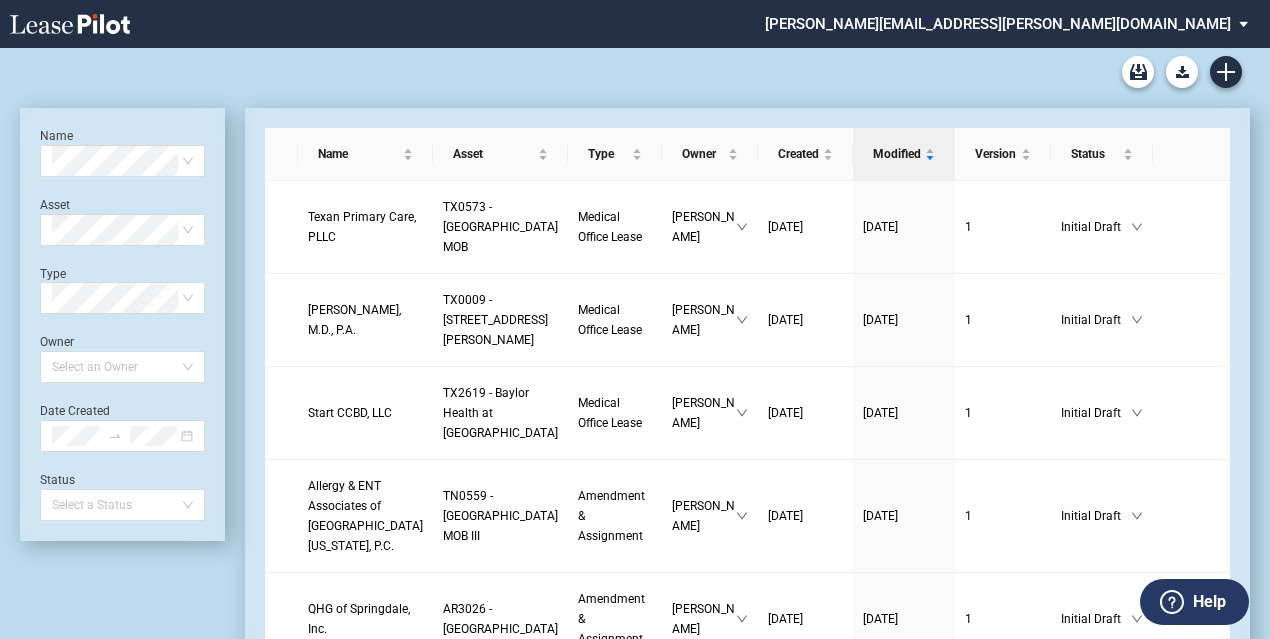 scroll, scrollTop: 0, scrollLeft: 0, axis: both 